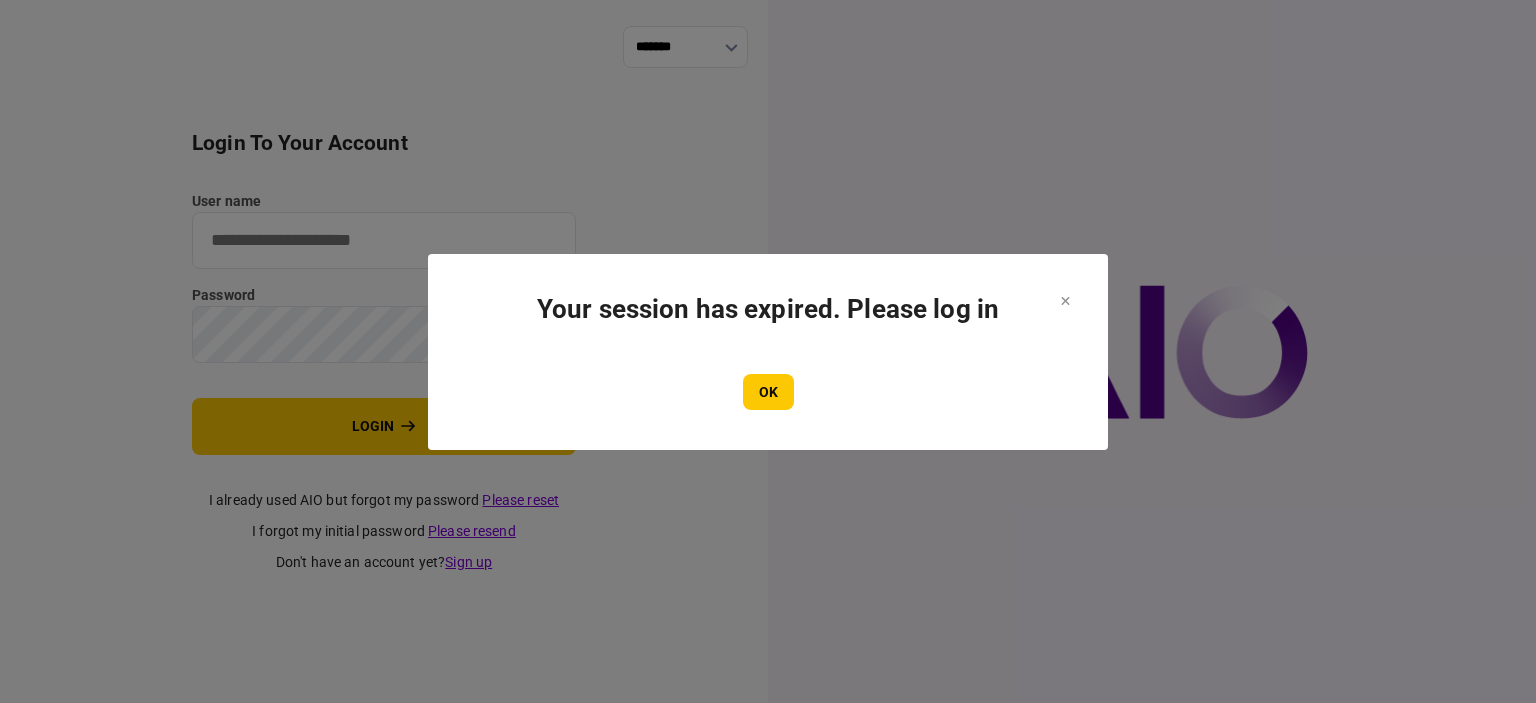 scroll, scrollTop: 0, scrollLeft: 0, axis: both 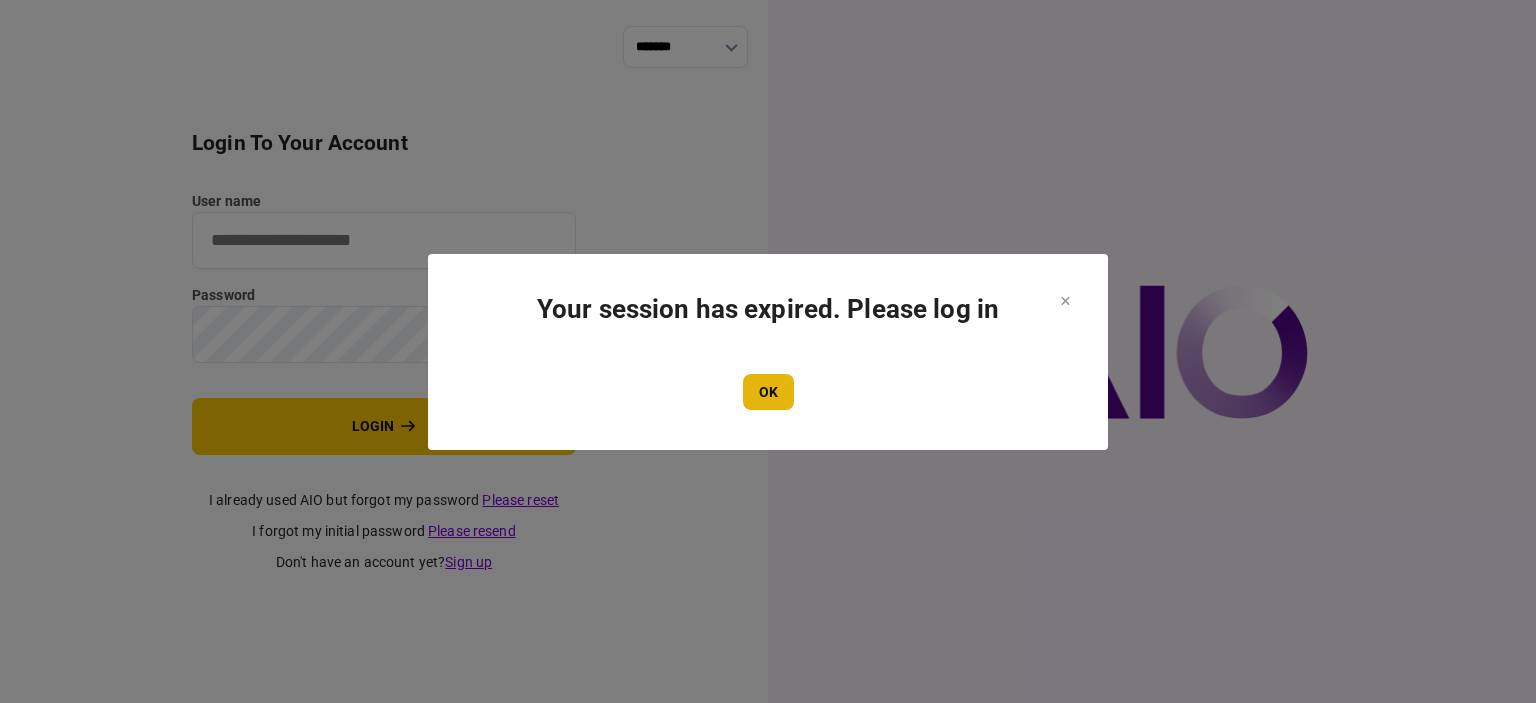 type on "****" 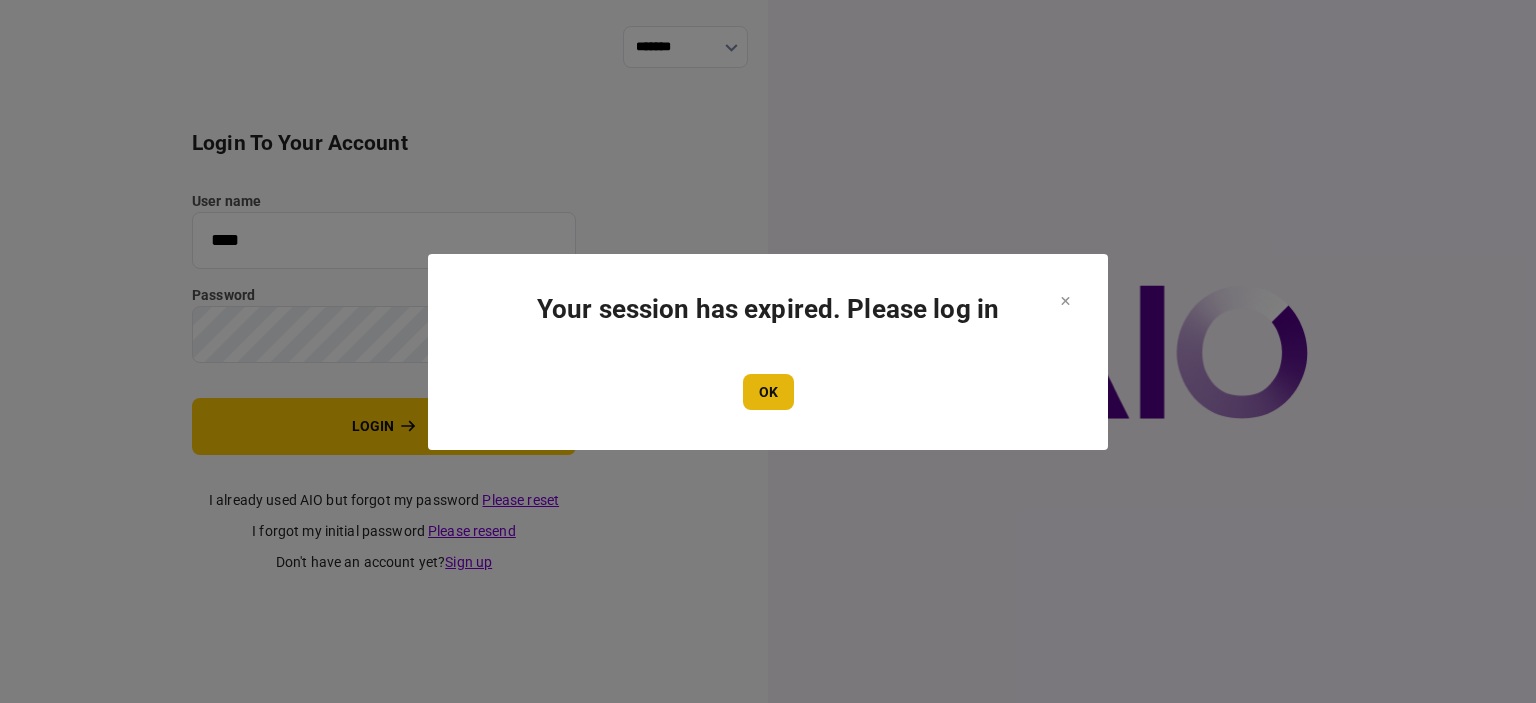 click on "OK" at bounding box center [768, 392] 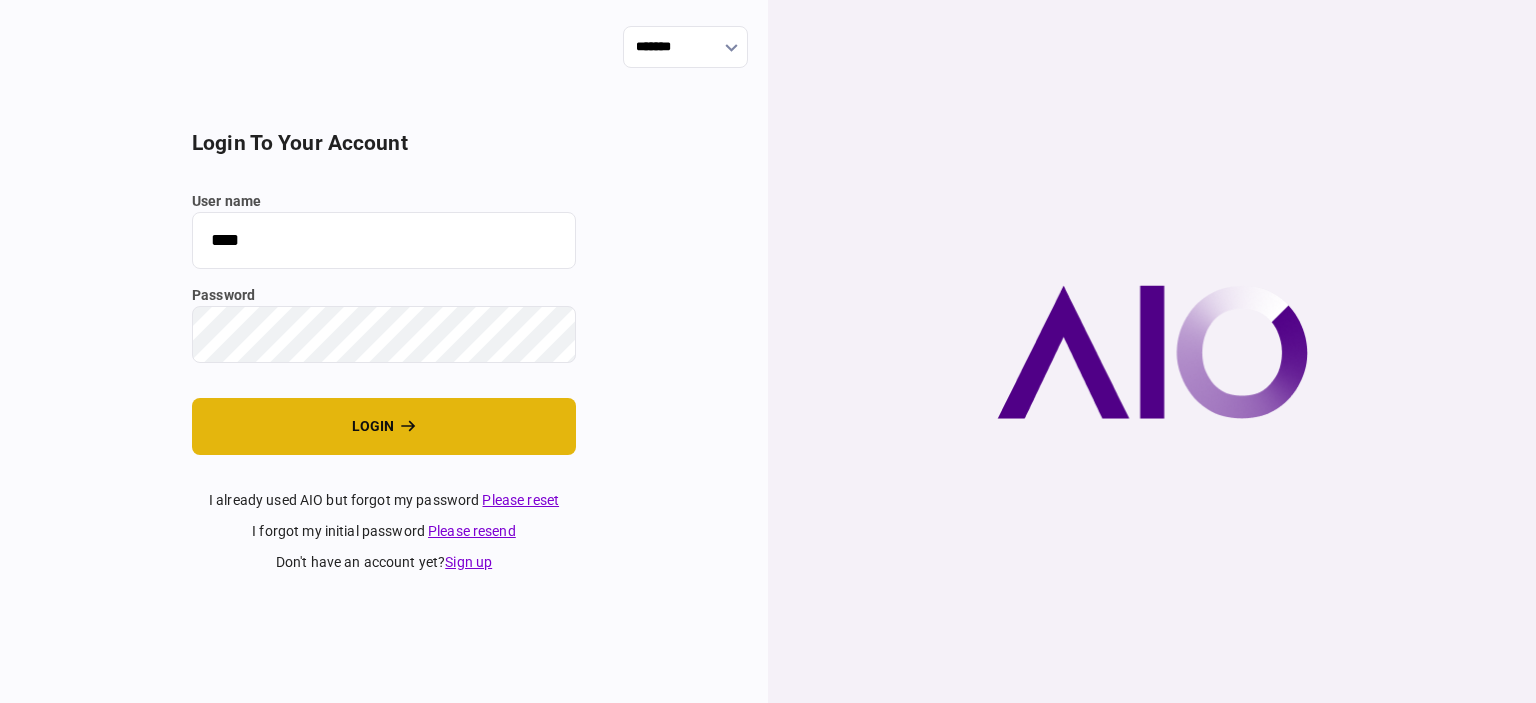 click 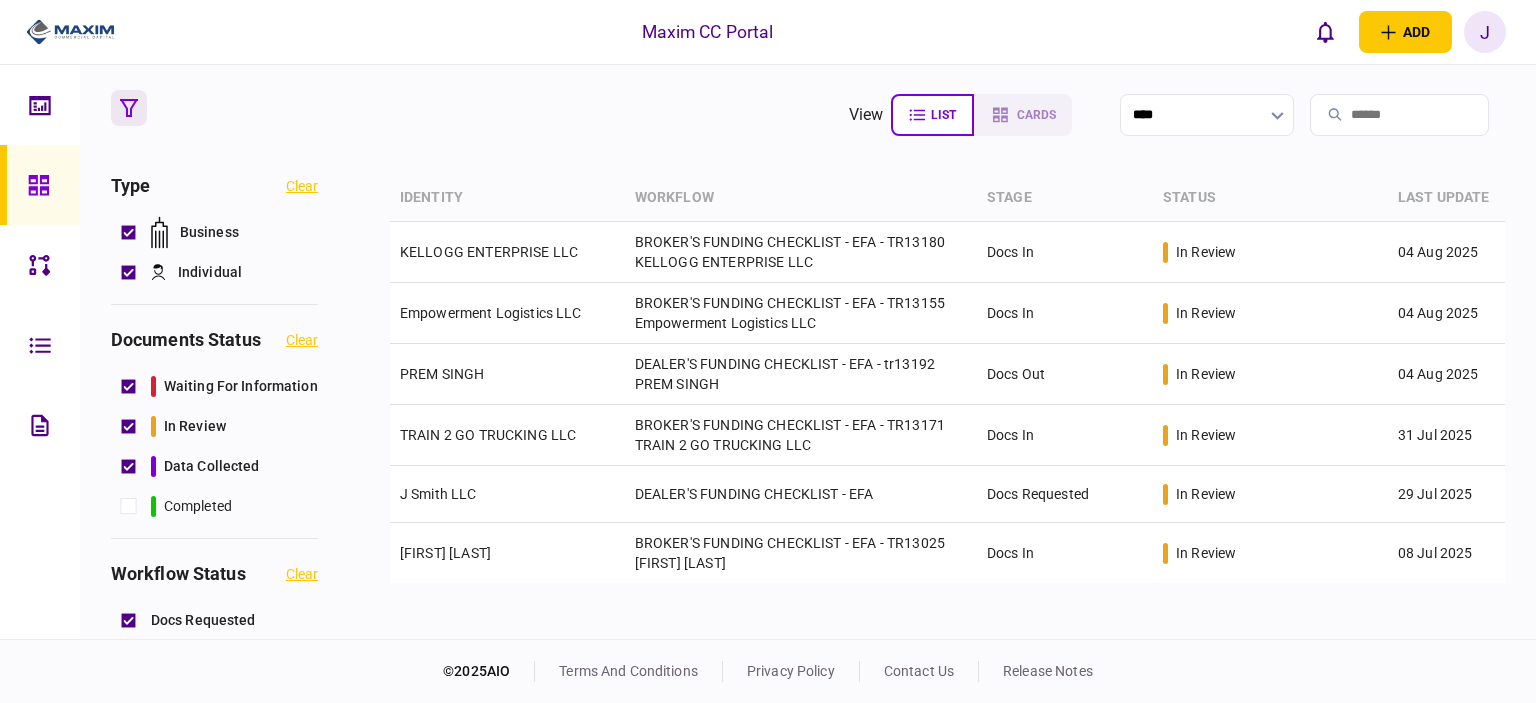 scroll, scrollTop: 0, scrollLeft: 0, axis: both 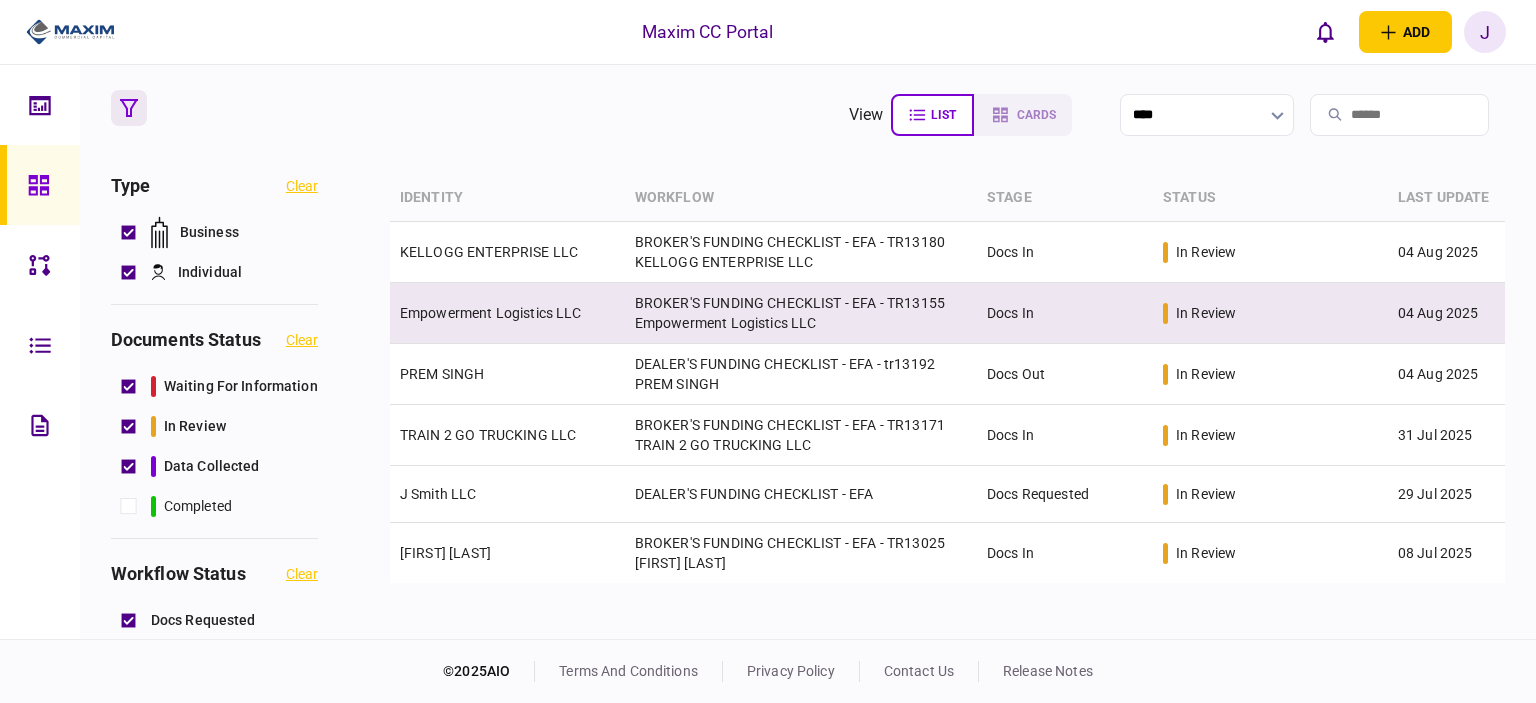 click on "Empowerment Logistics LLC" at bounding box center (491, 313) 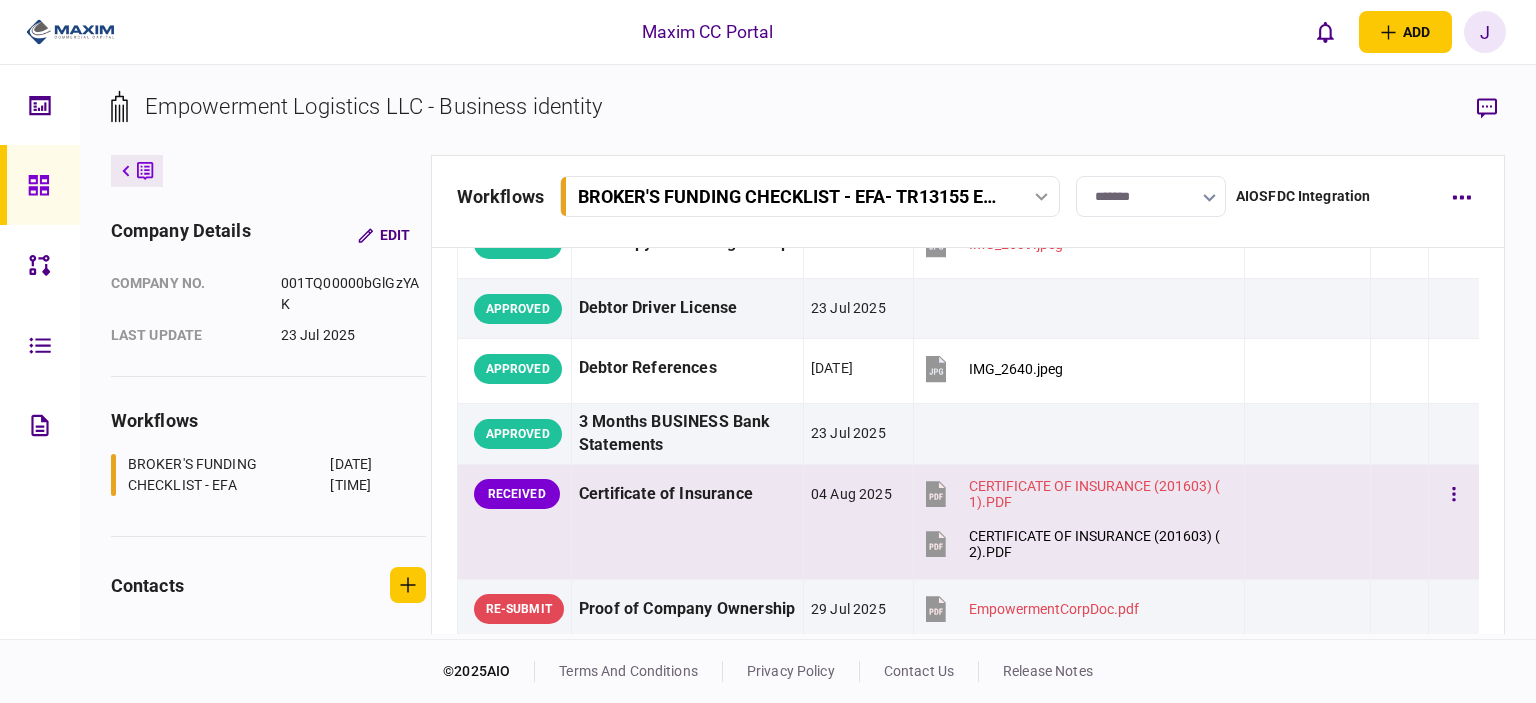 scroll, scrollTop: 391, scrollLeft: 0, axis: vertical 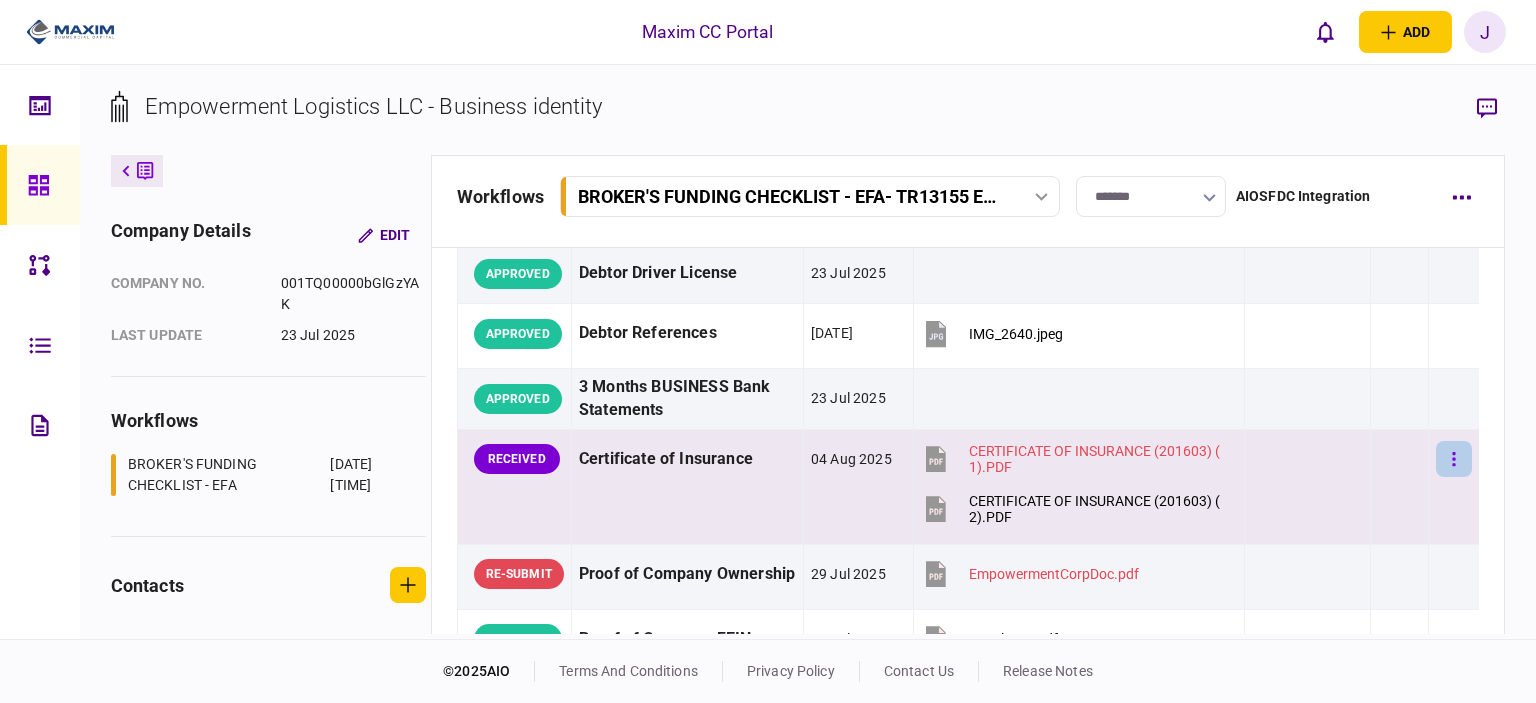 click at bounding box center (1454, 459) 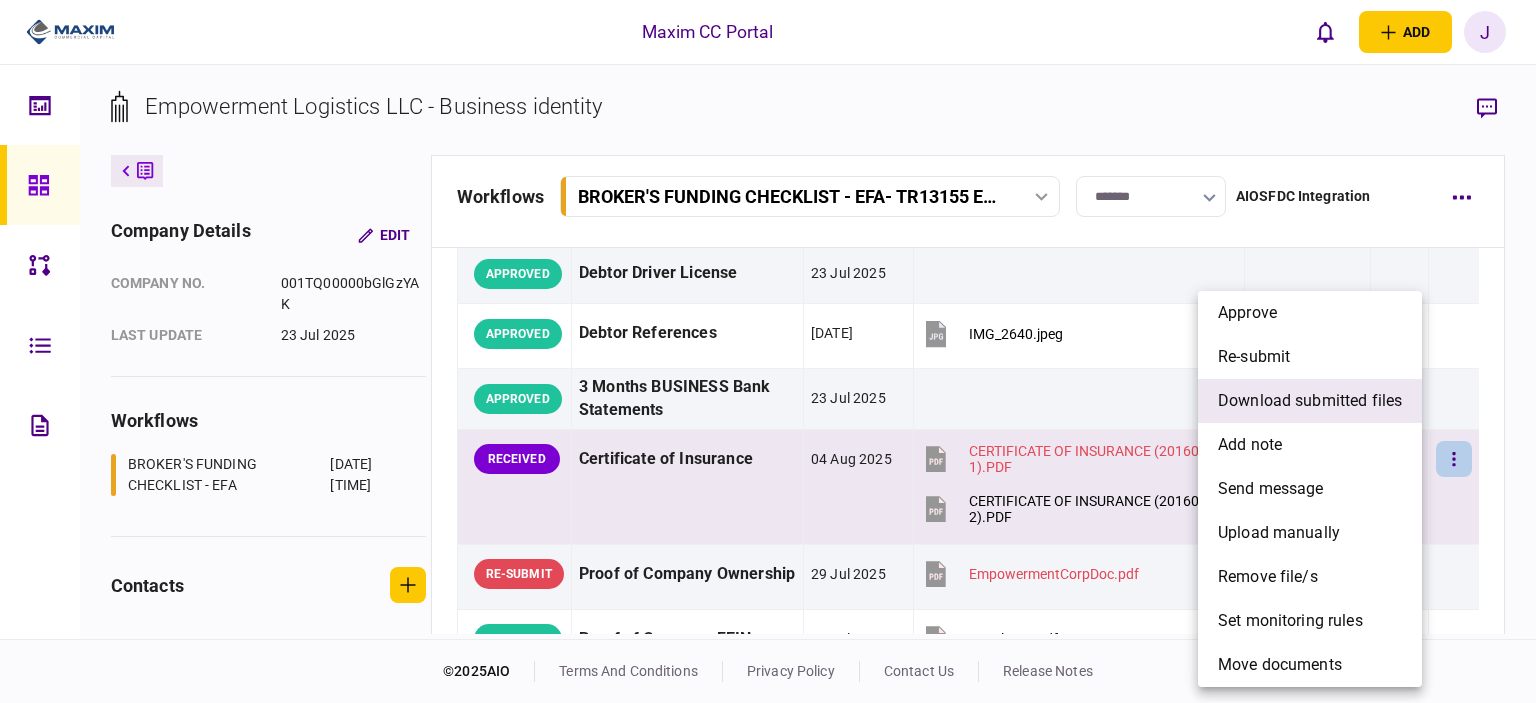 click on "download submitted files" at bounding box center (1310, 401) 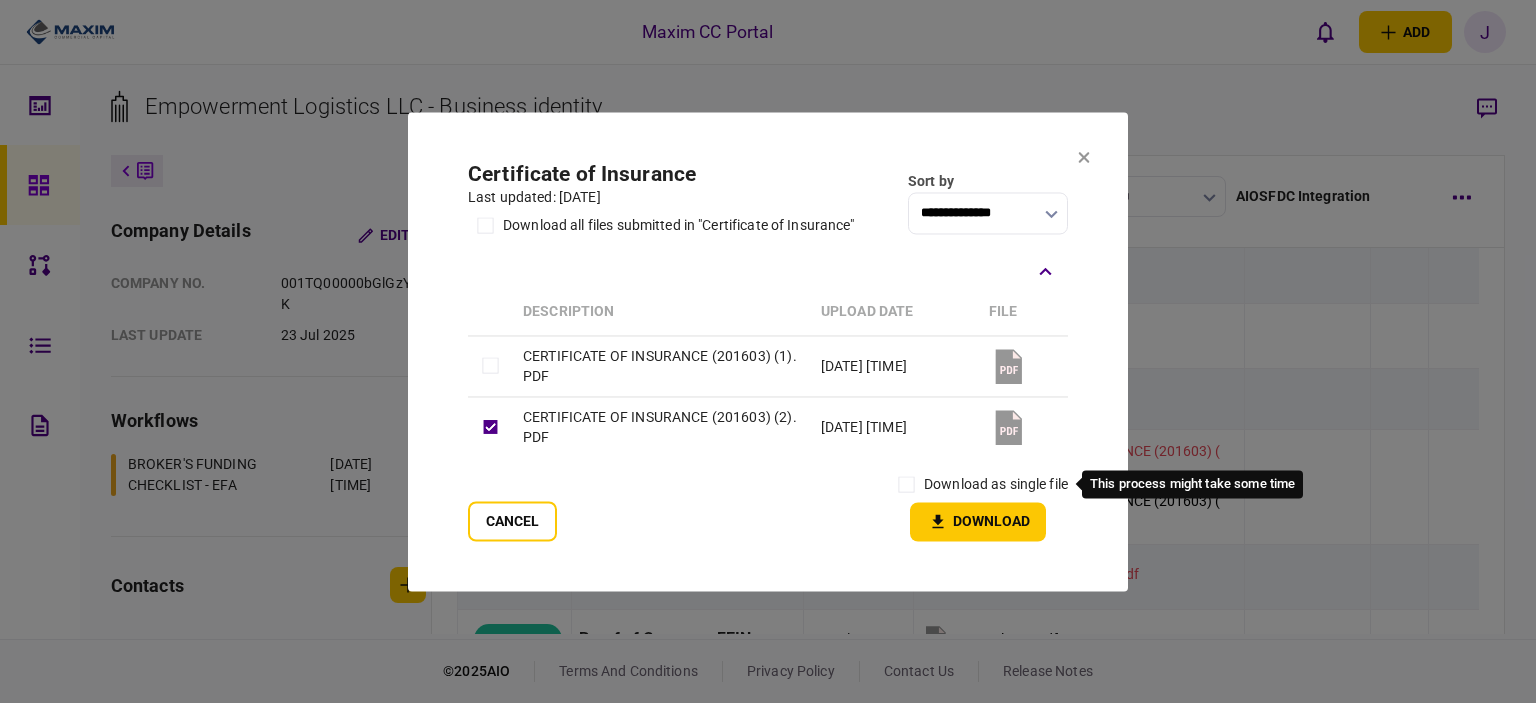 click on "download as single file" at bounding box center (996, 484) 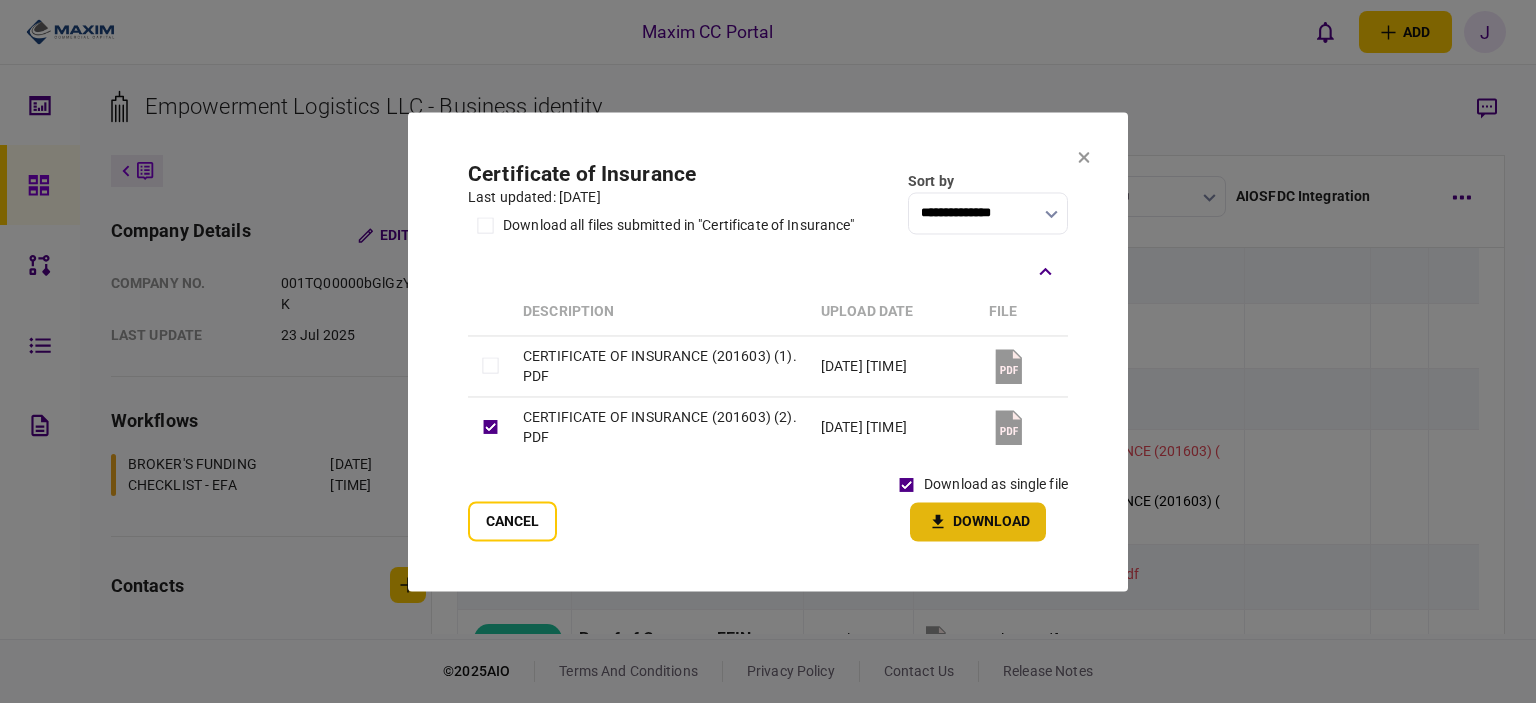 click on "Download" at bounding box center (978, 521) 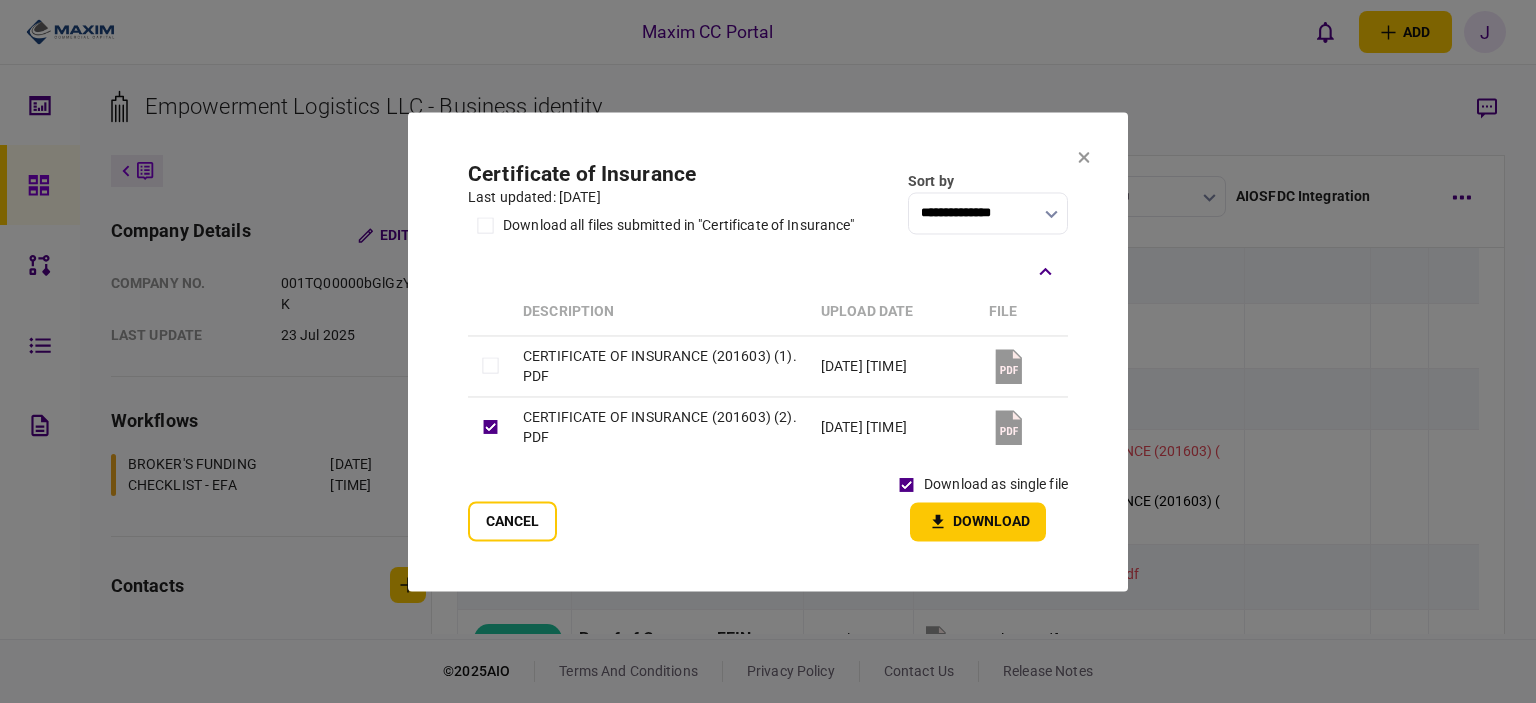 click 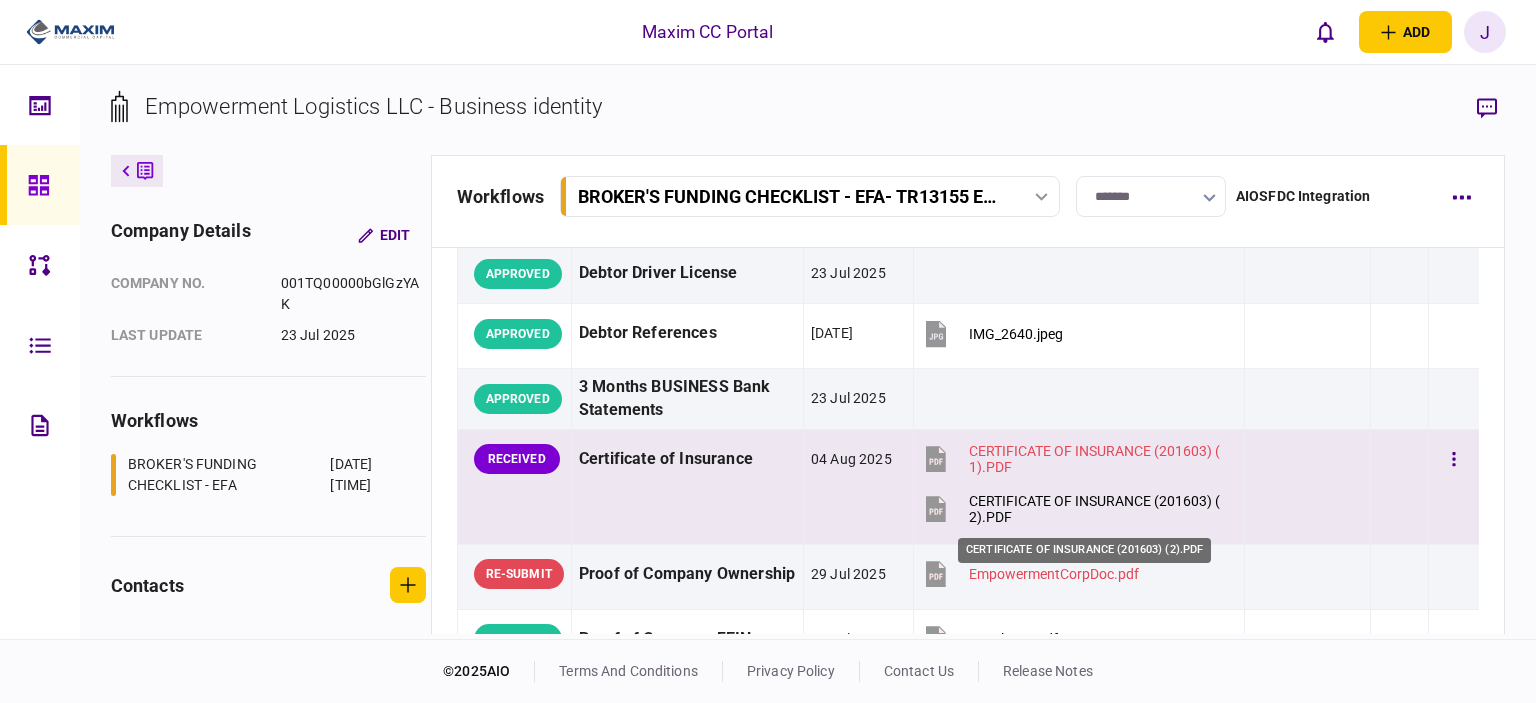 click on "CERTIFICATE OF INSURANCE (201603) (2).PDF" at bounding box center [1098, 509] 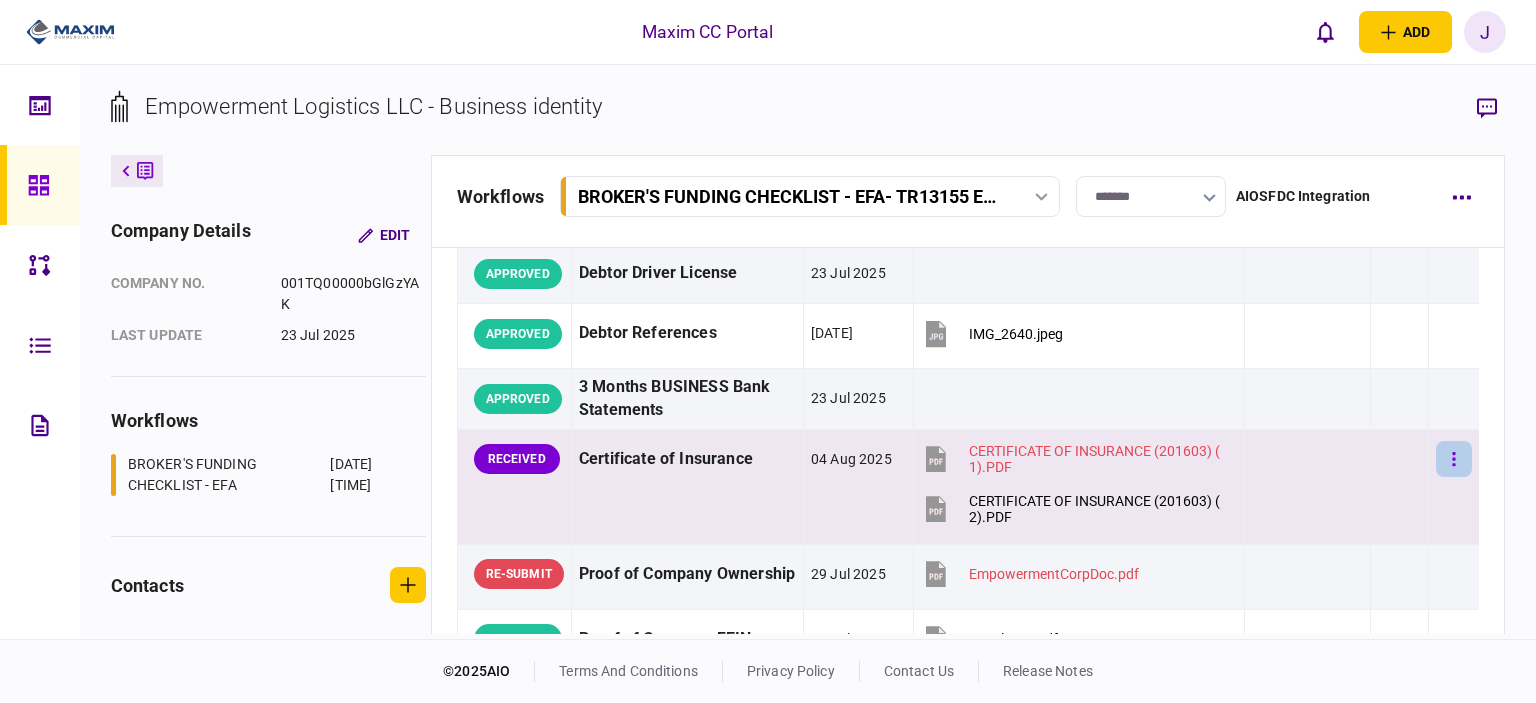 click at bounding box center (1454, 459) 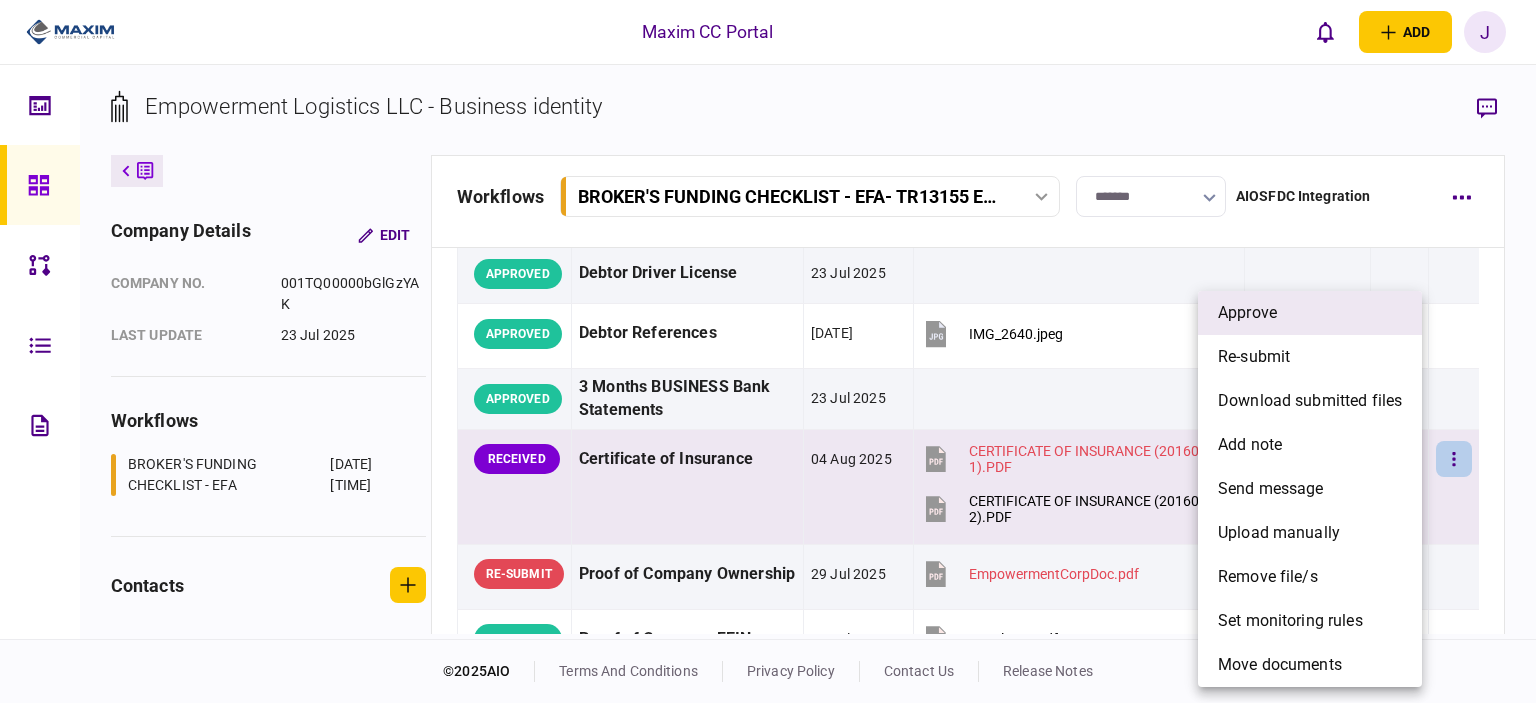 click on "approve" at bounding box center [1310, 313] 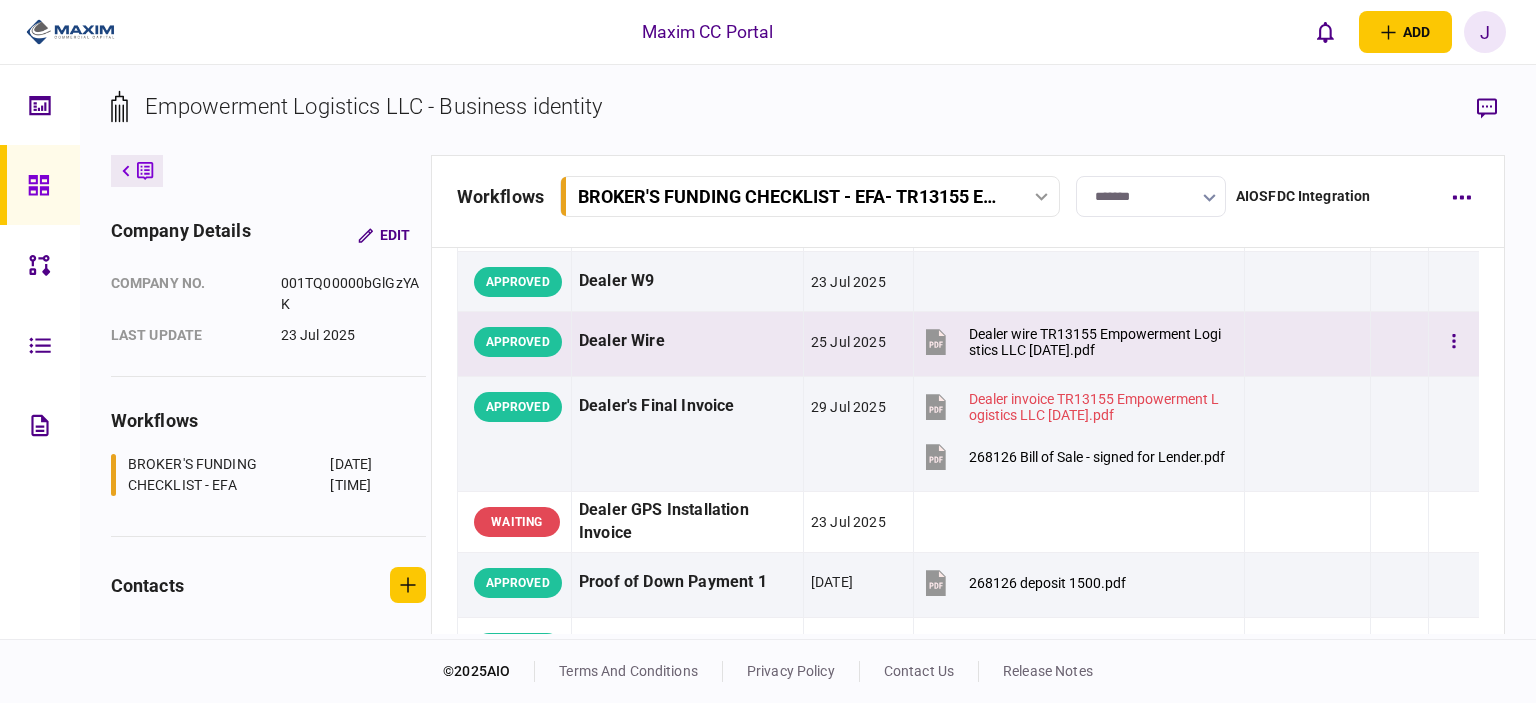 scroll, scrollTop: 1291, scrollLeft: 0, axis: vertical 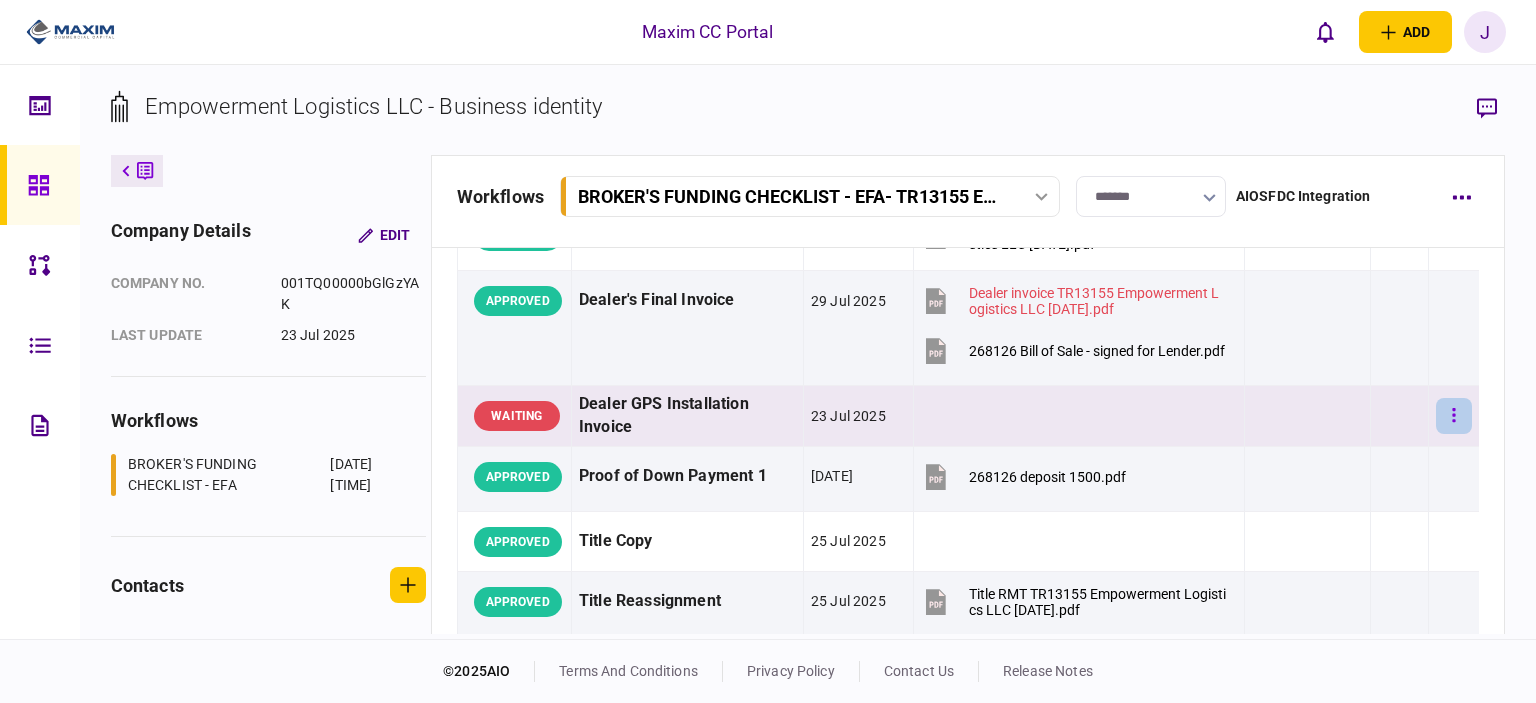click at bounding box center [1454, 416] 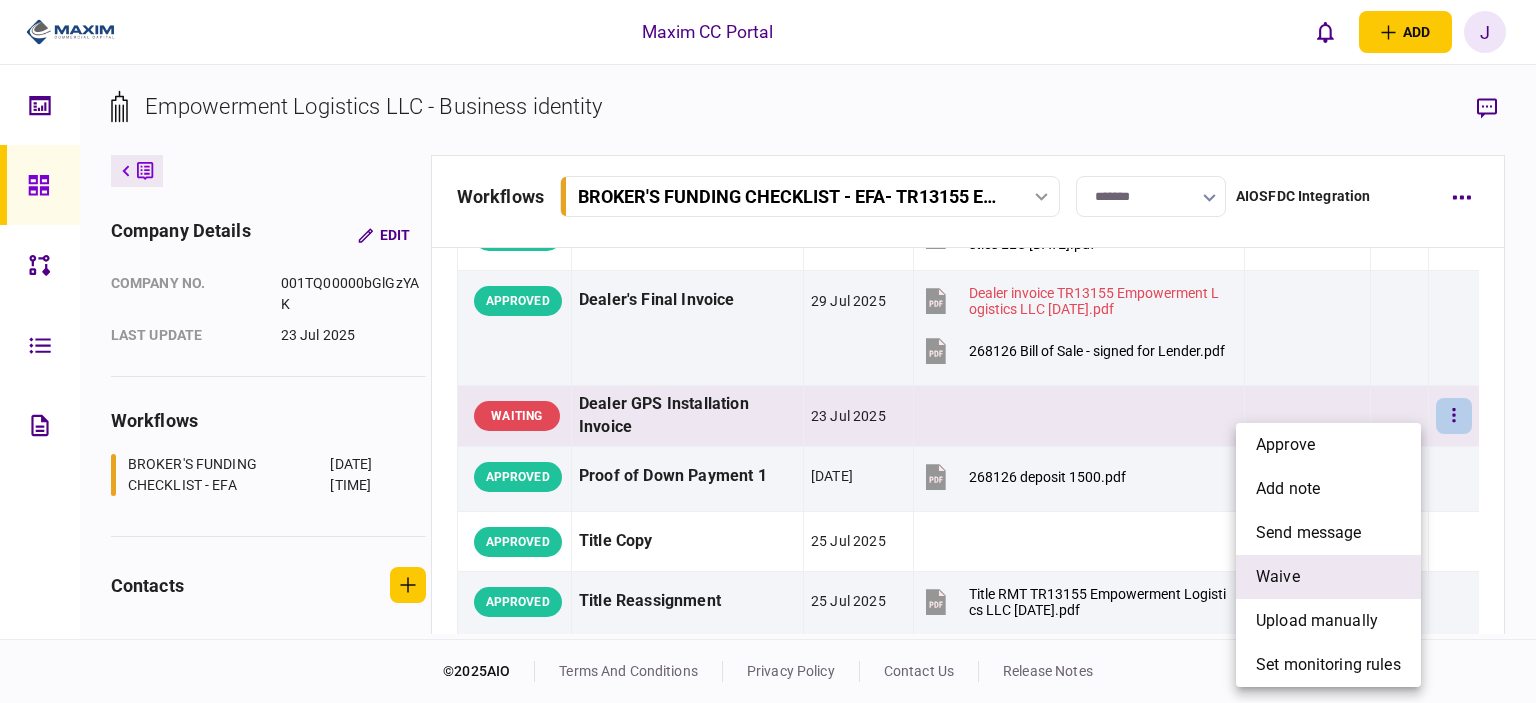 click on "waive" at bounding box center (1328, 577) 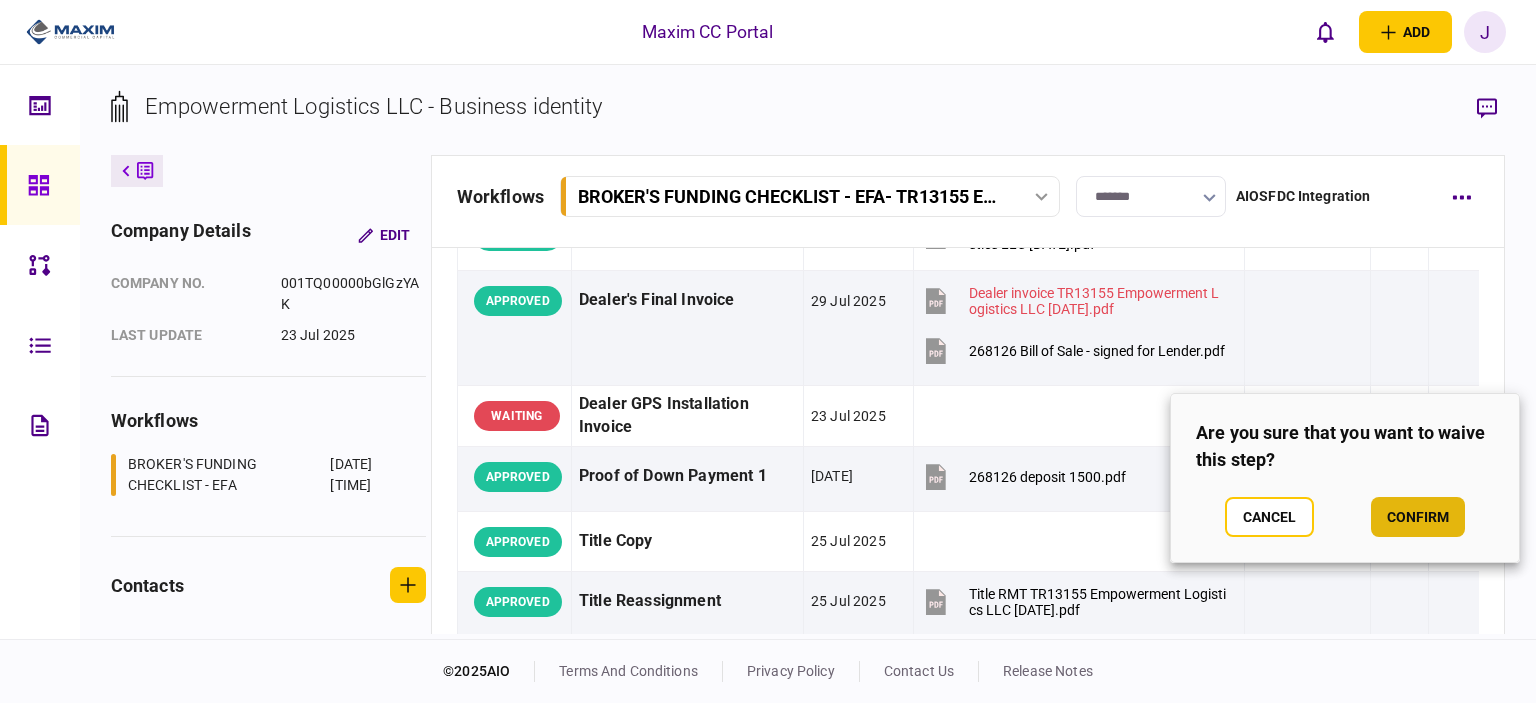 click on "confirm" at bounding box center [1418, 517] 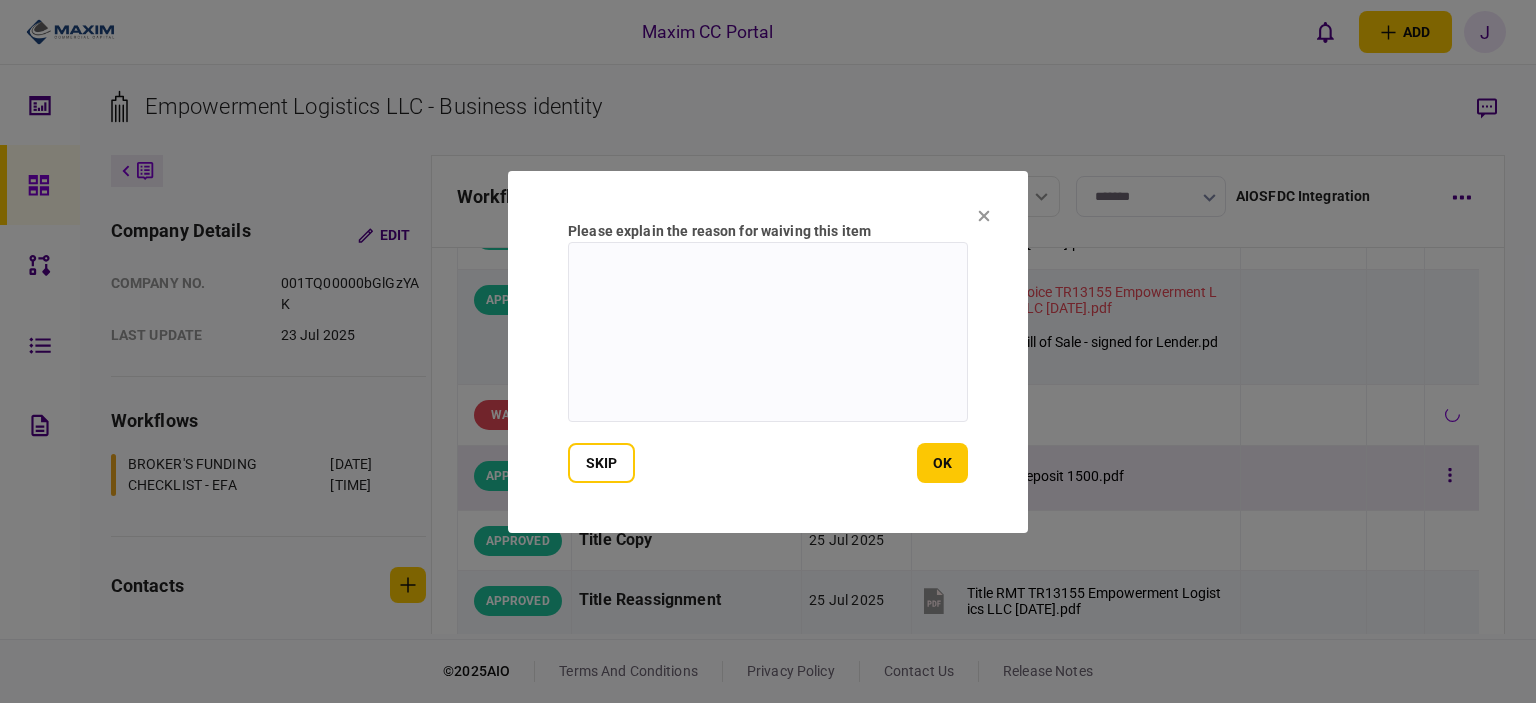 click on "ok" at bounding box center (942, 463) 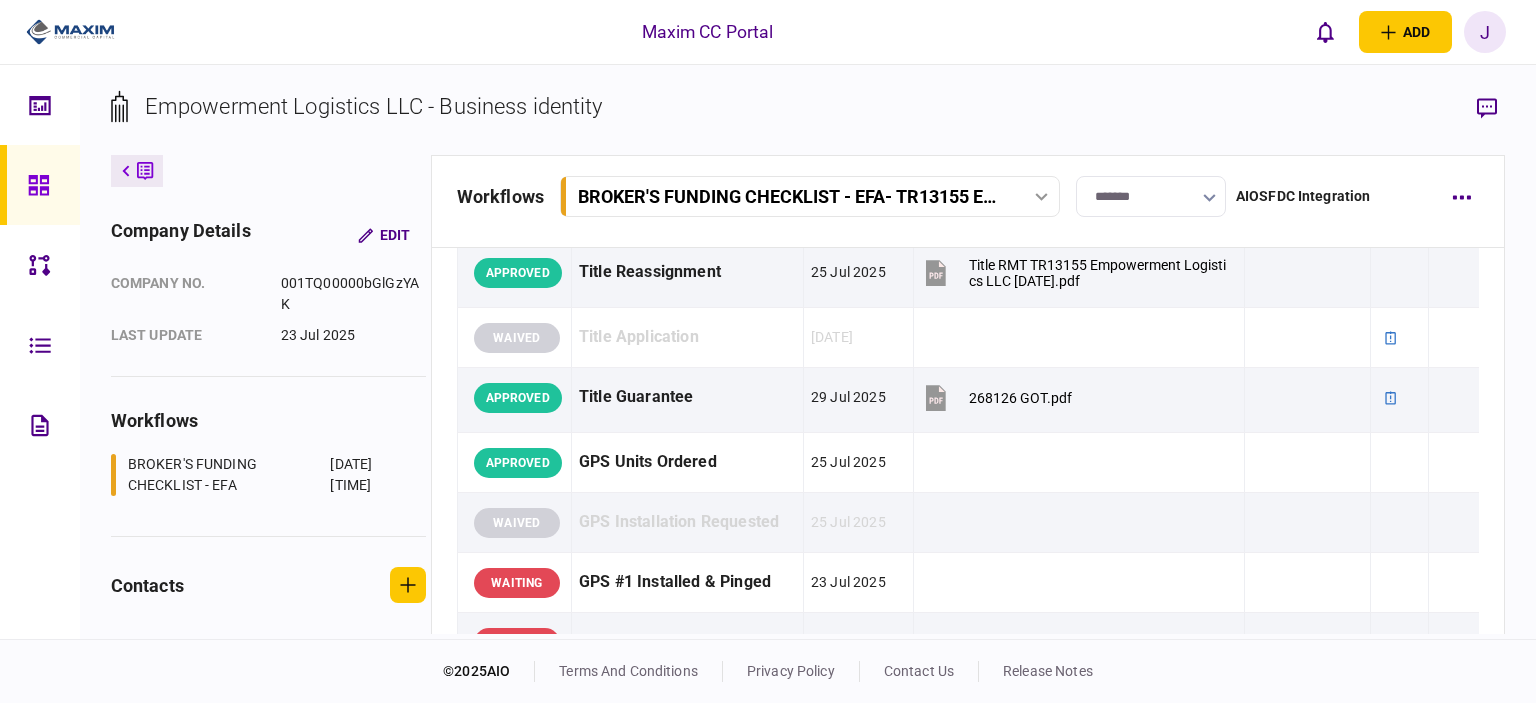 scroll, scrollTop: 2000, scrollLeft: 0, axis: vertical 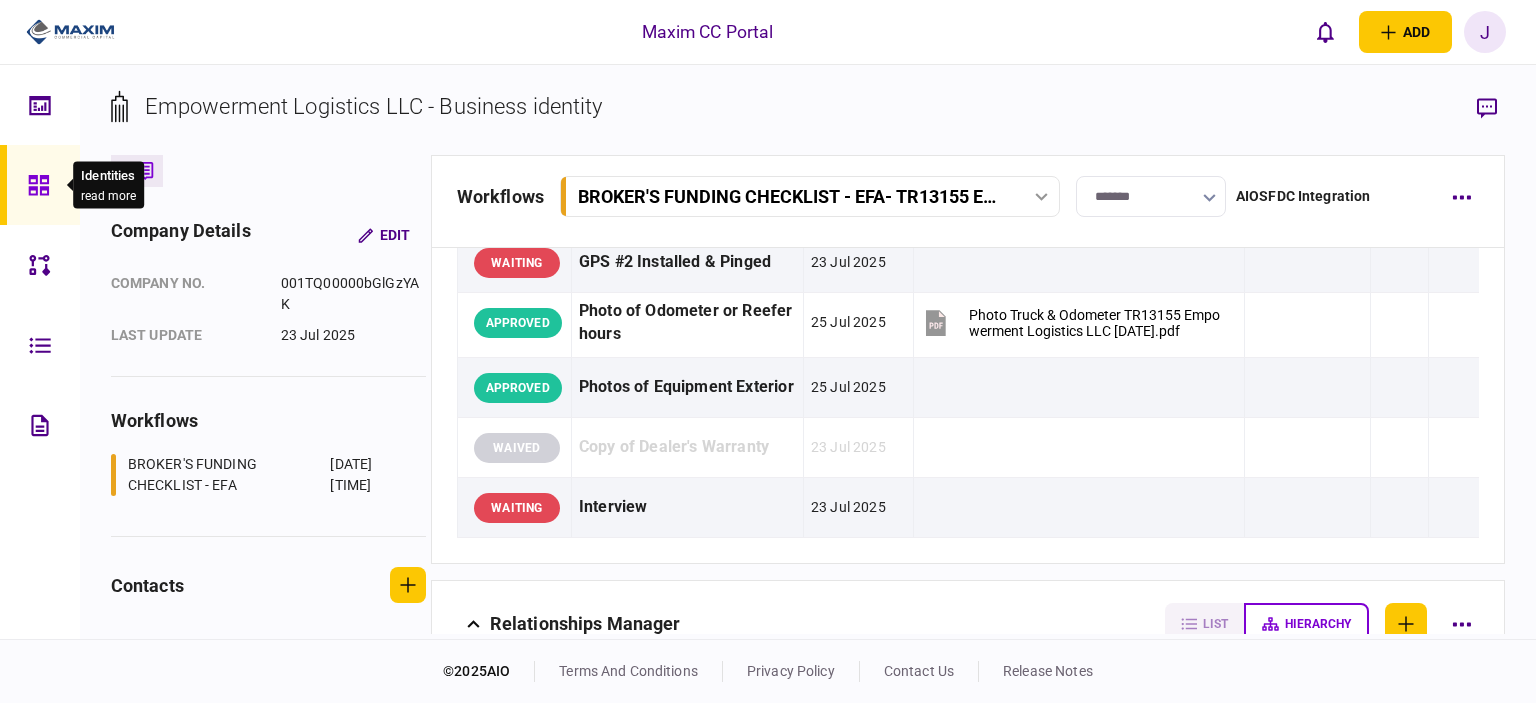 click at bounding box center (44, 185) 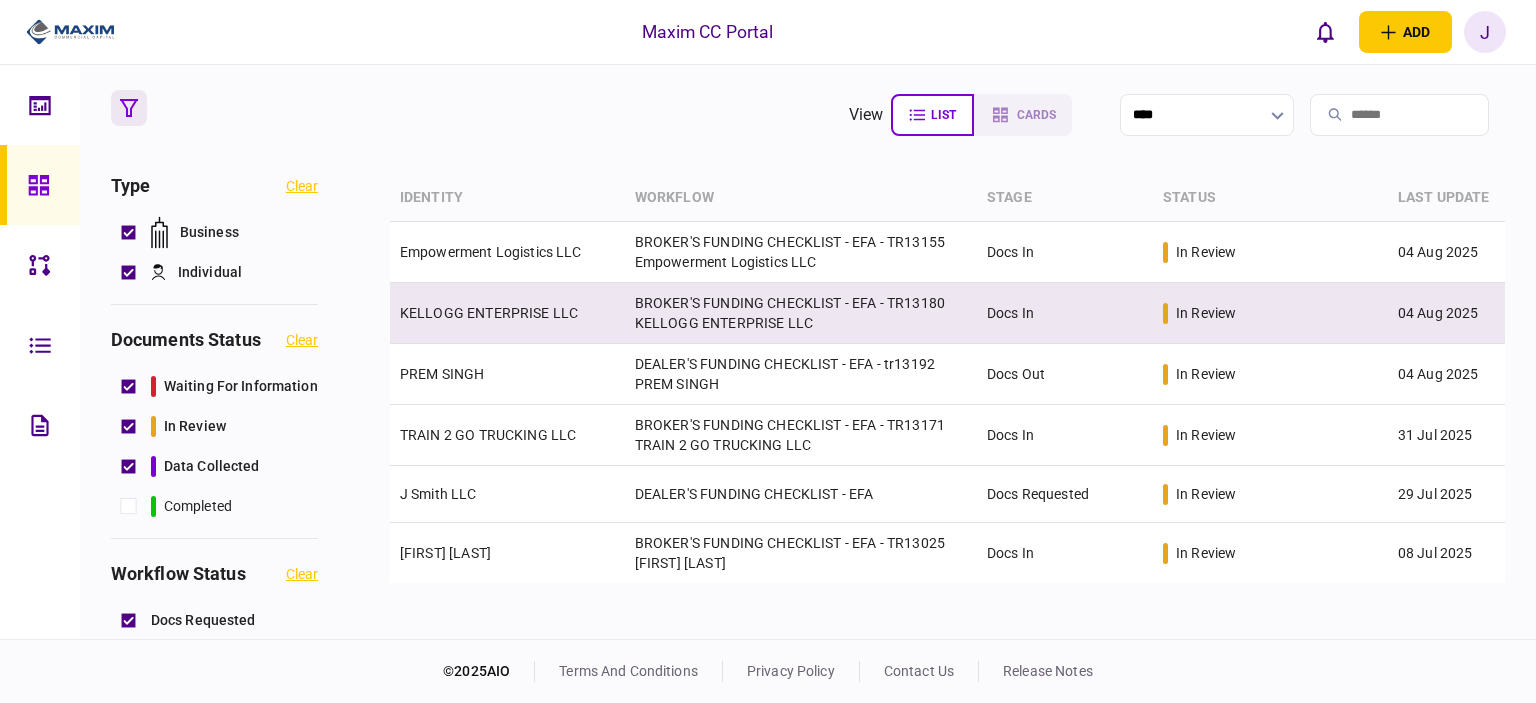 click on "KELLOGG ENTERPRISE LLC" at bounding box center [507, 313] 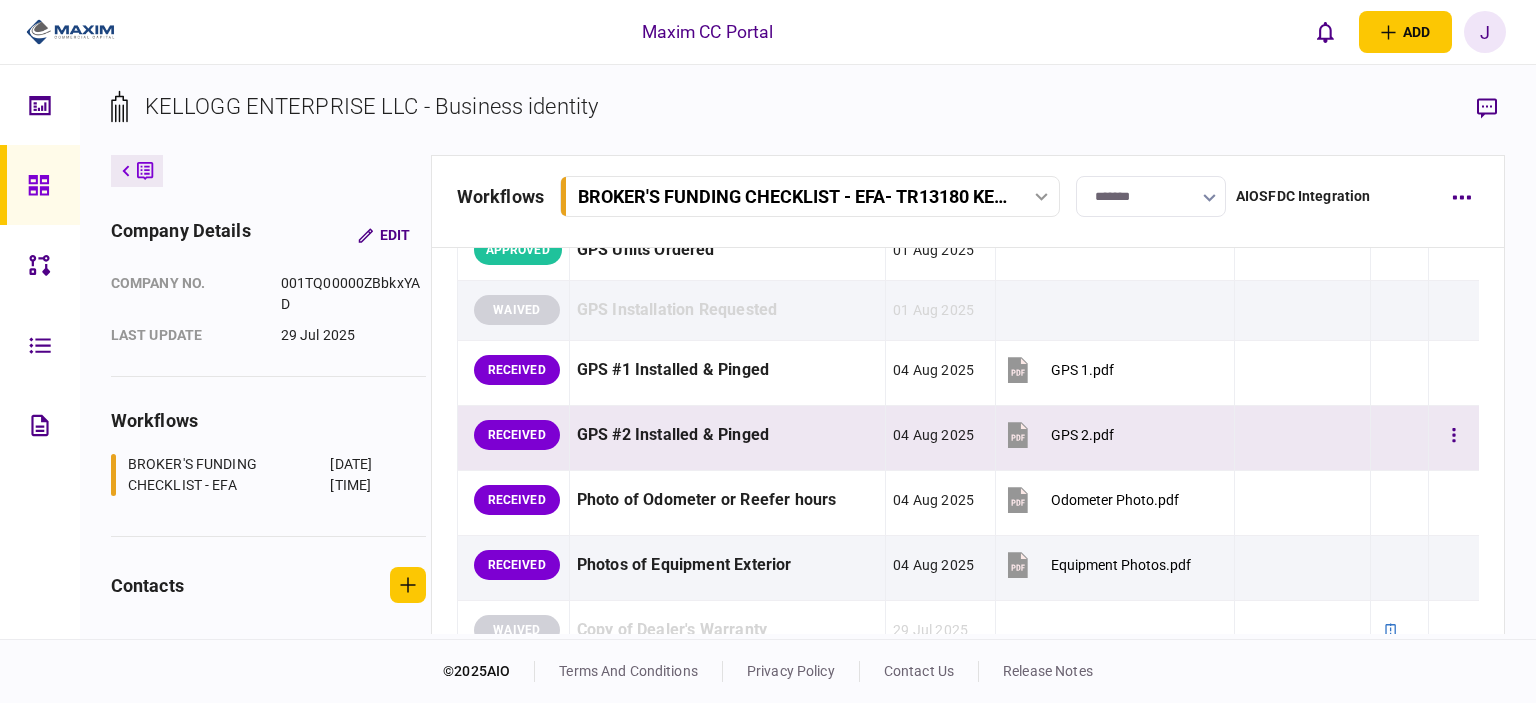 scroll, scrollTop: 2000, scrollLeft: 0, axis: vertical 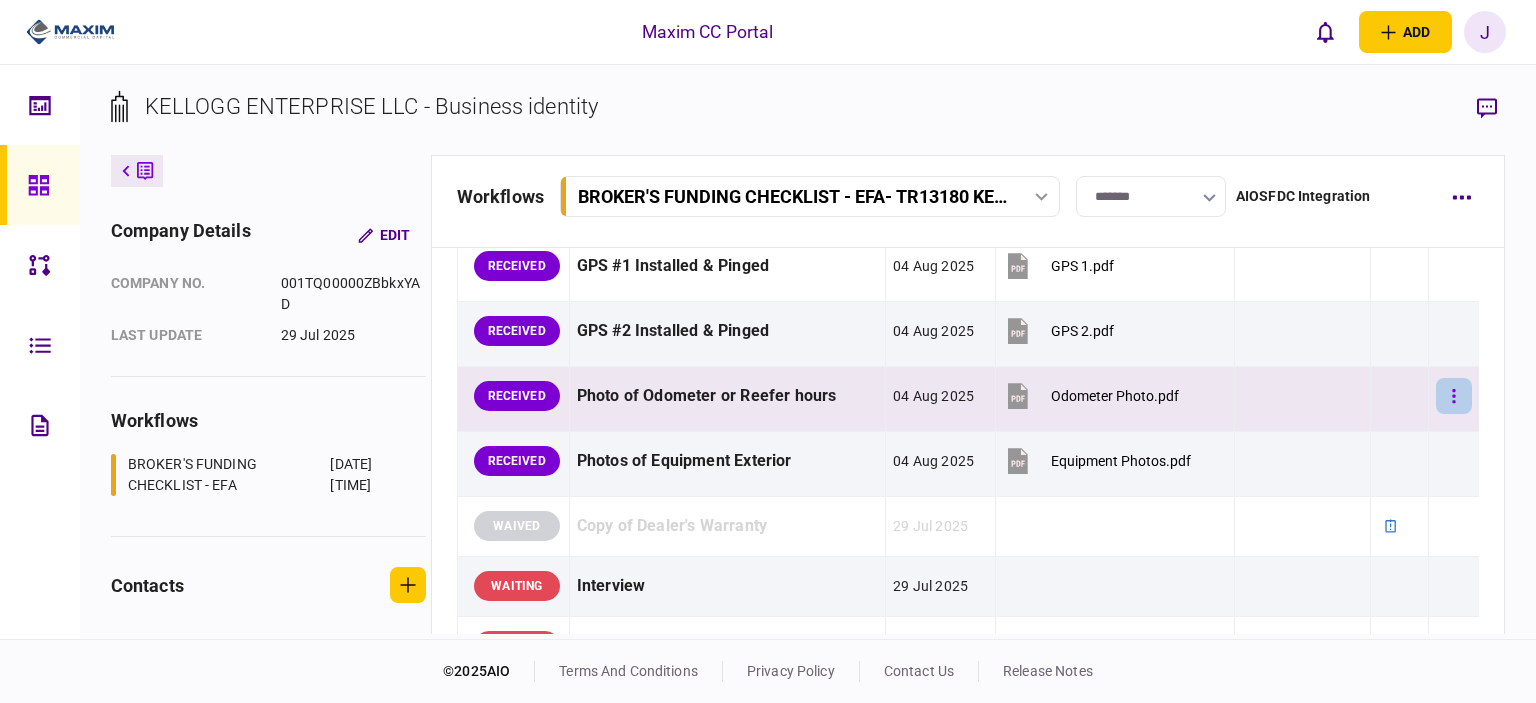 click at bounding box center [1454, 396] 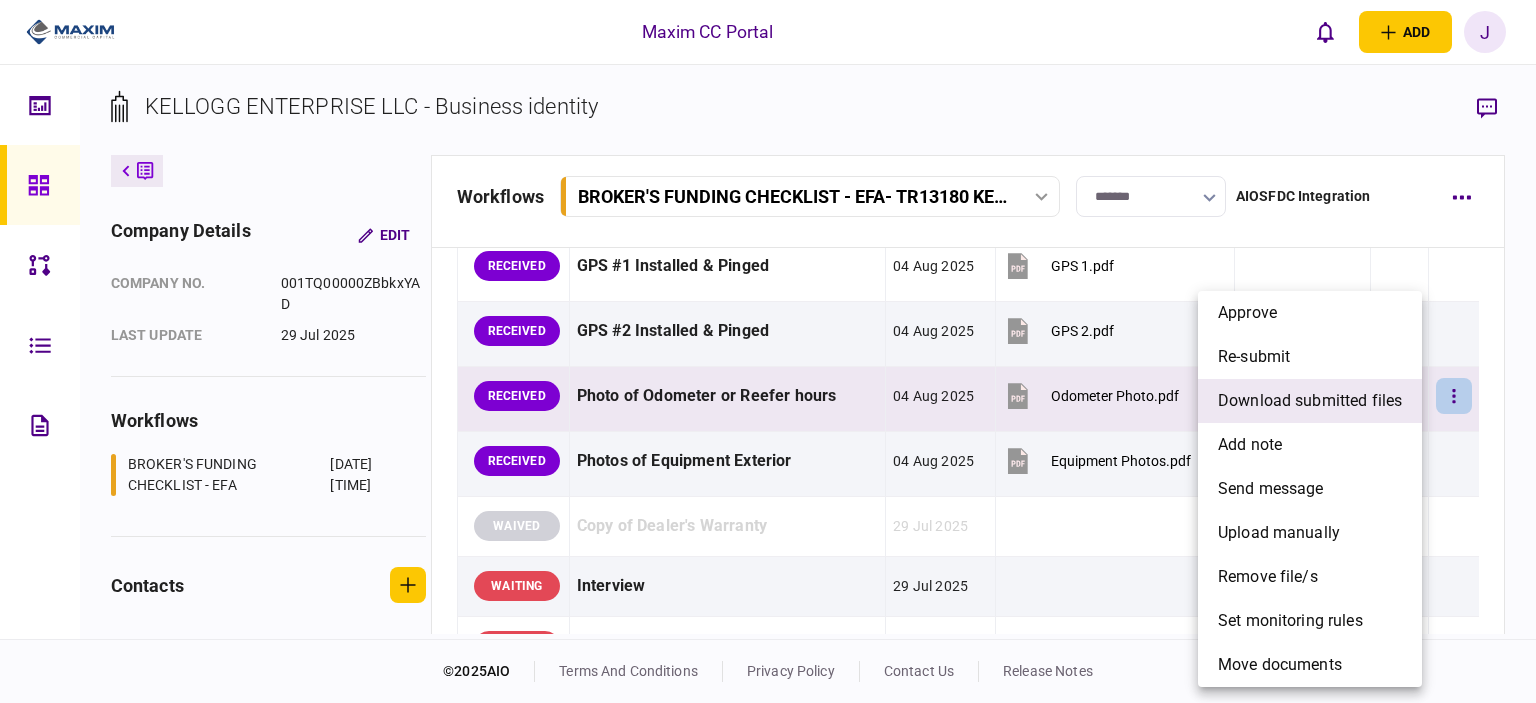 click on "download submitted files" at bounding box center (1310, 401) 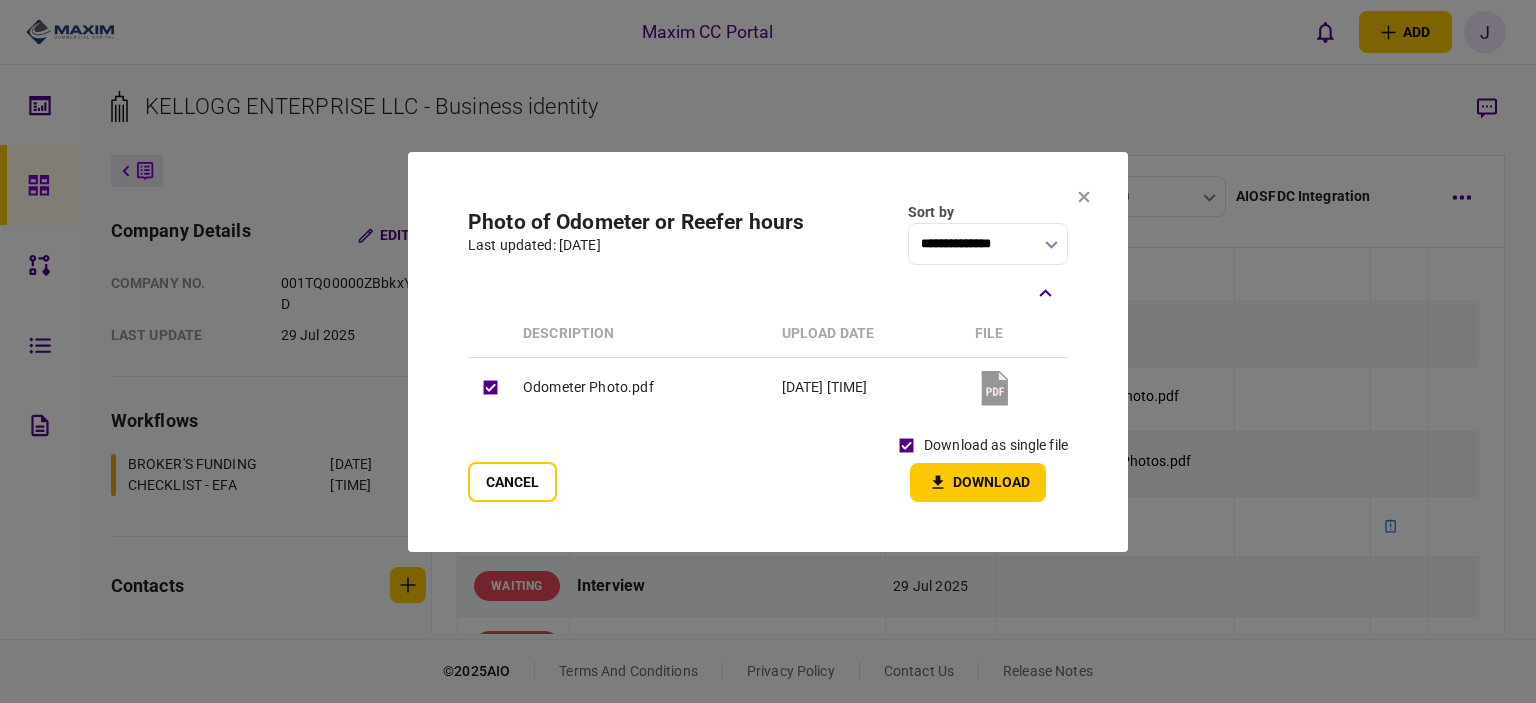 click on "Download" at bounding box center [978, 482] 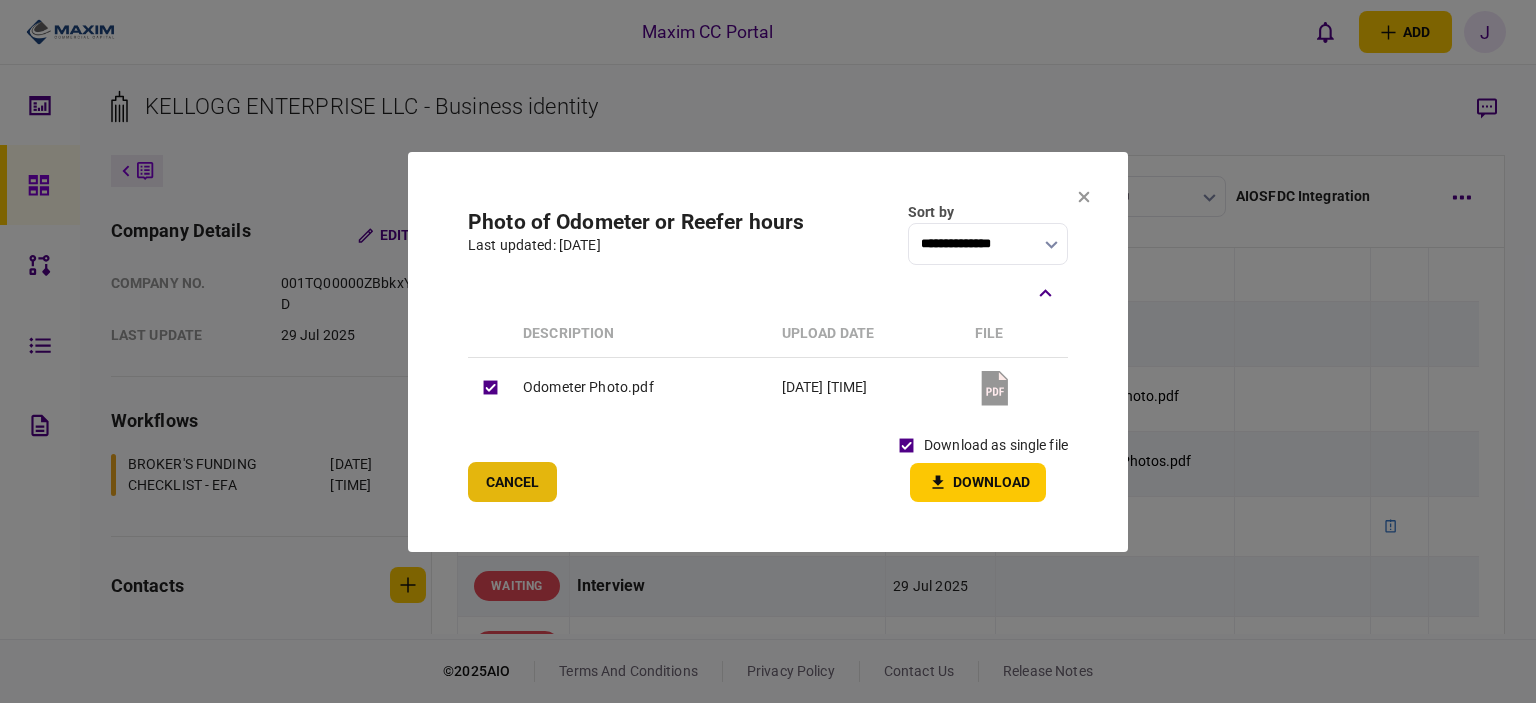 click on "Cancel" at bounding box center (512, 482) 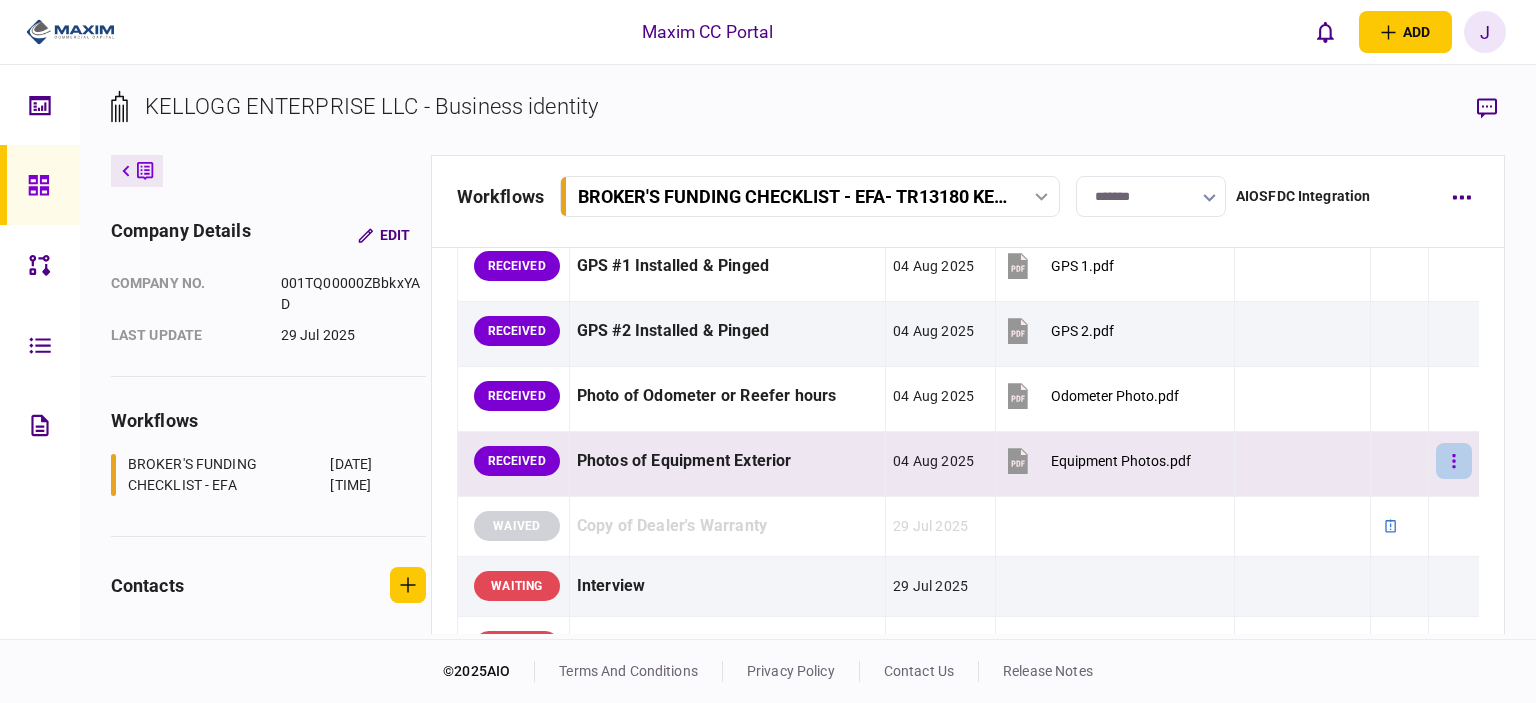 click at bounding box center (1454, 461) 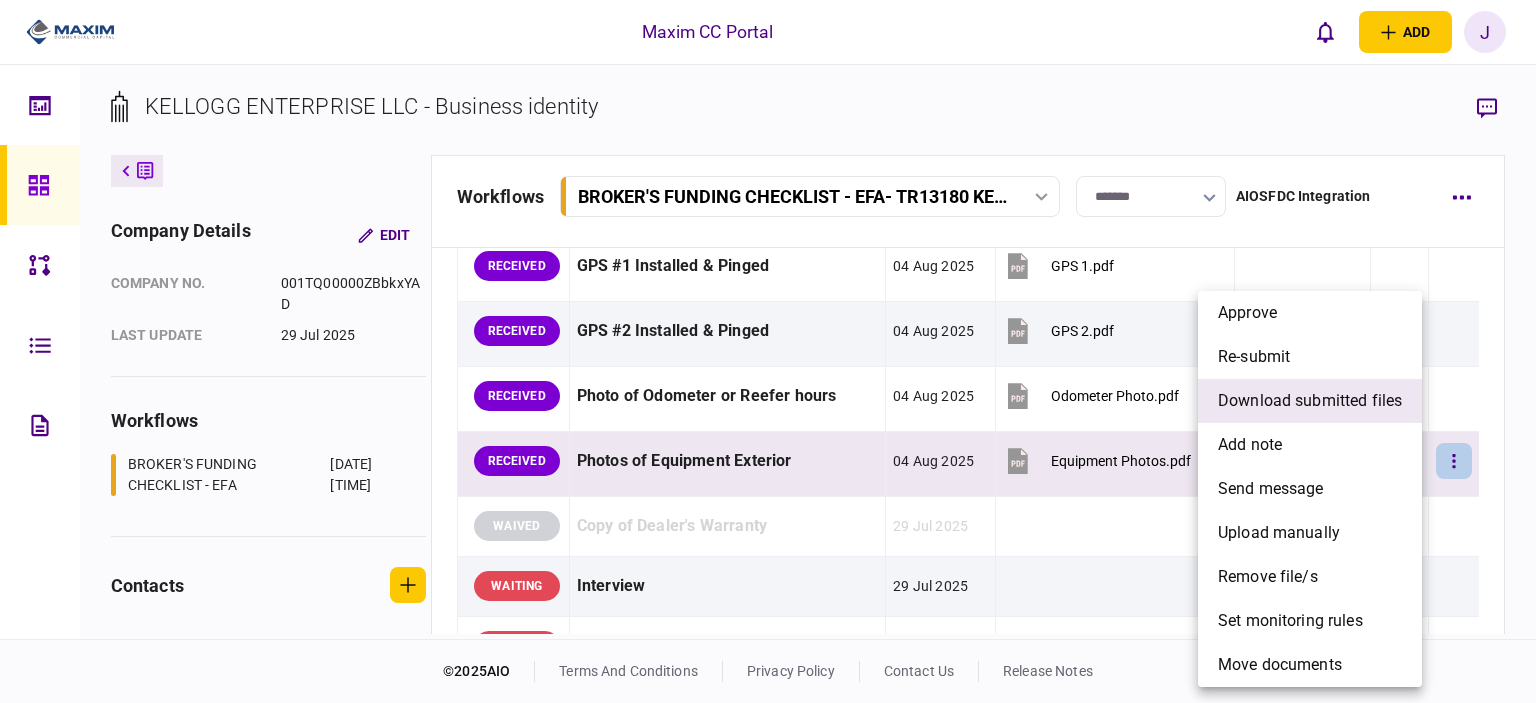 click on "download submitted files" at bounding box center [1310, 401] 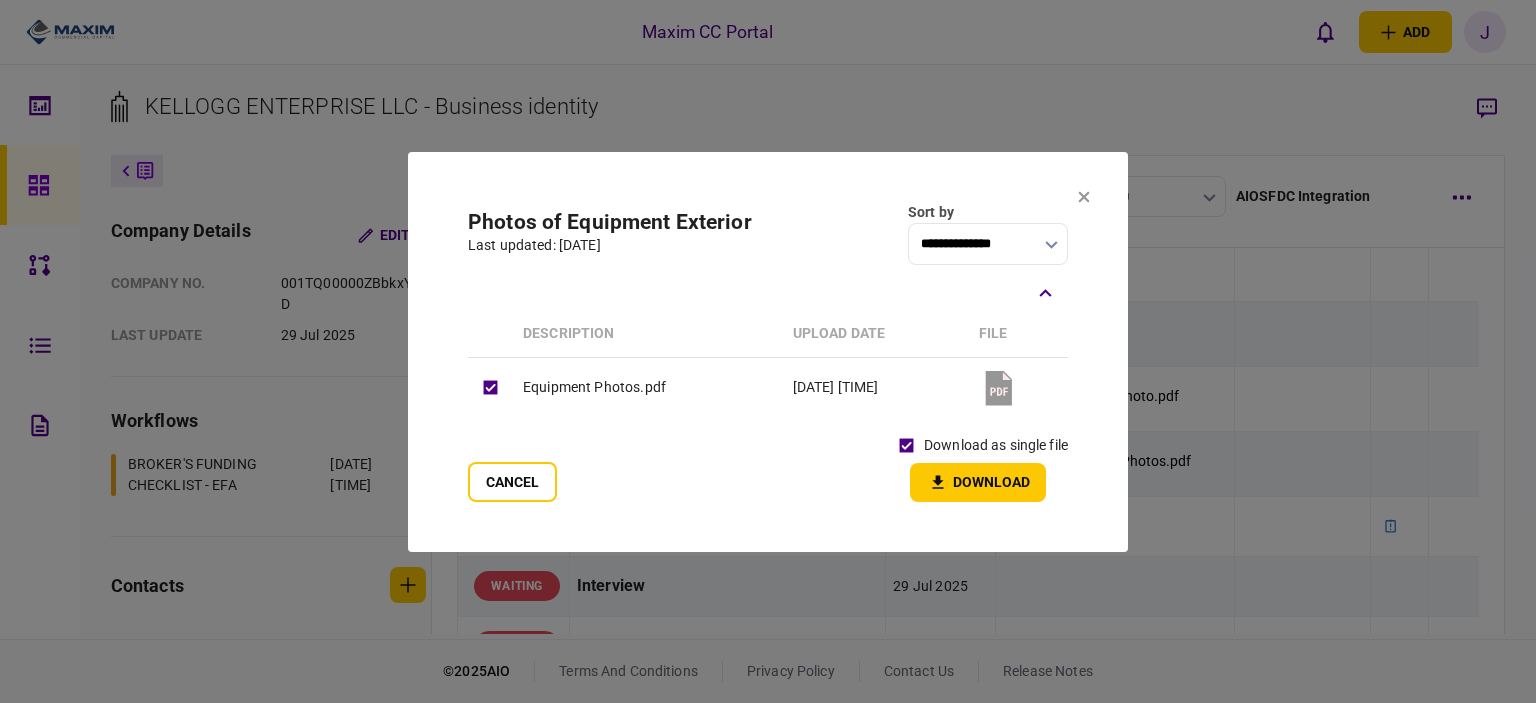 click on "Download" at bounding box center [978, 482] 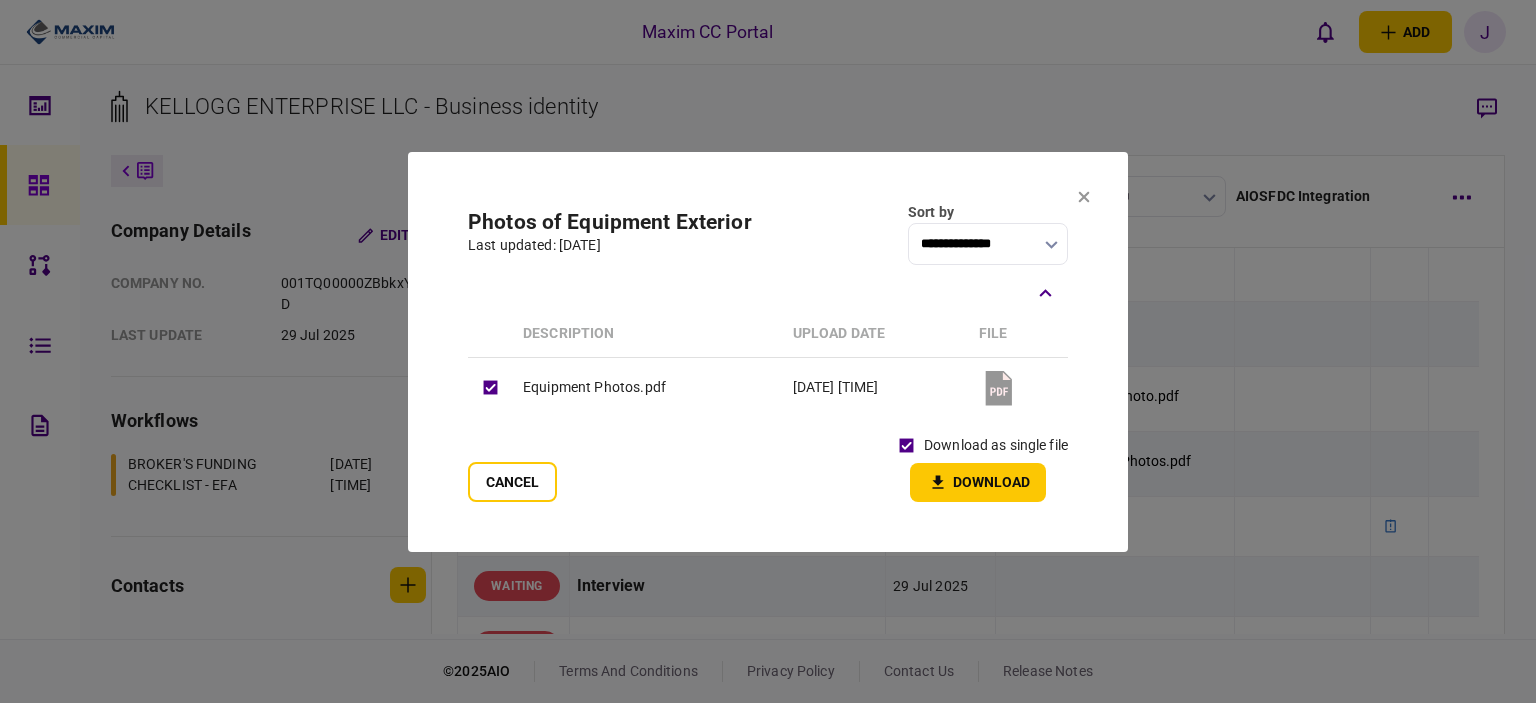 click 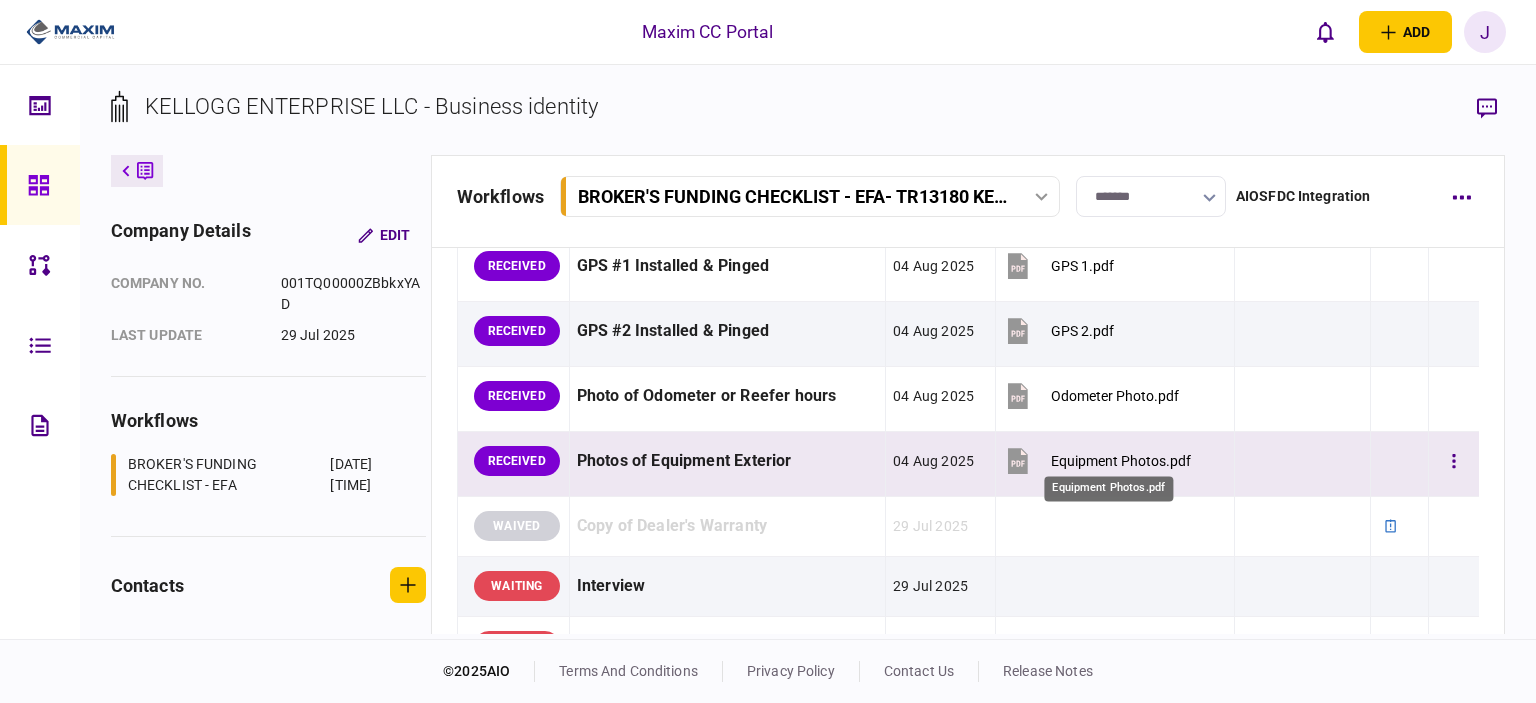 click on "Equipment Photos.pdf" at bounding box center [1121, 461] 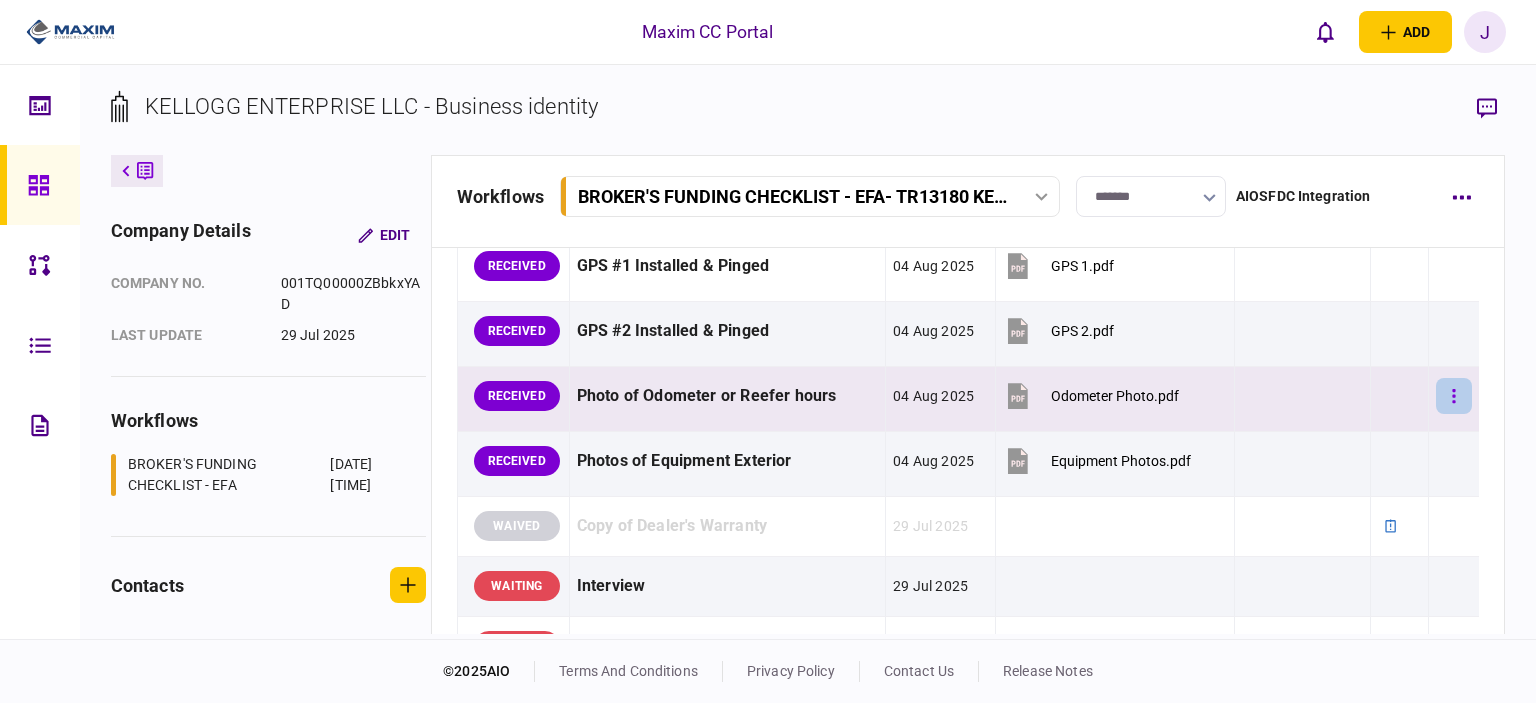 click at bounding box center (1454, 396) 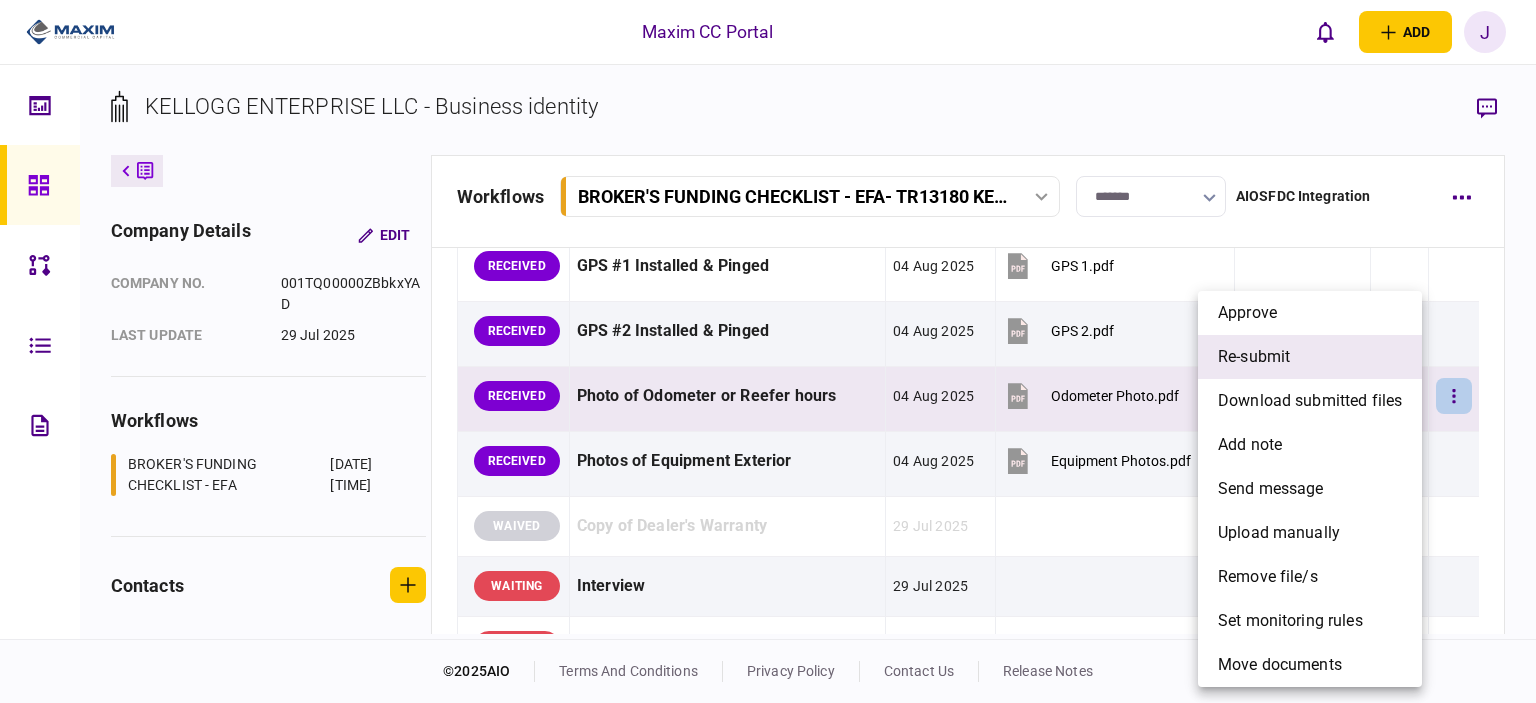 click on "re-submit" at bounding box center [1310, 357] 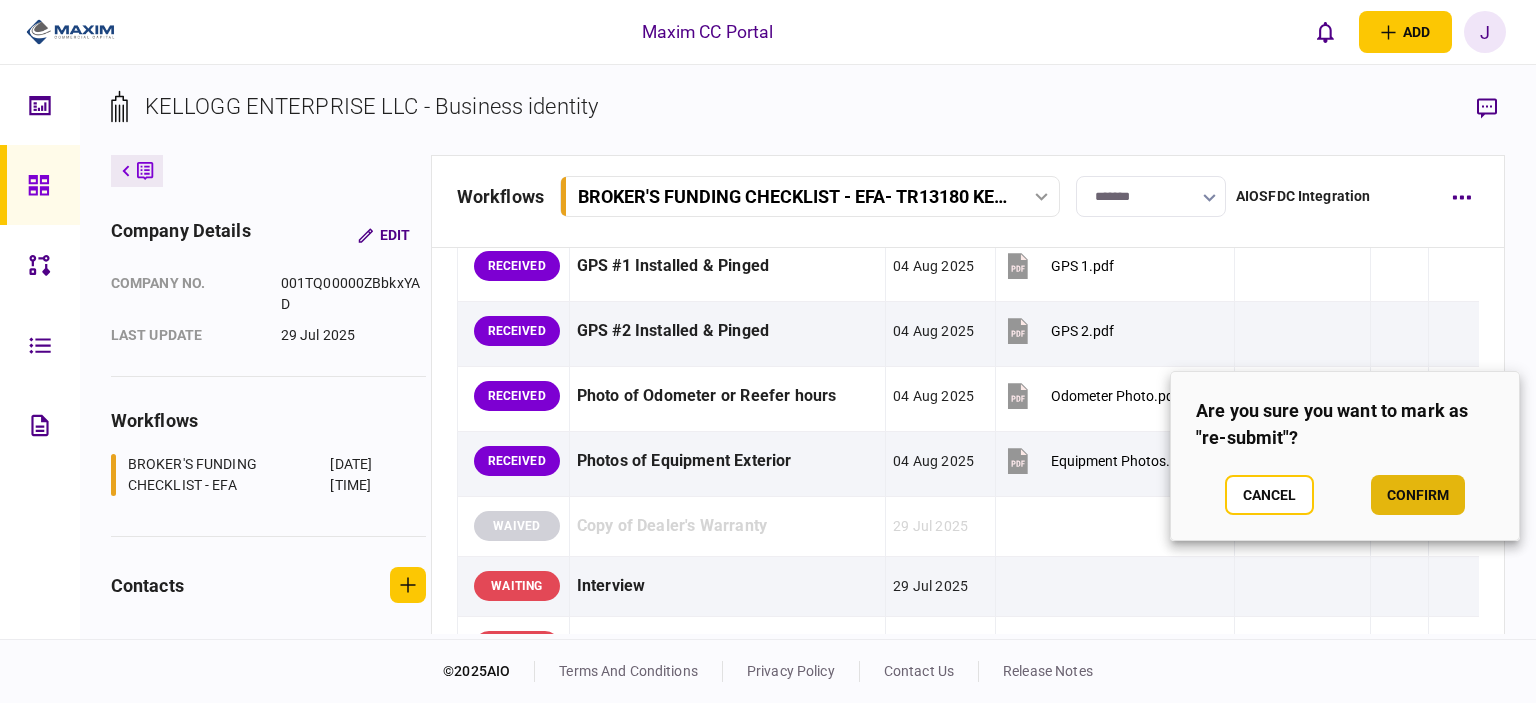 click on "confirm" at bounding box center [1418, 495] 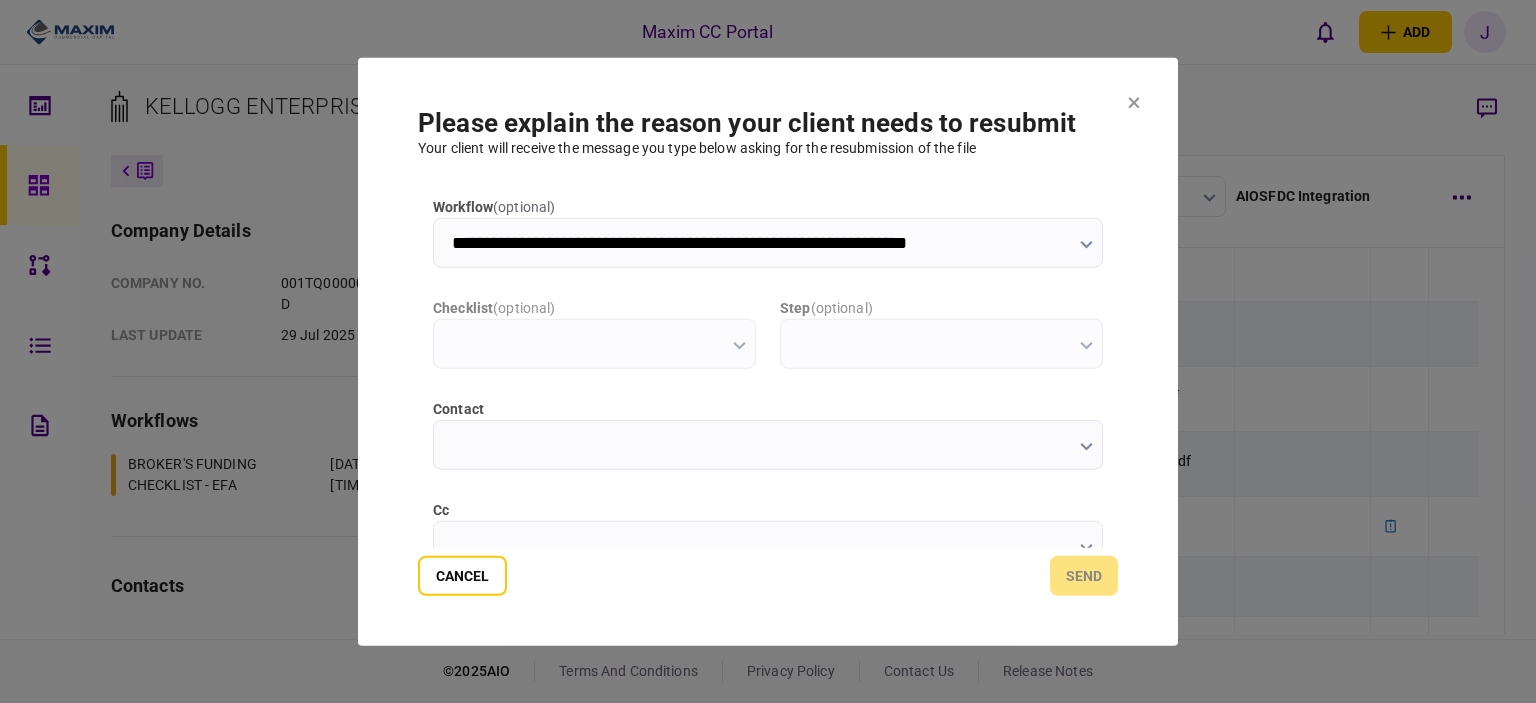 type on "**********" 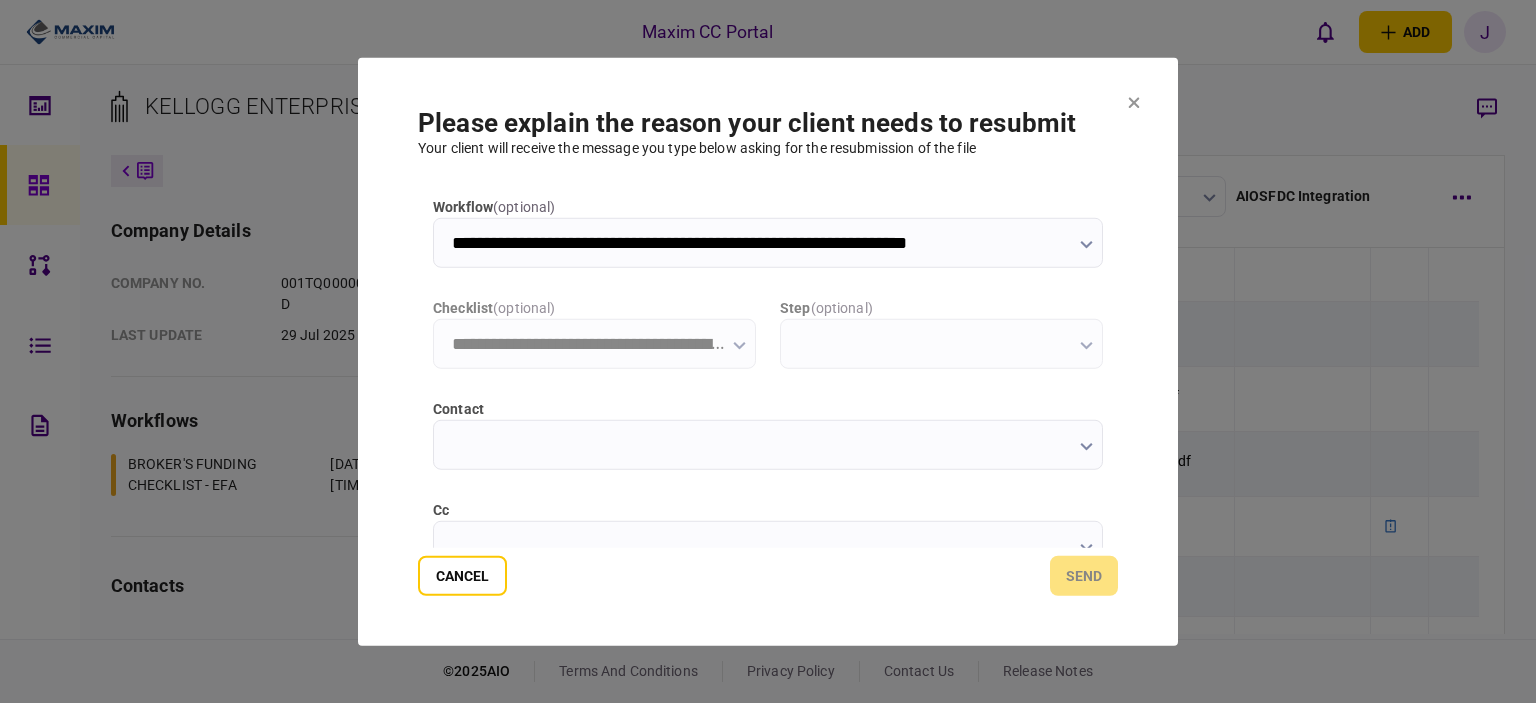 type on "**********" 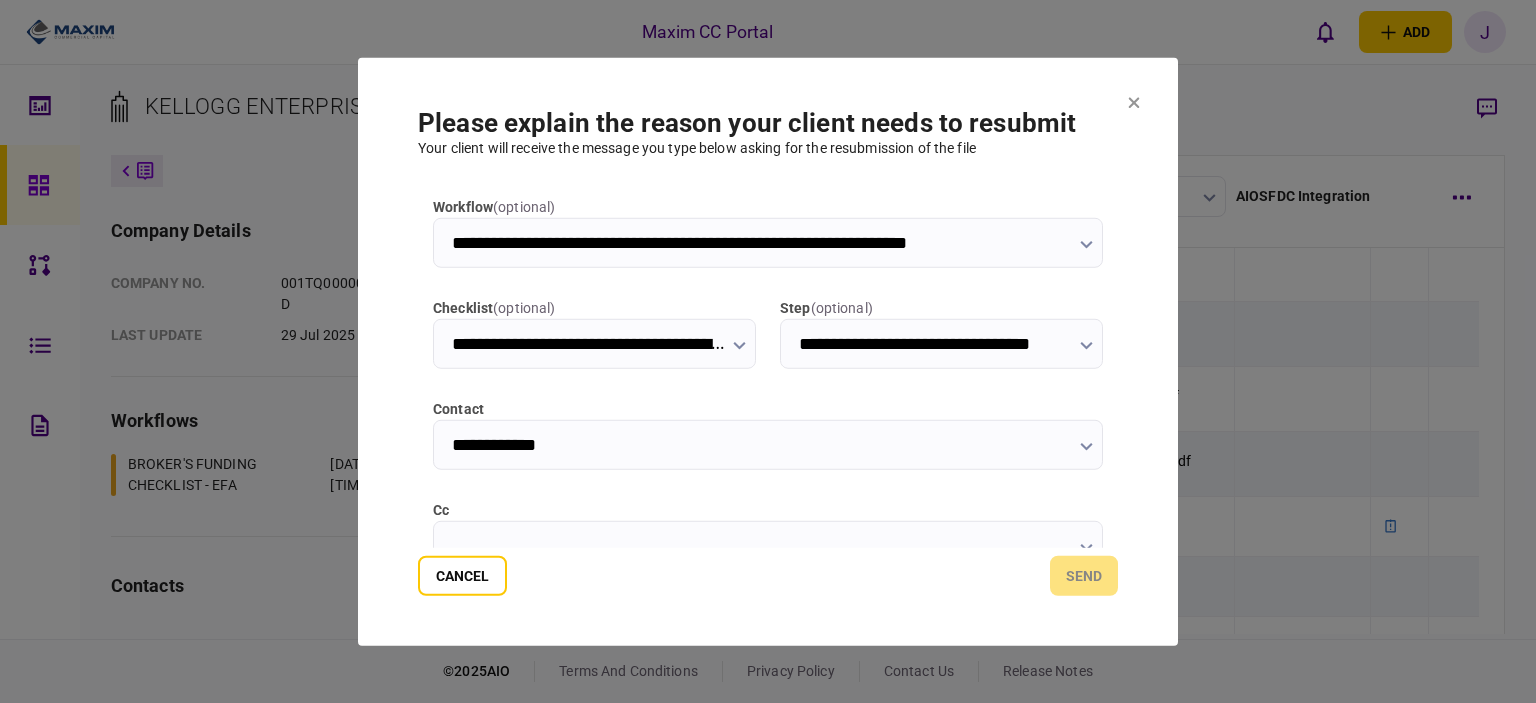 scroll, scrollTop: 0, scrollLeft: 0, axis: both 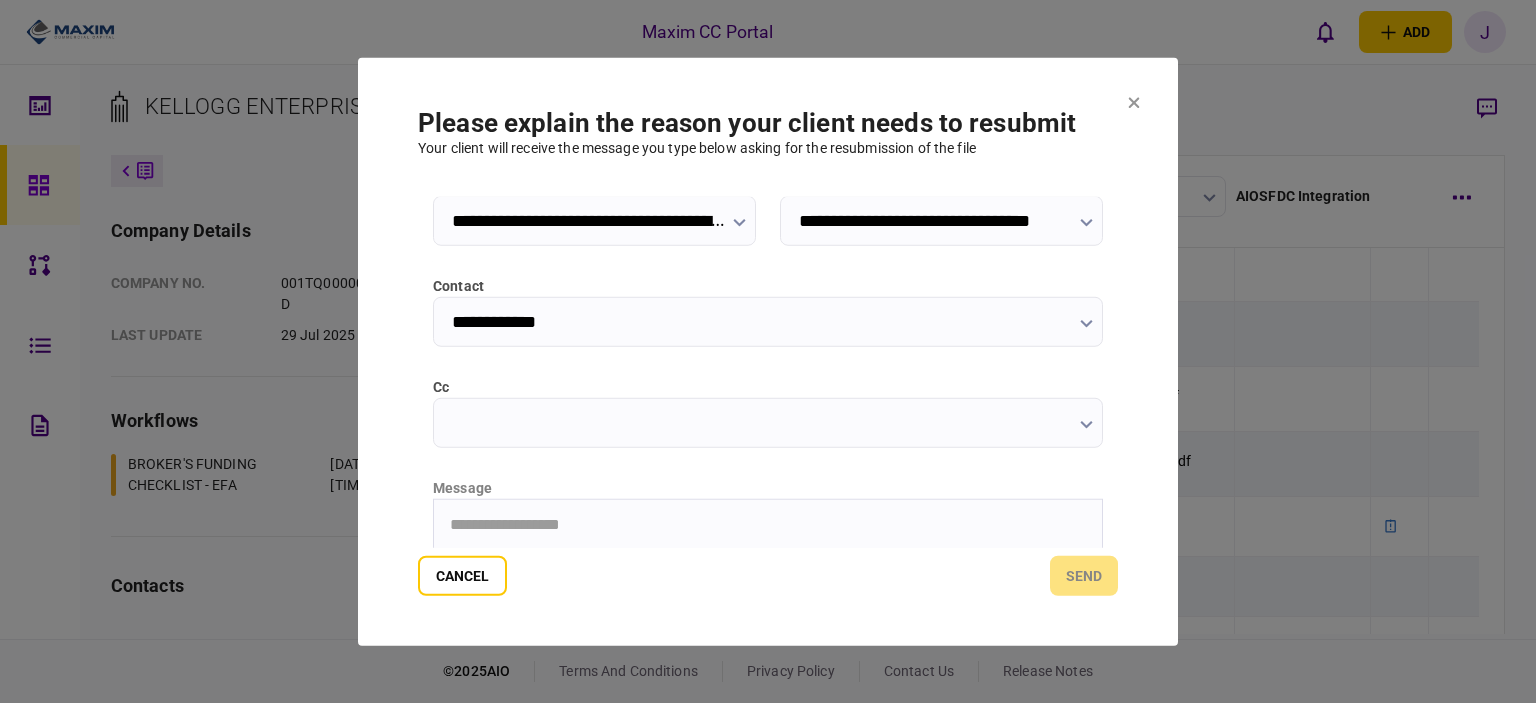 click on "cc" at bounding box center (768, 422) 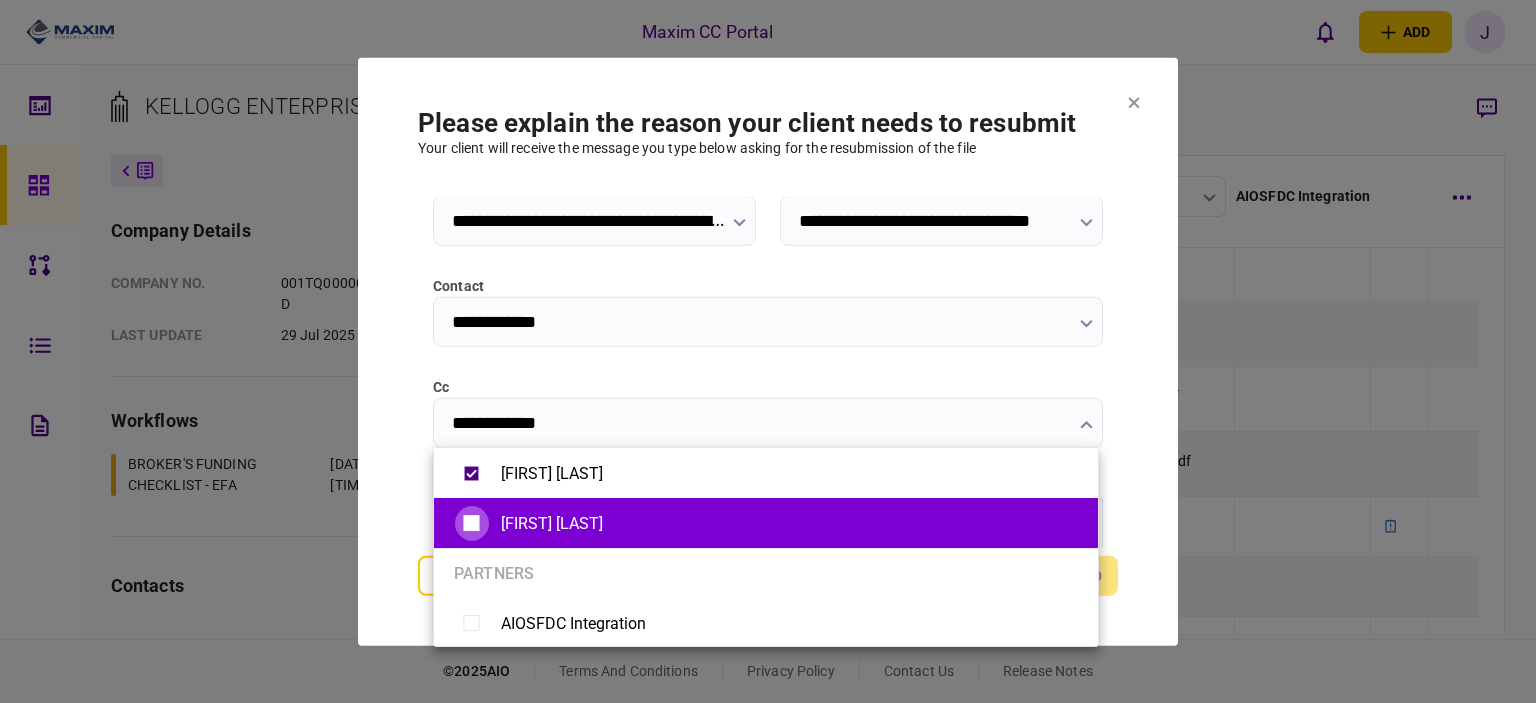 type on "**********" 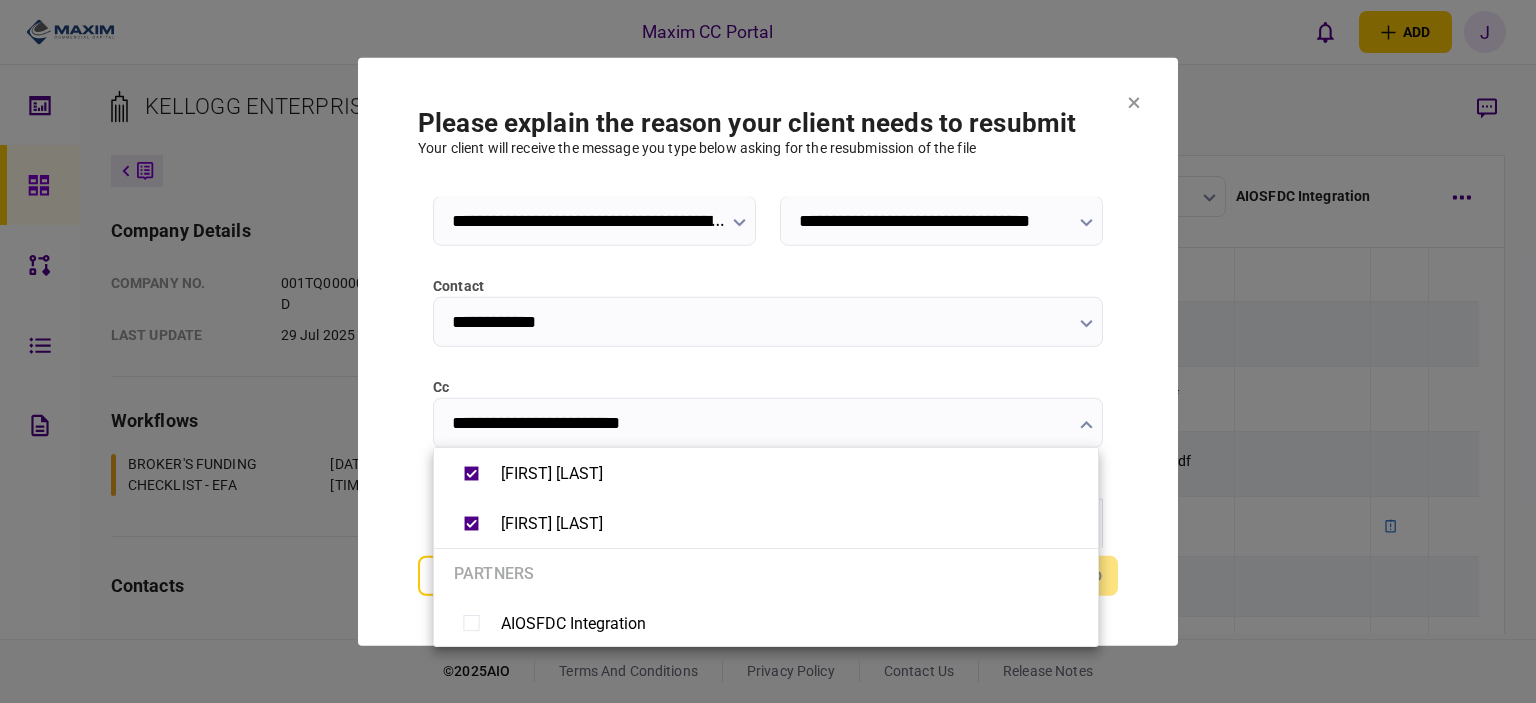 click at bounding box center (768, 351) 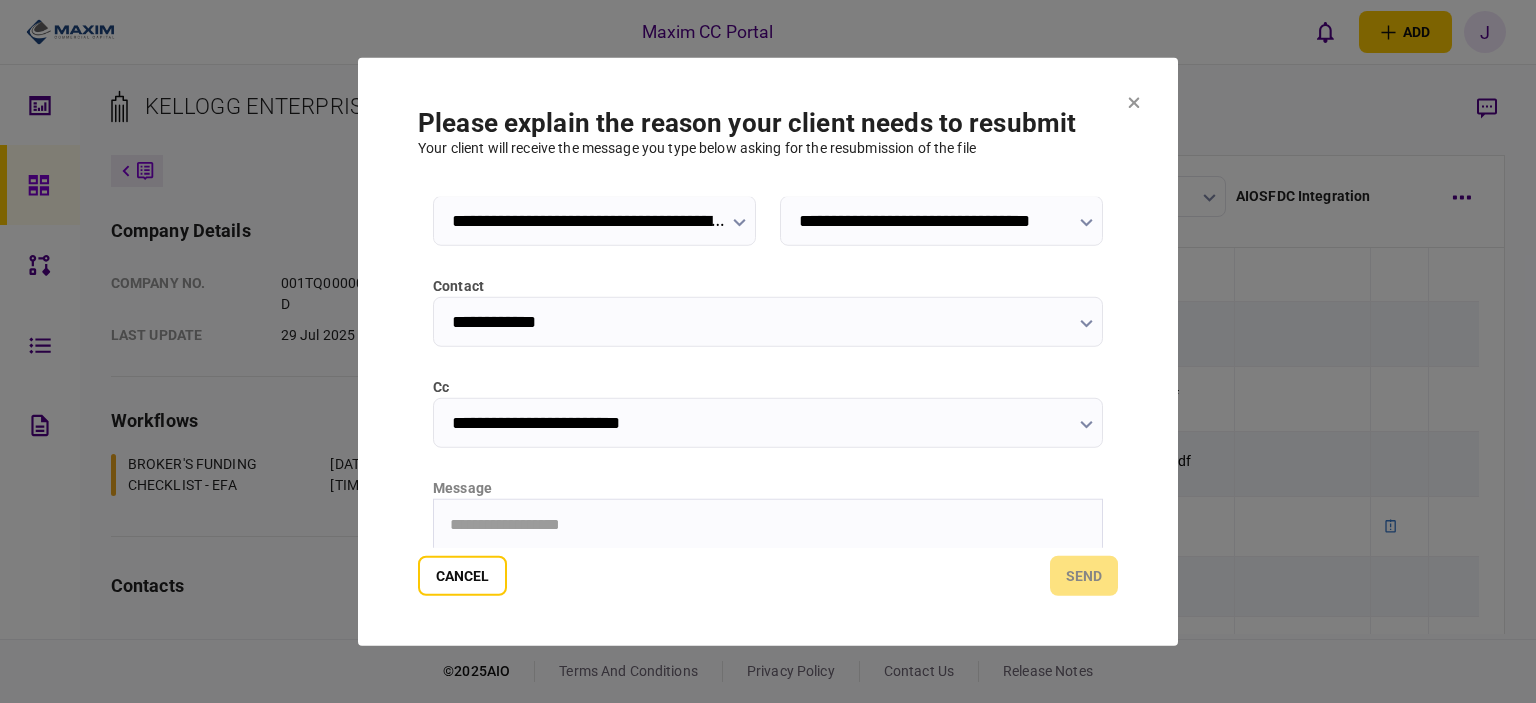 scroll, scrollTop: 223, scrollLeft: 0, axis: vertical 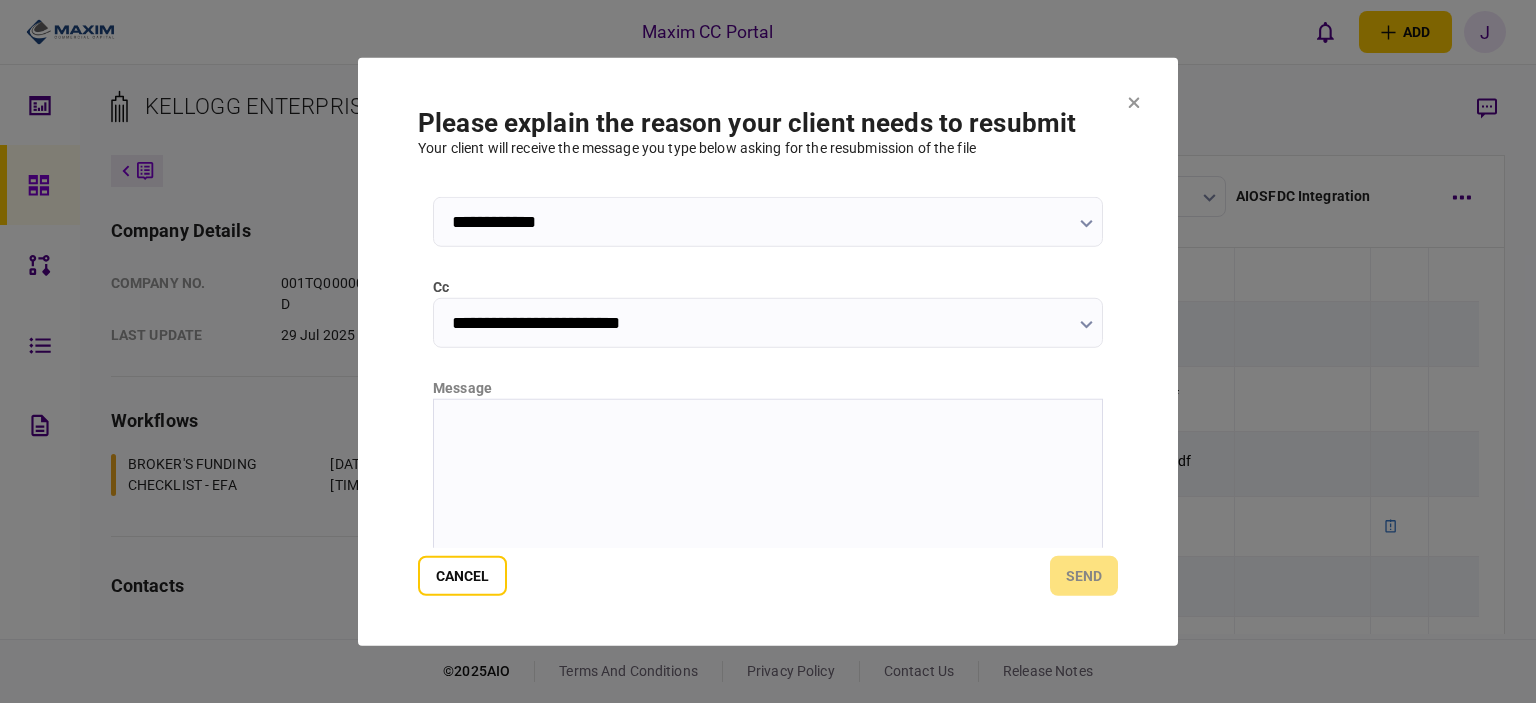 click at bounding box center (768, 423) 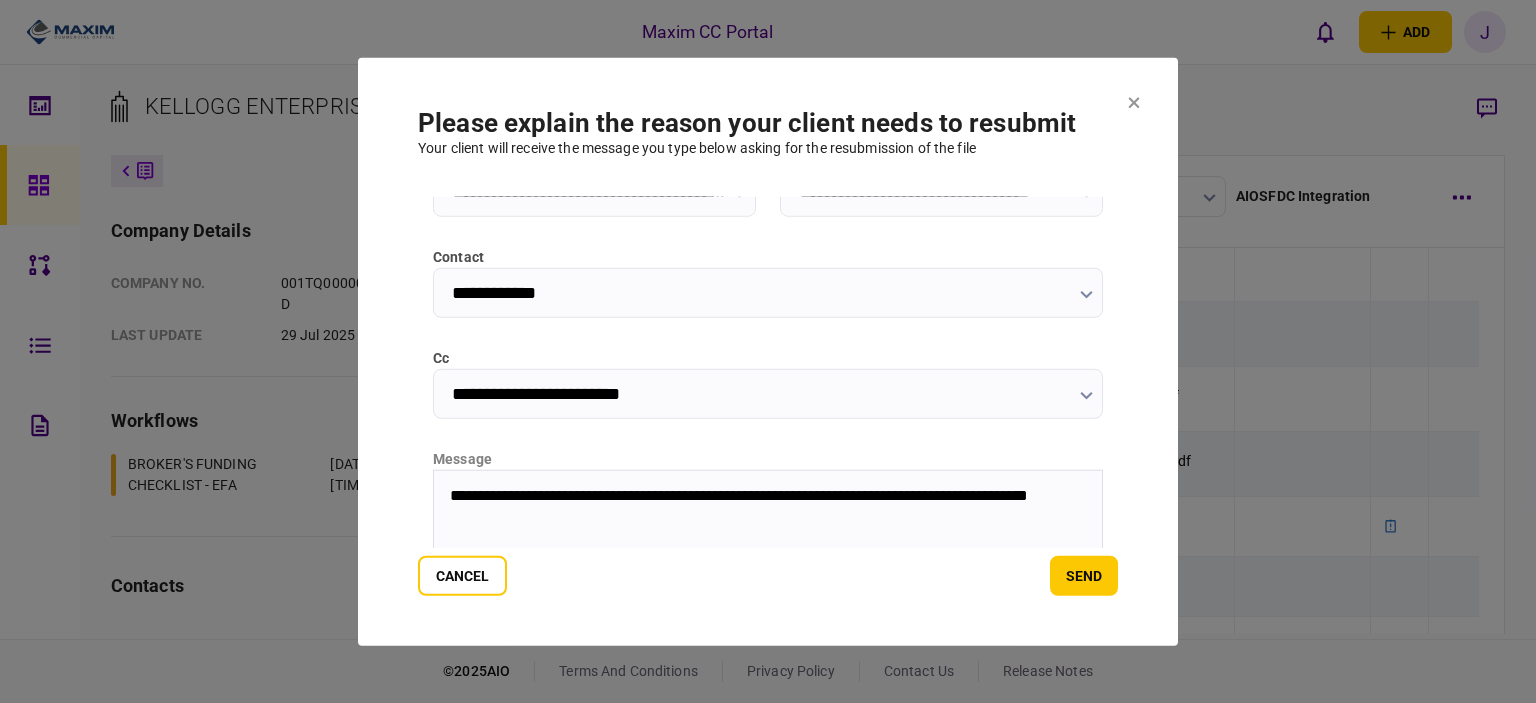 scroll, scrollTop: 123, scrollLeft: 0, axis: vertical 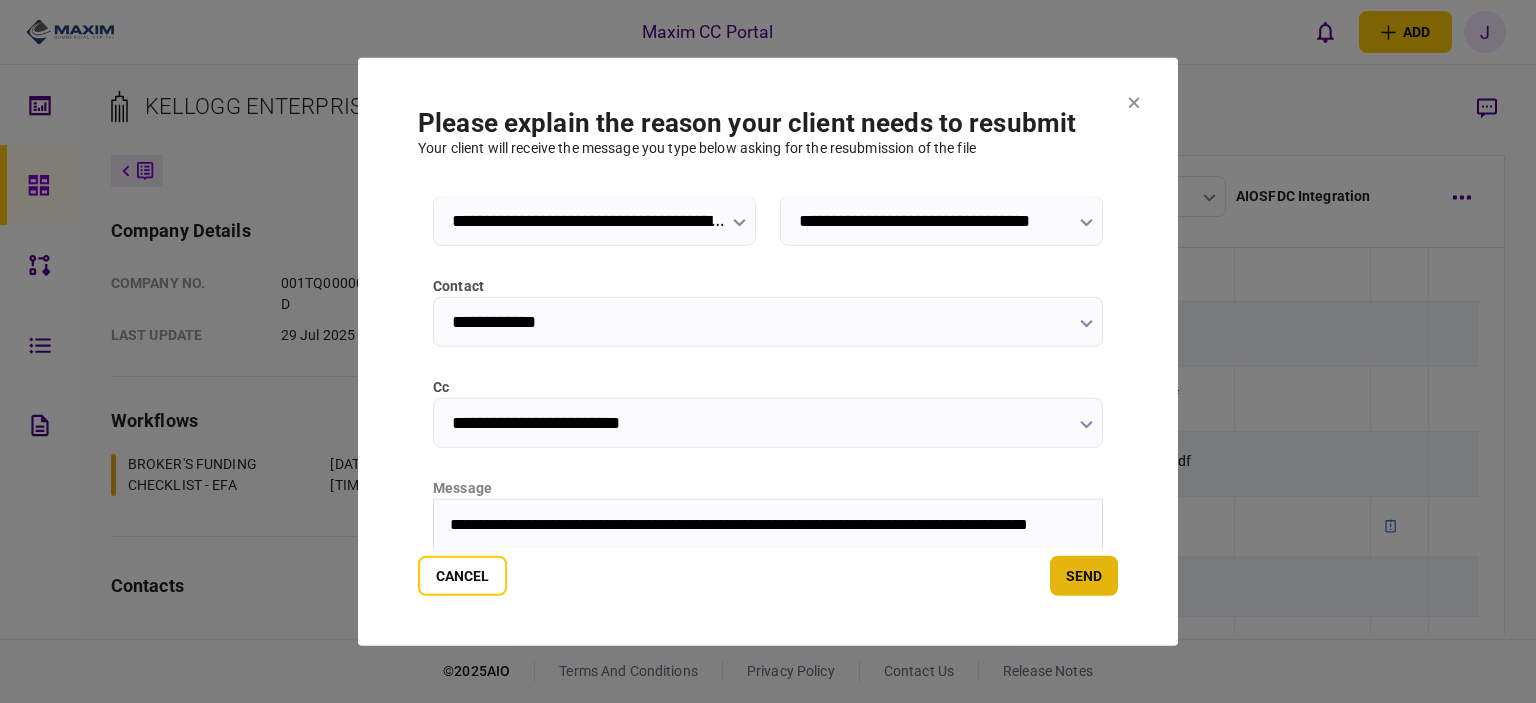 click on "send" at bounding box center [1084, 576] 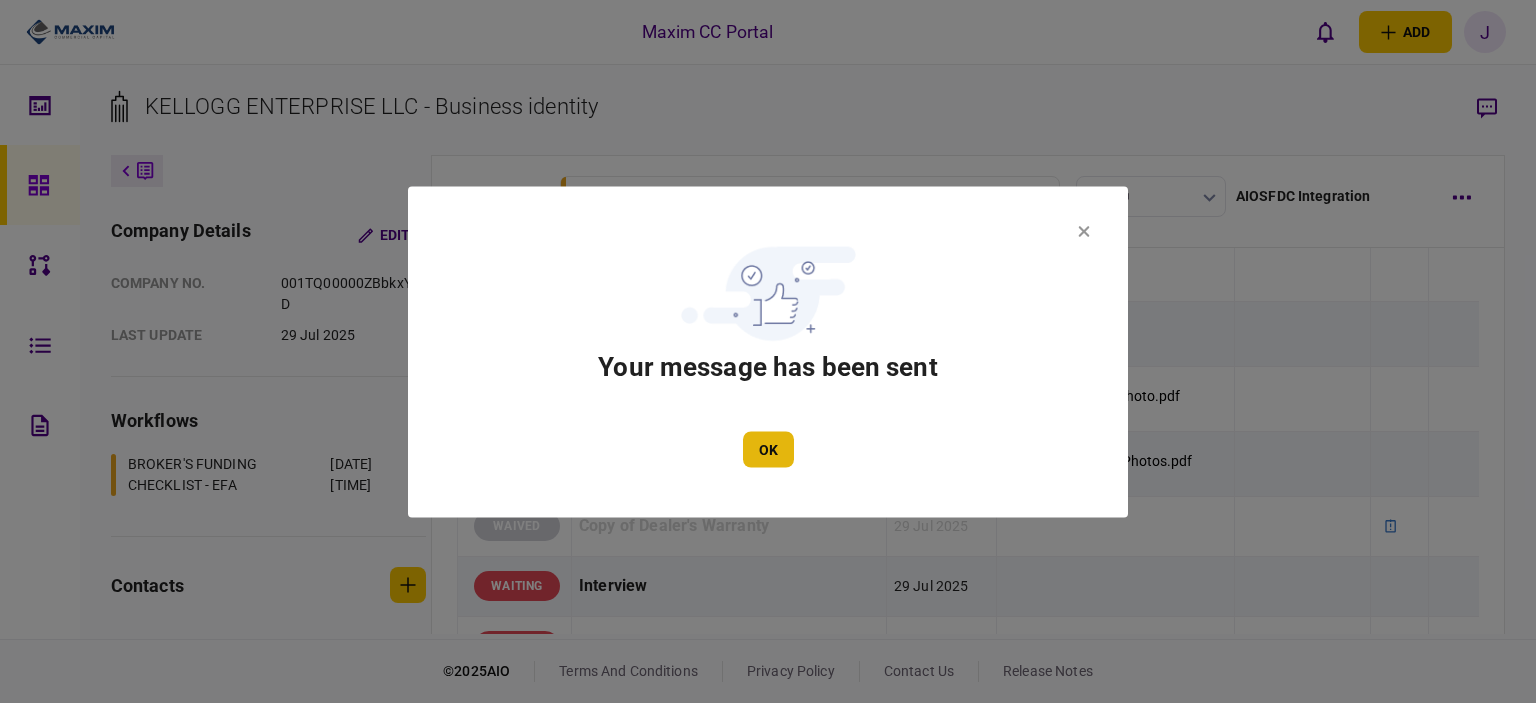 click on "OK" at bounding box center (768, 449) 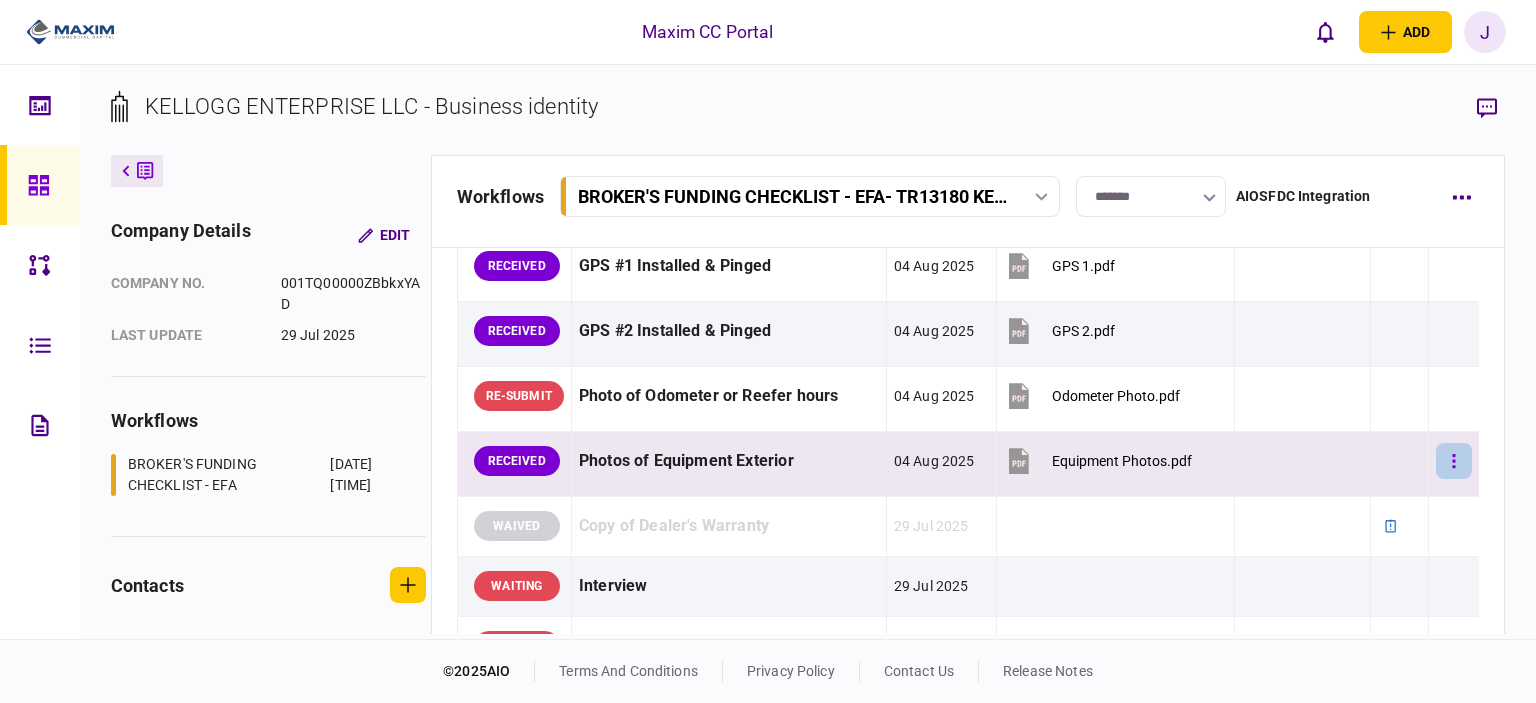 click 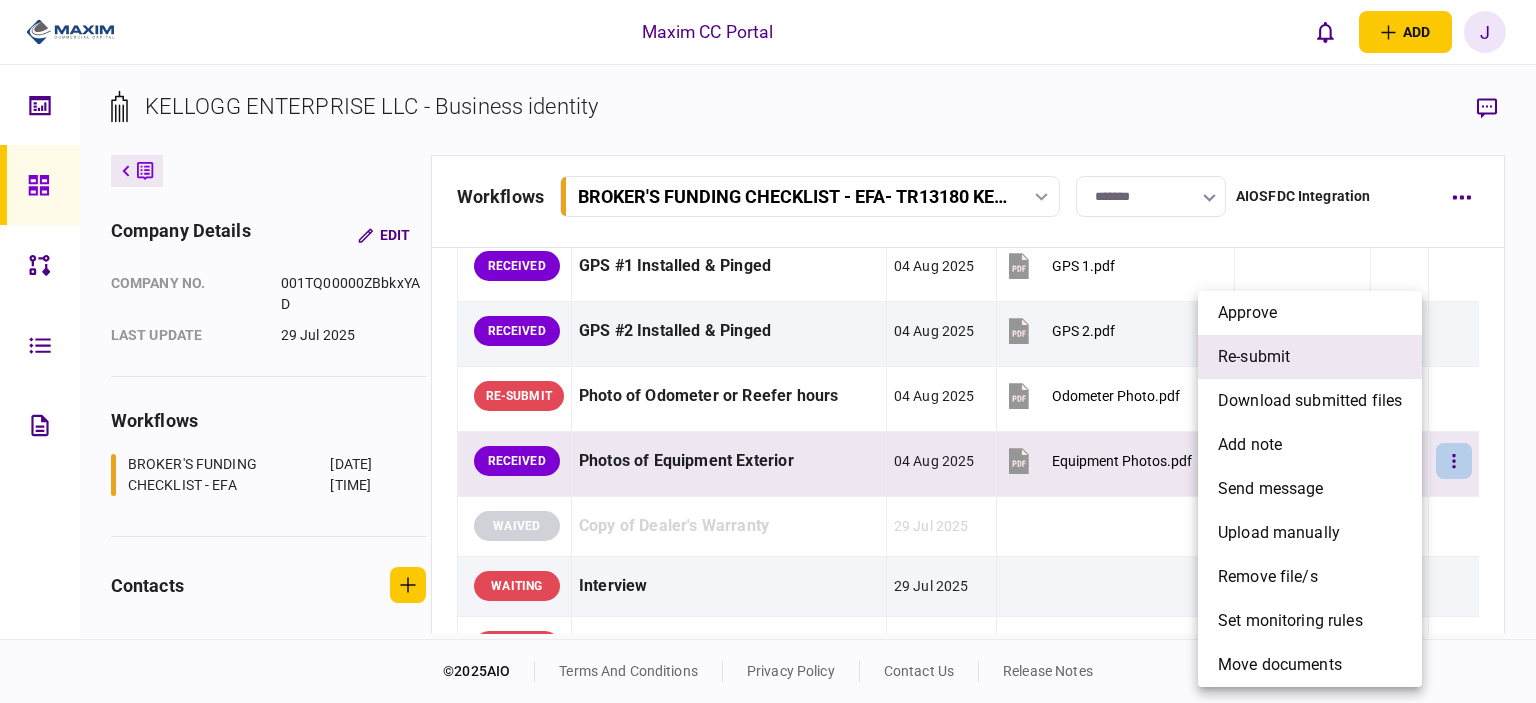 click on "re-submit" at bounding box center (1254, 357) 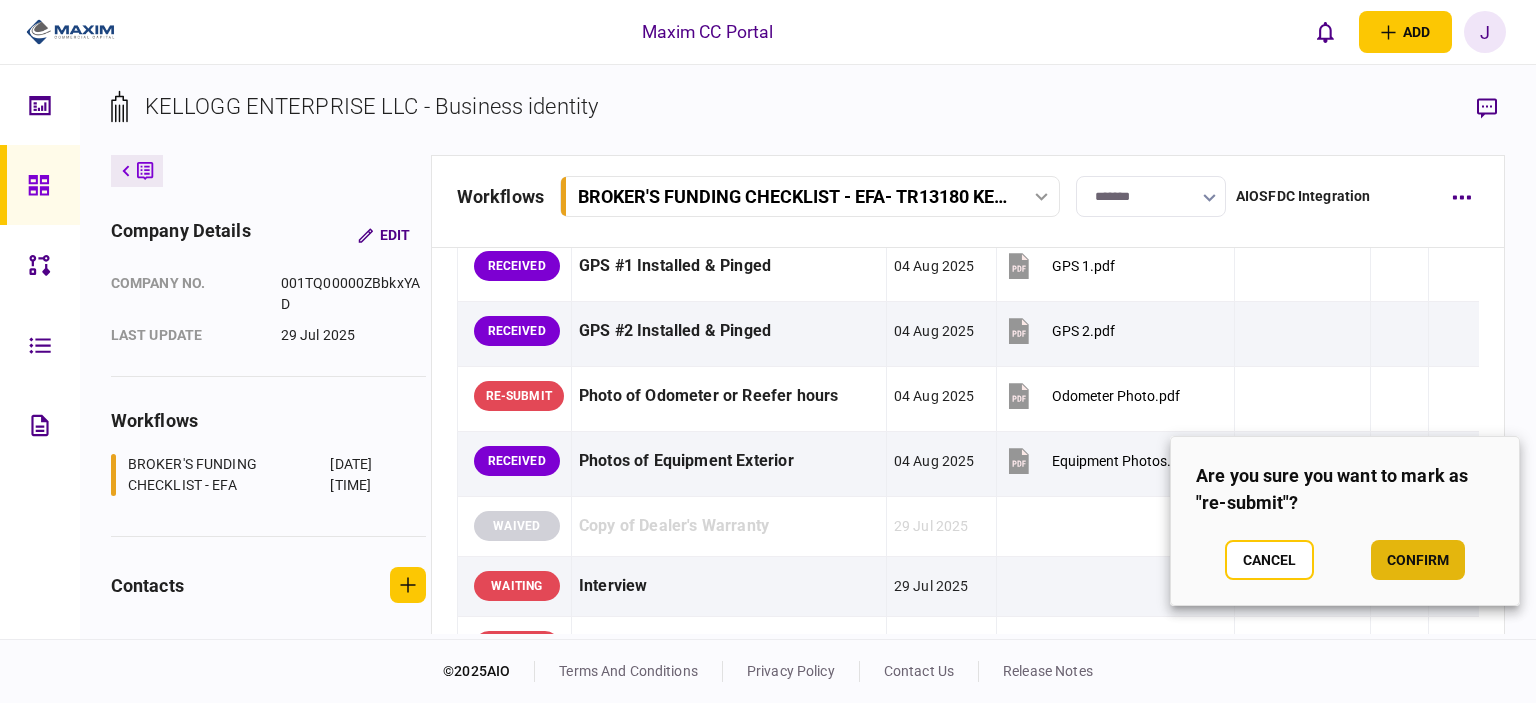 click on "confirm" at bounding box center (1418, 560) 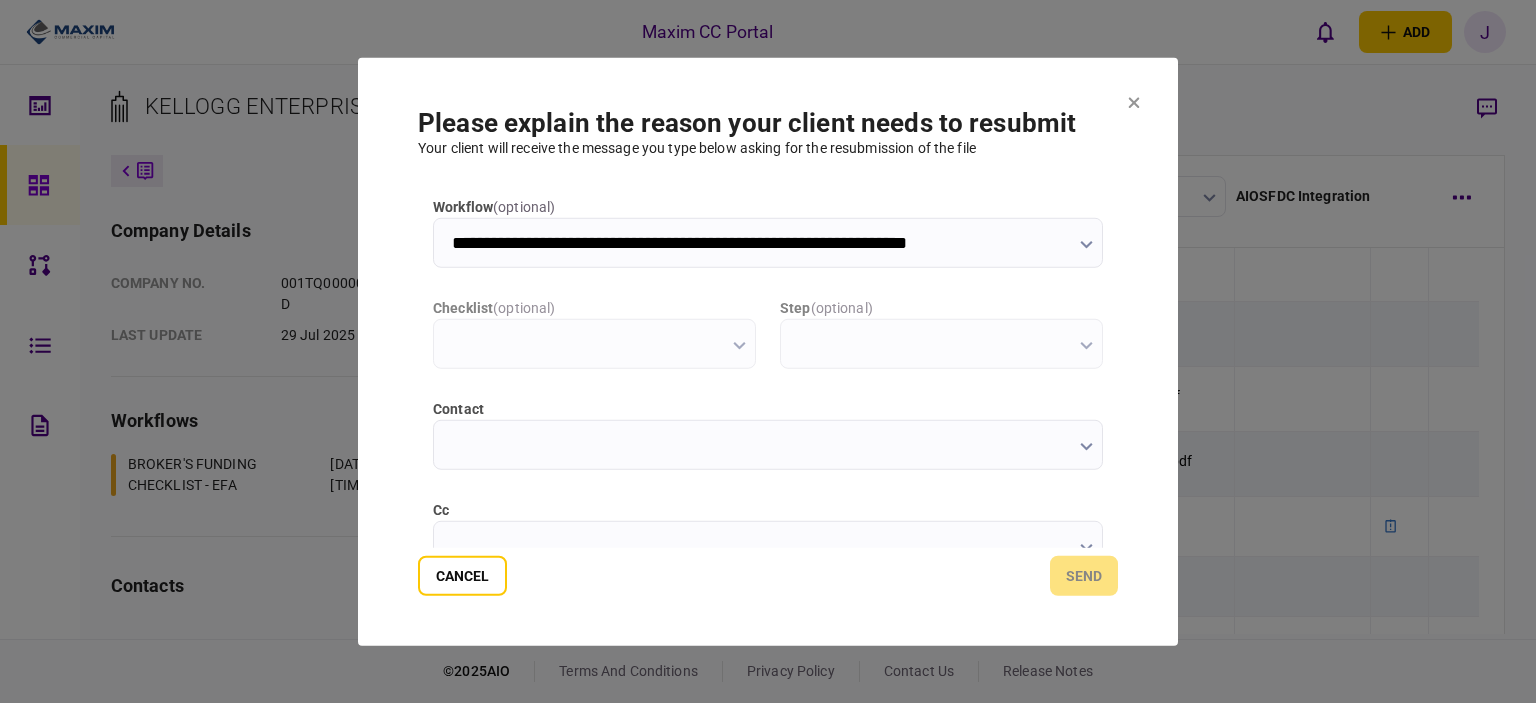 scroll, scrollTop: 0, scrollLeft: 0, axis: both 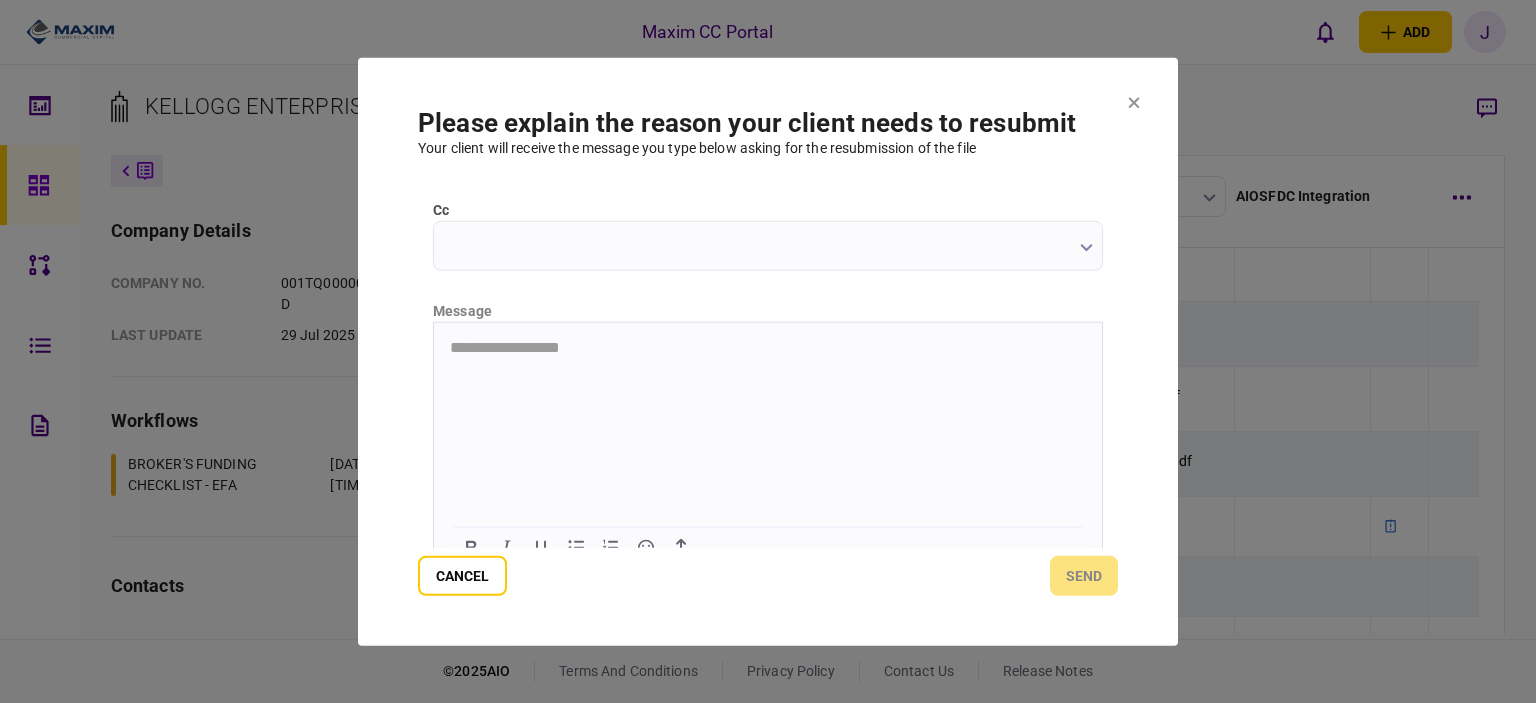 click on "**********" at bounding box center (768, 372) 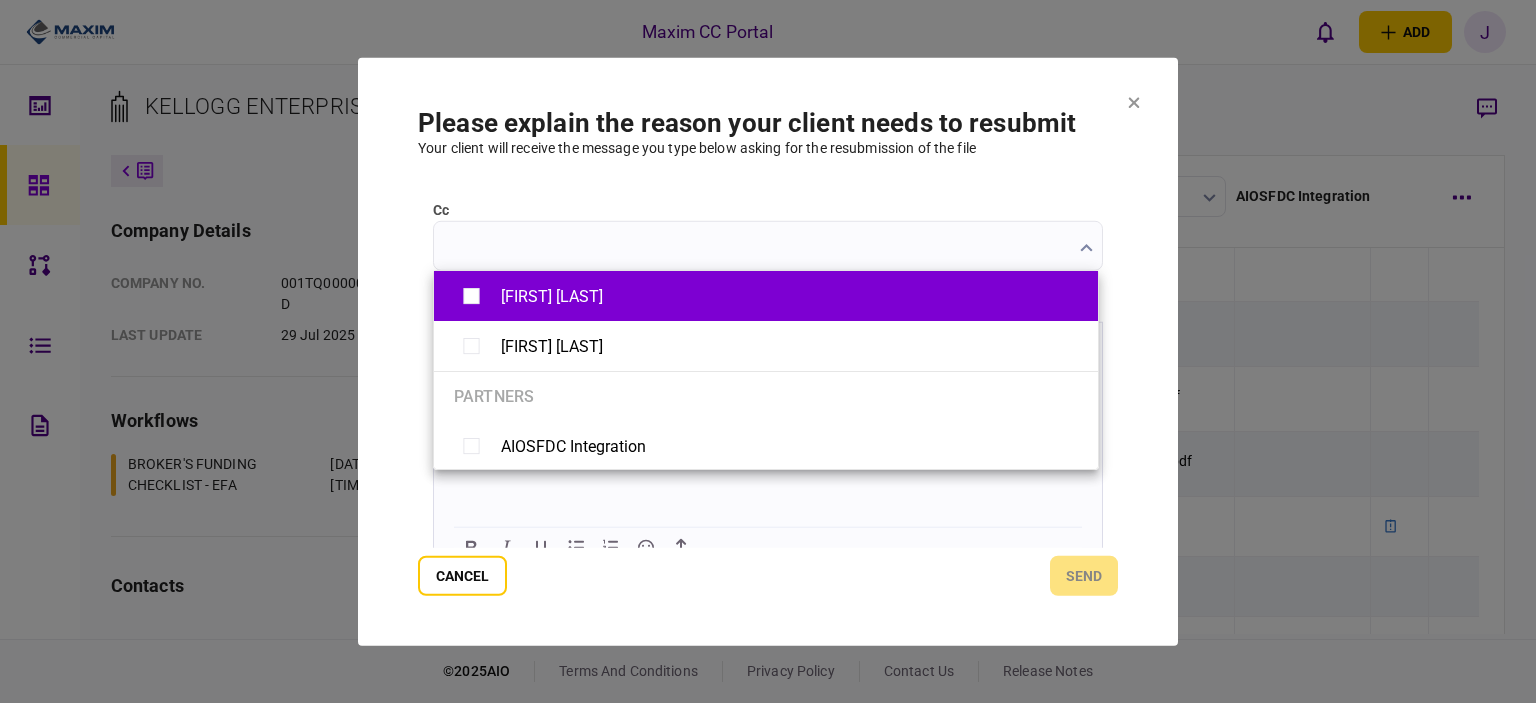 click on "[FIRST] [LAST]" at bounding box center (552, 296) 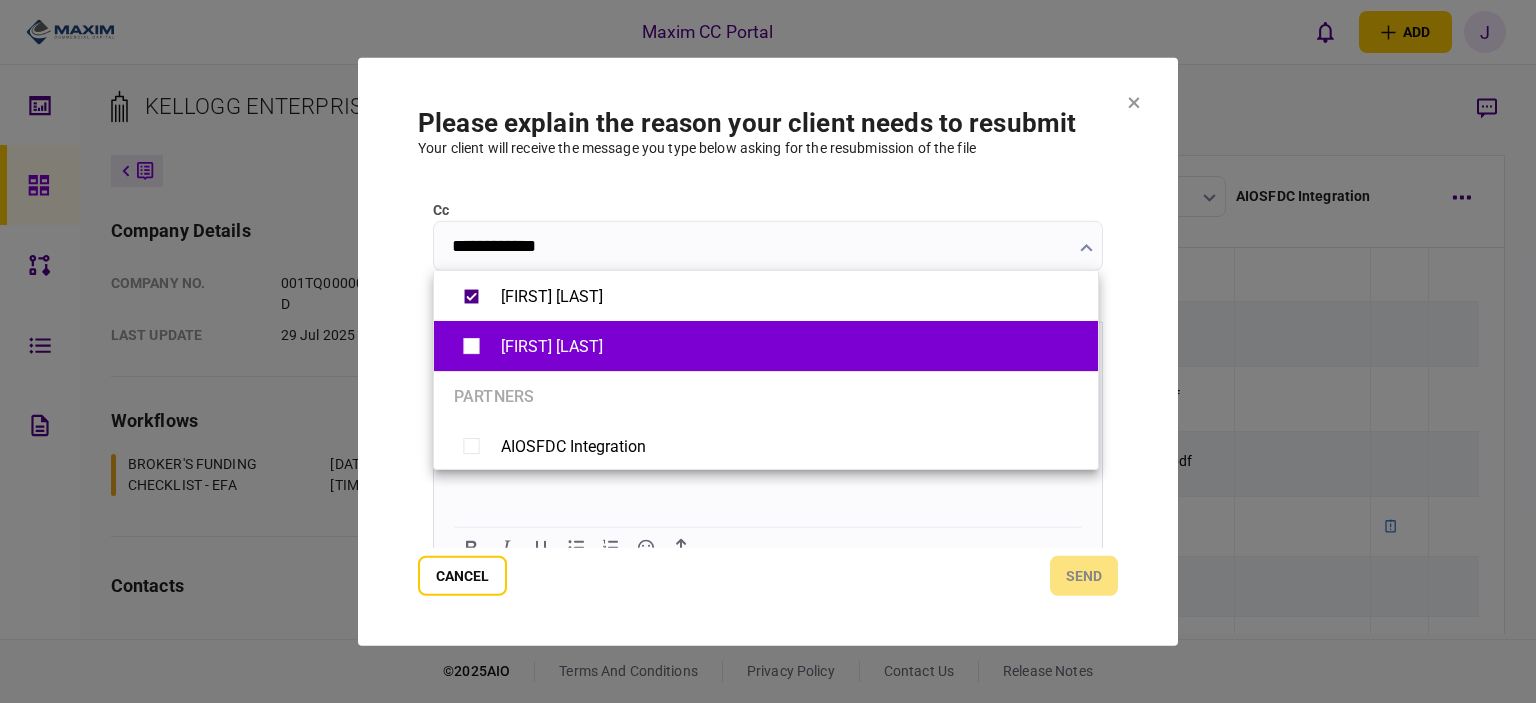 click on "[FIRST] [LAST]" at bounding box center [552, 346] 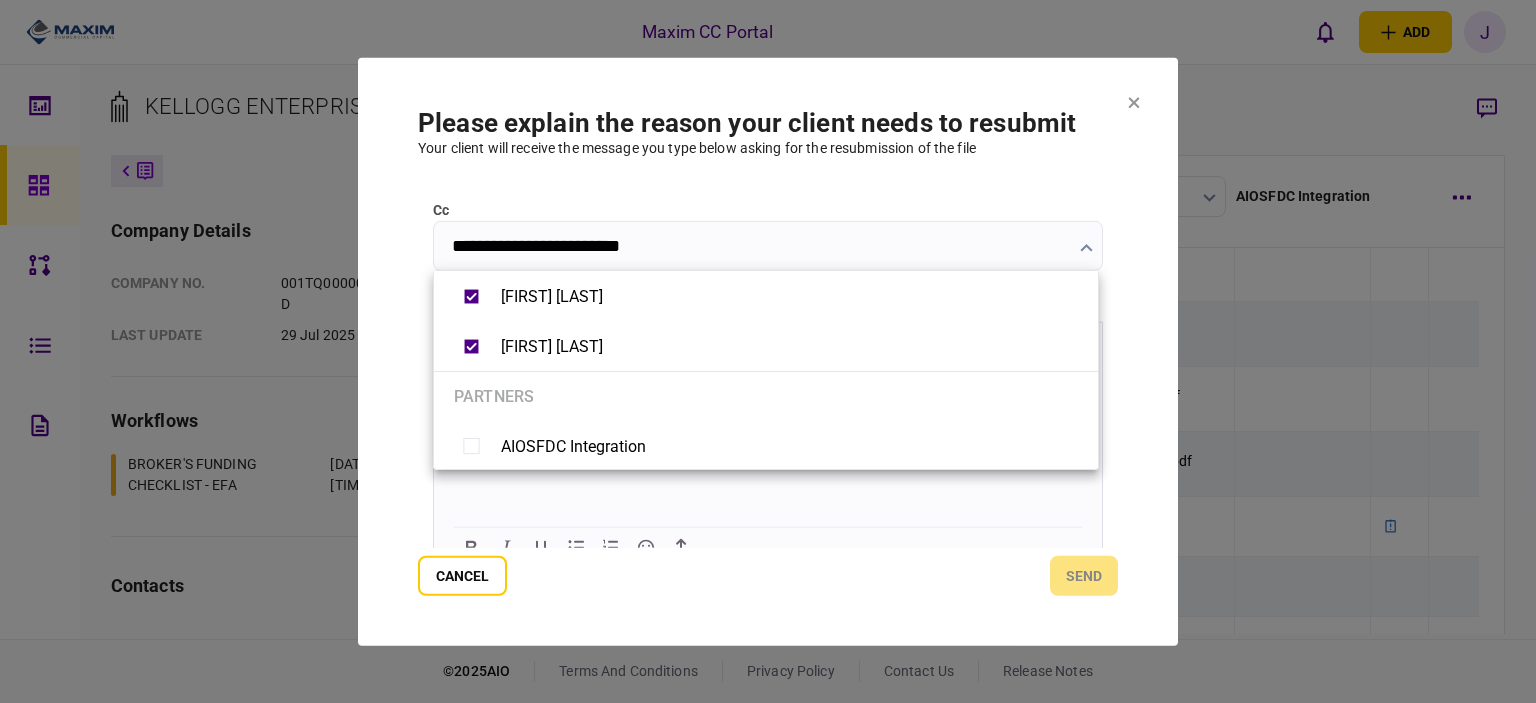 click at bounding box center [768, 351] 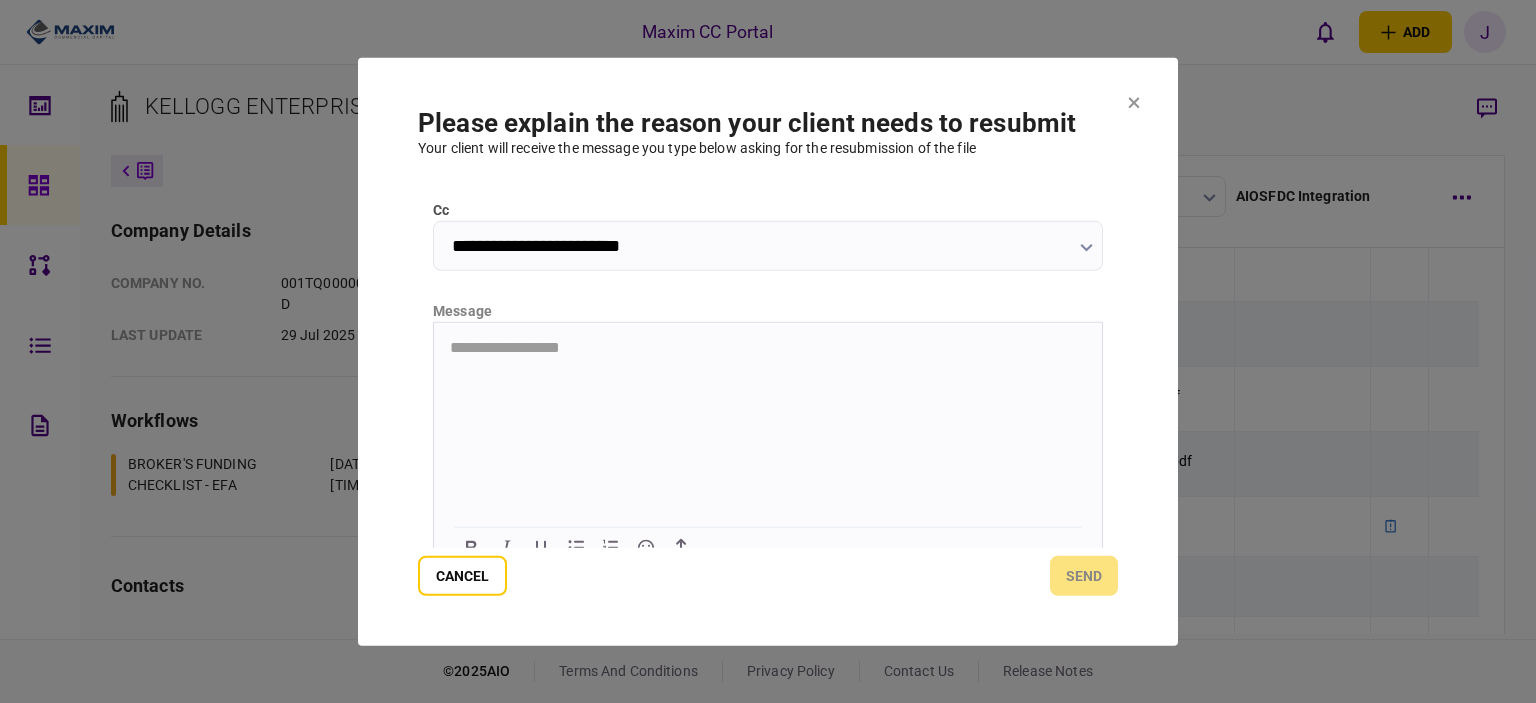 click on "**********" at bounding box center [768, 347] 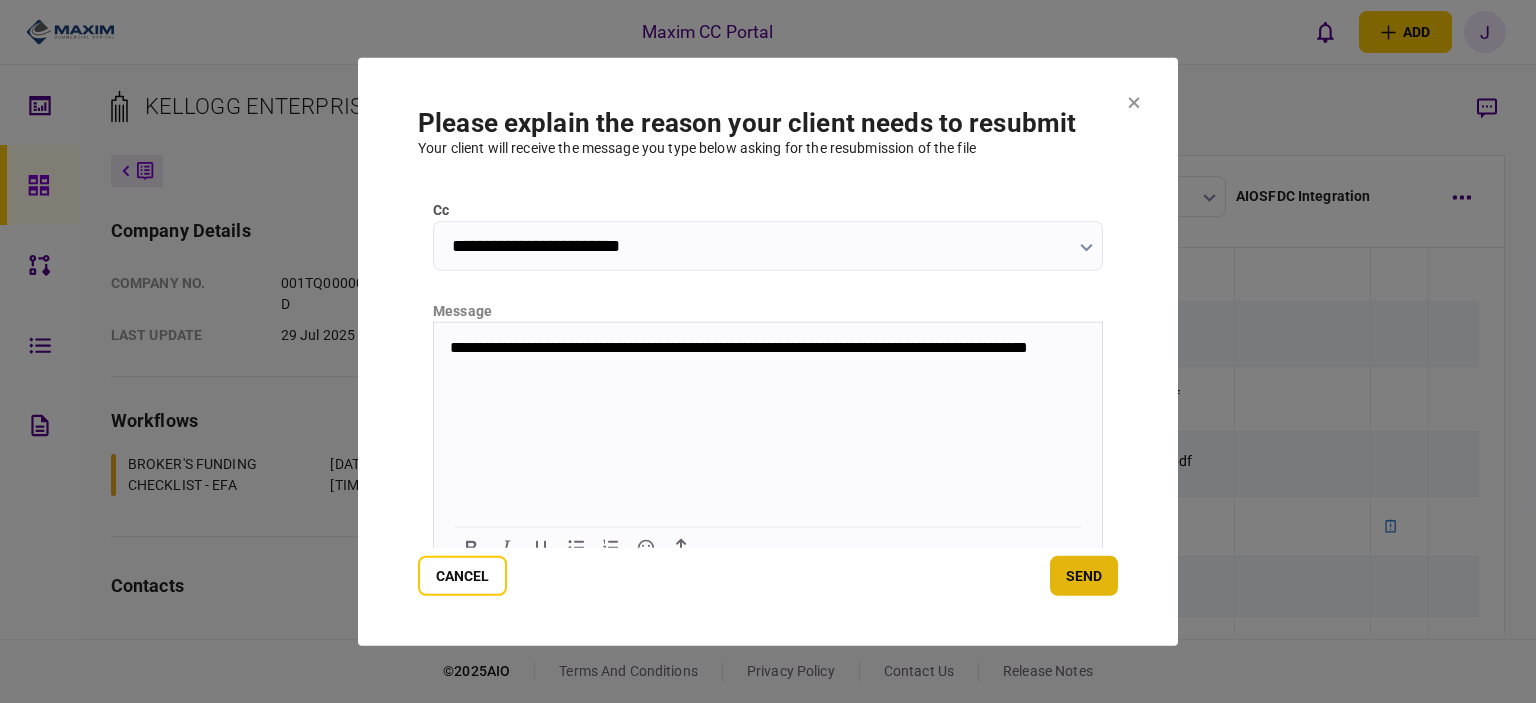 click on "send" at bounding box center [1084, 576] 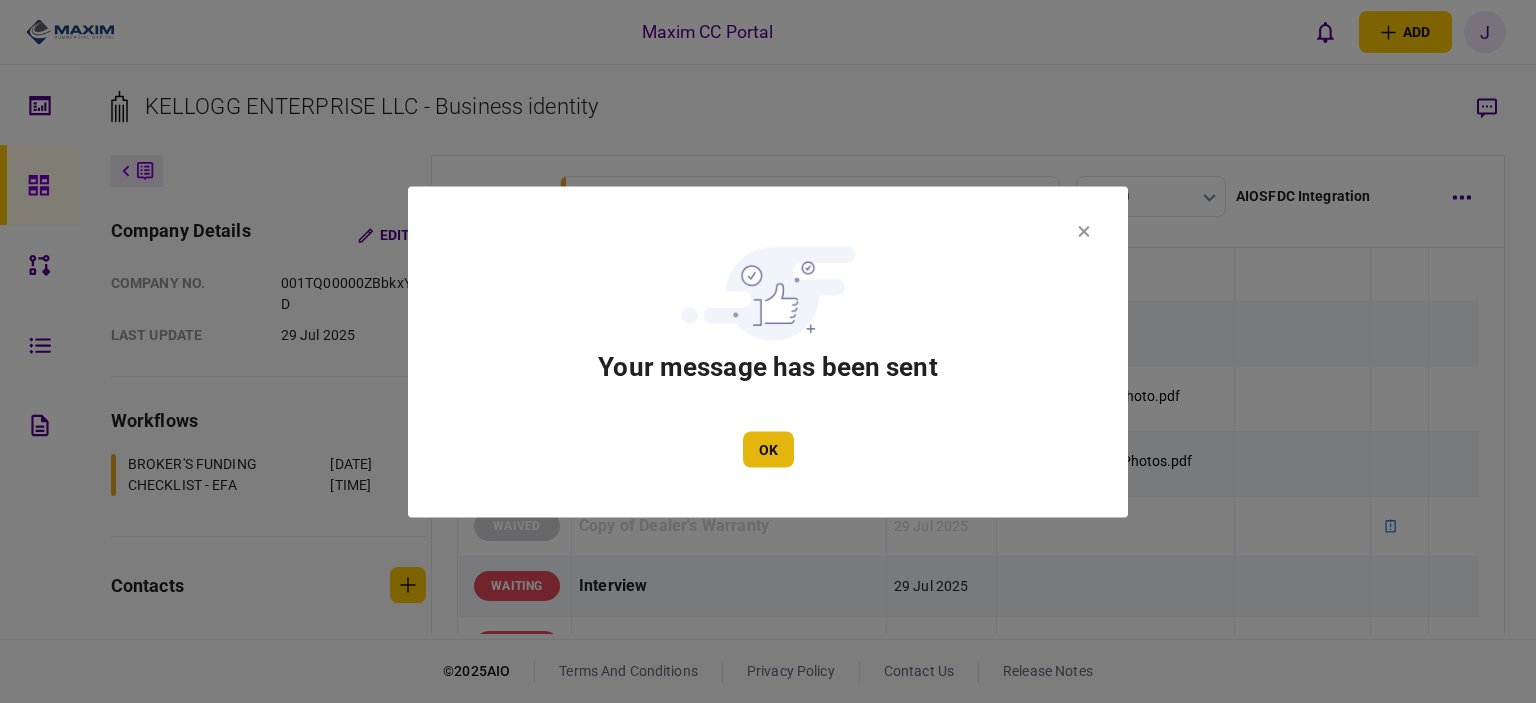 click on "OK" at bounding box center [768, 449] 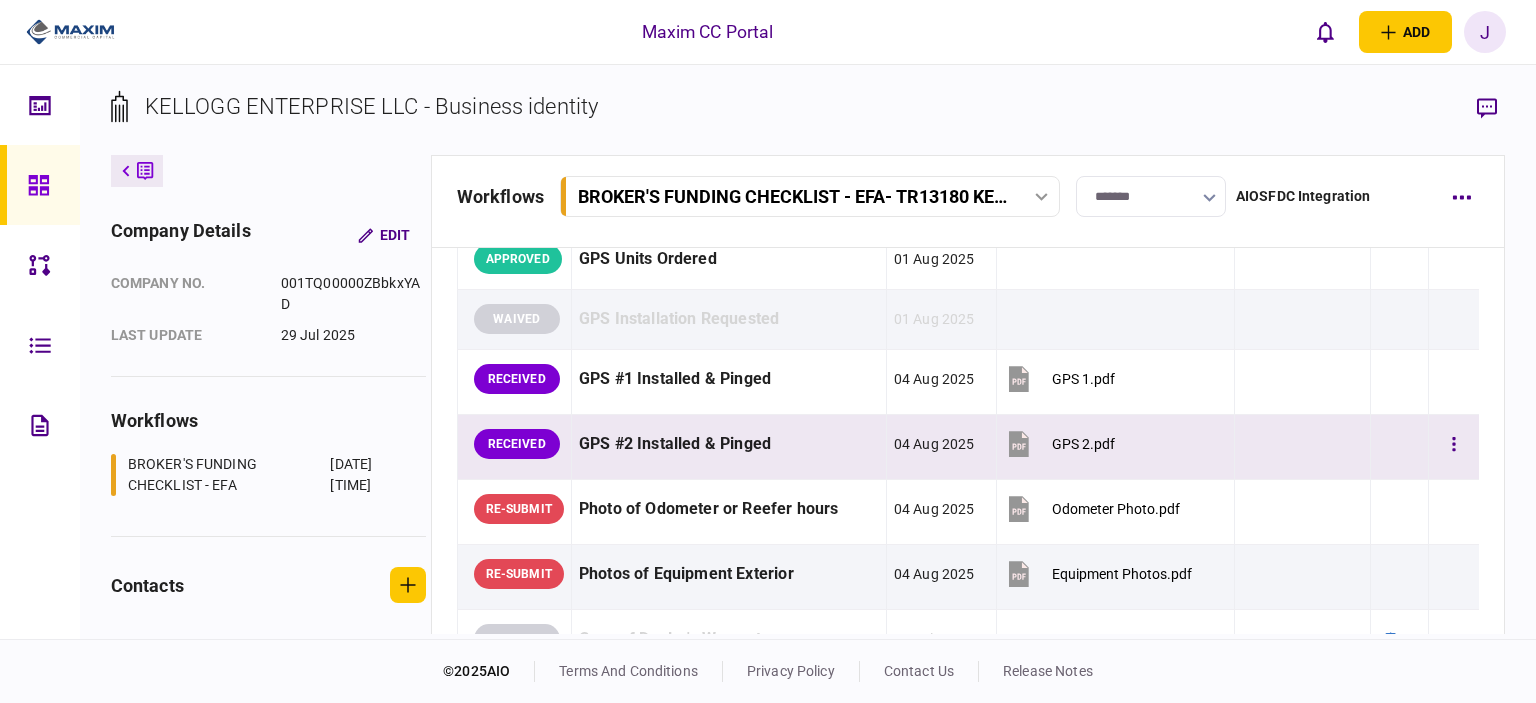 scroll, scrollTop: 1900, scrollLeft: 0, axis: vertical 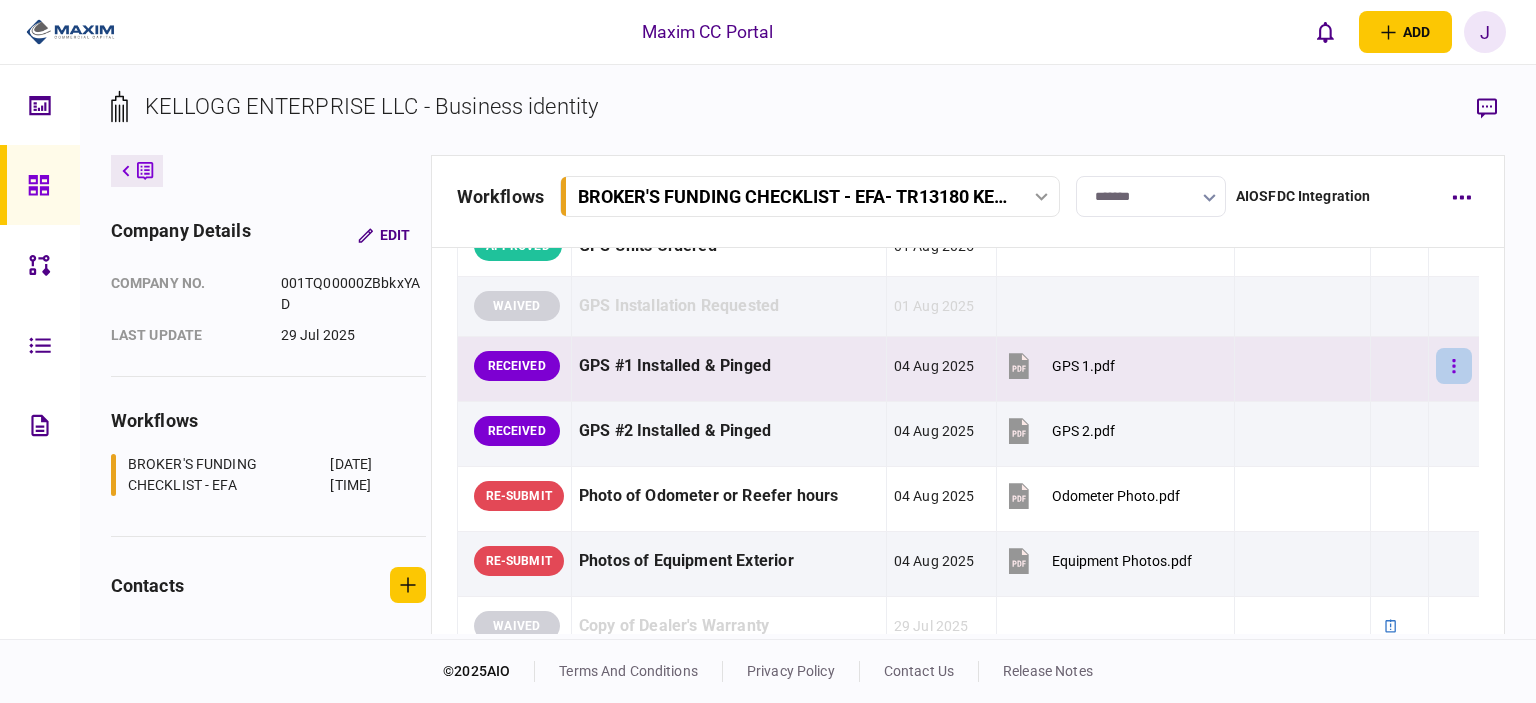 click at bounding box center [1454, 366] 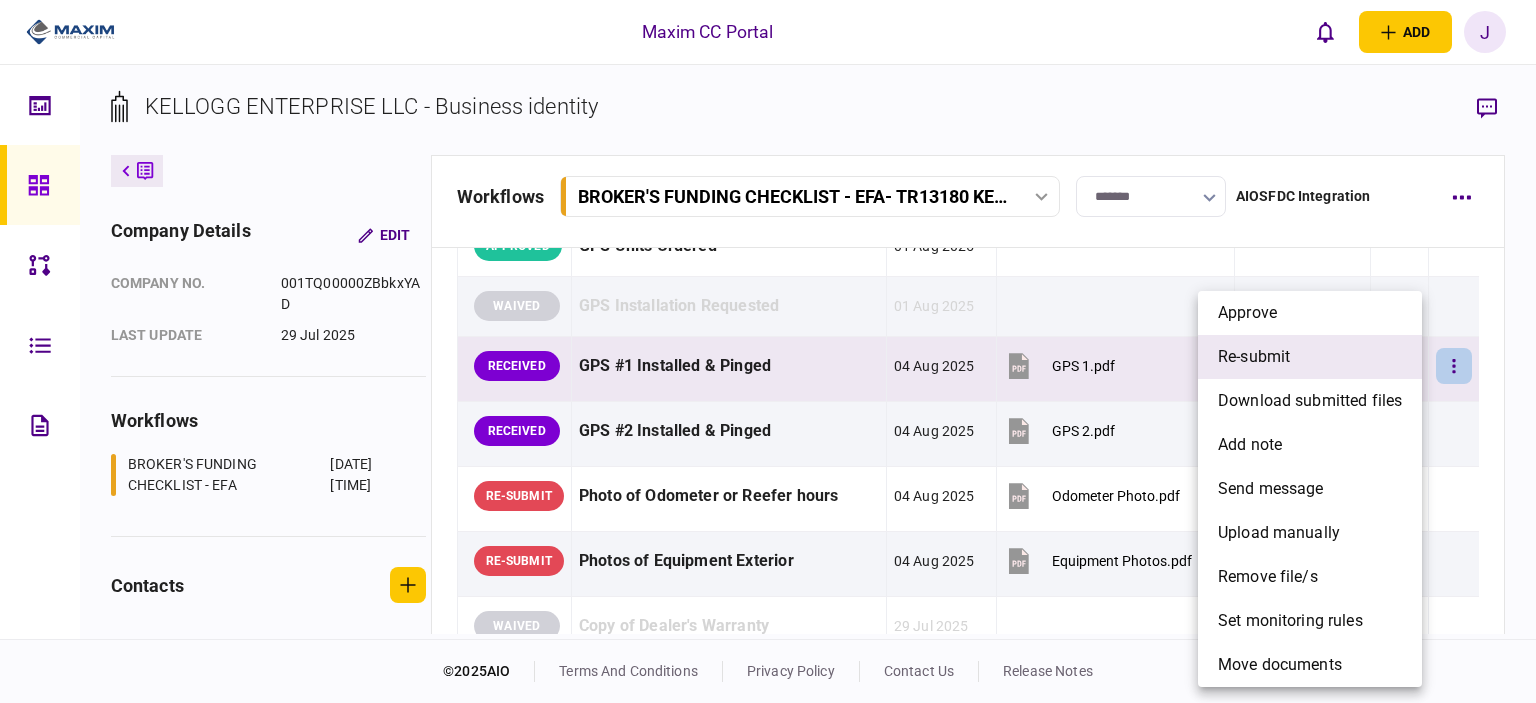 click on "re-submit" at bounding box center (1310, 357) 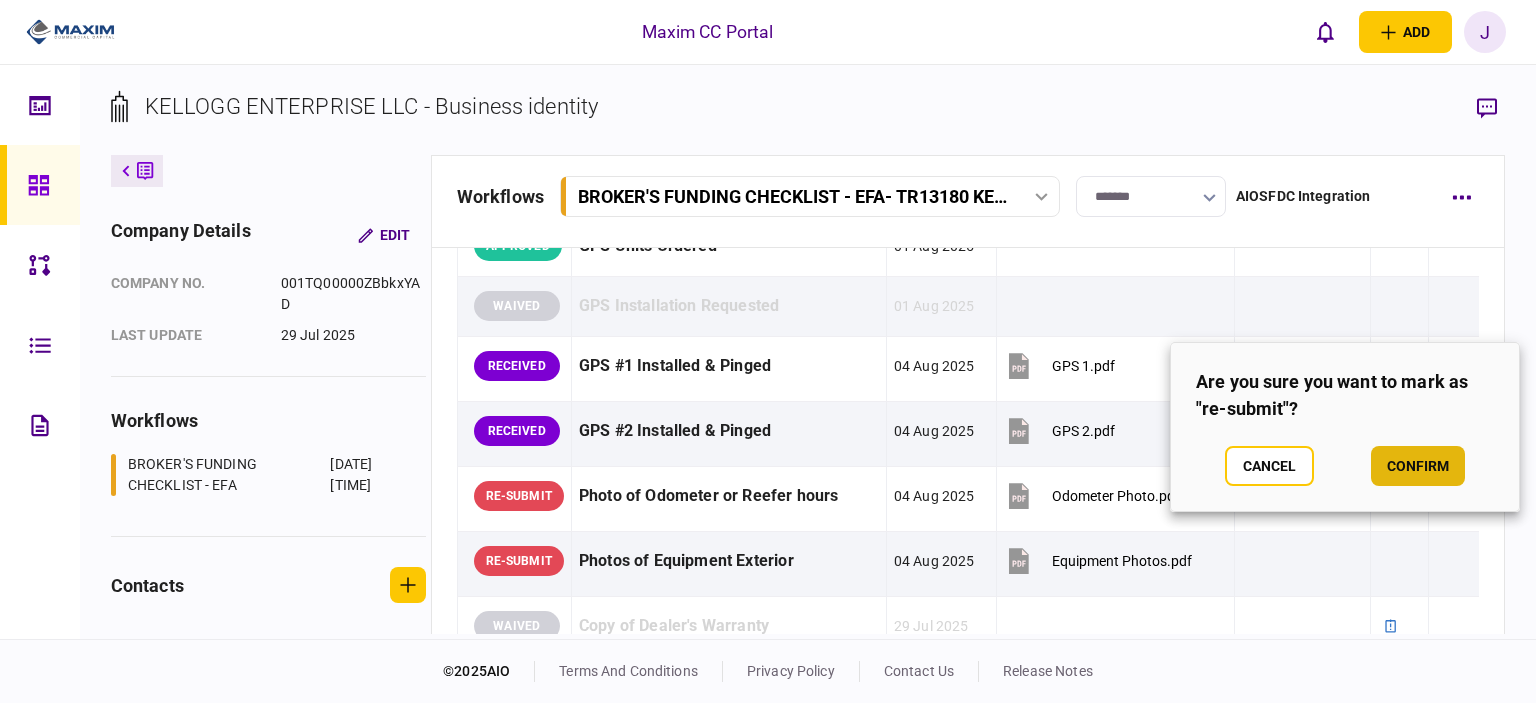 click on "confirm" at bounding box center (1418, 466) 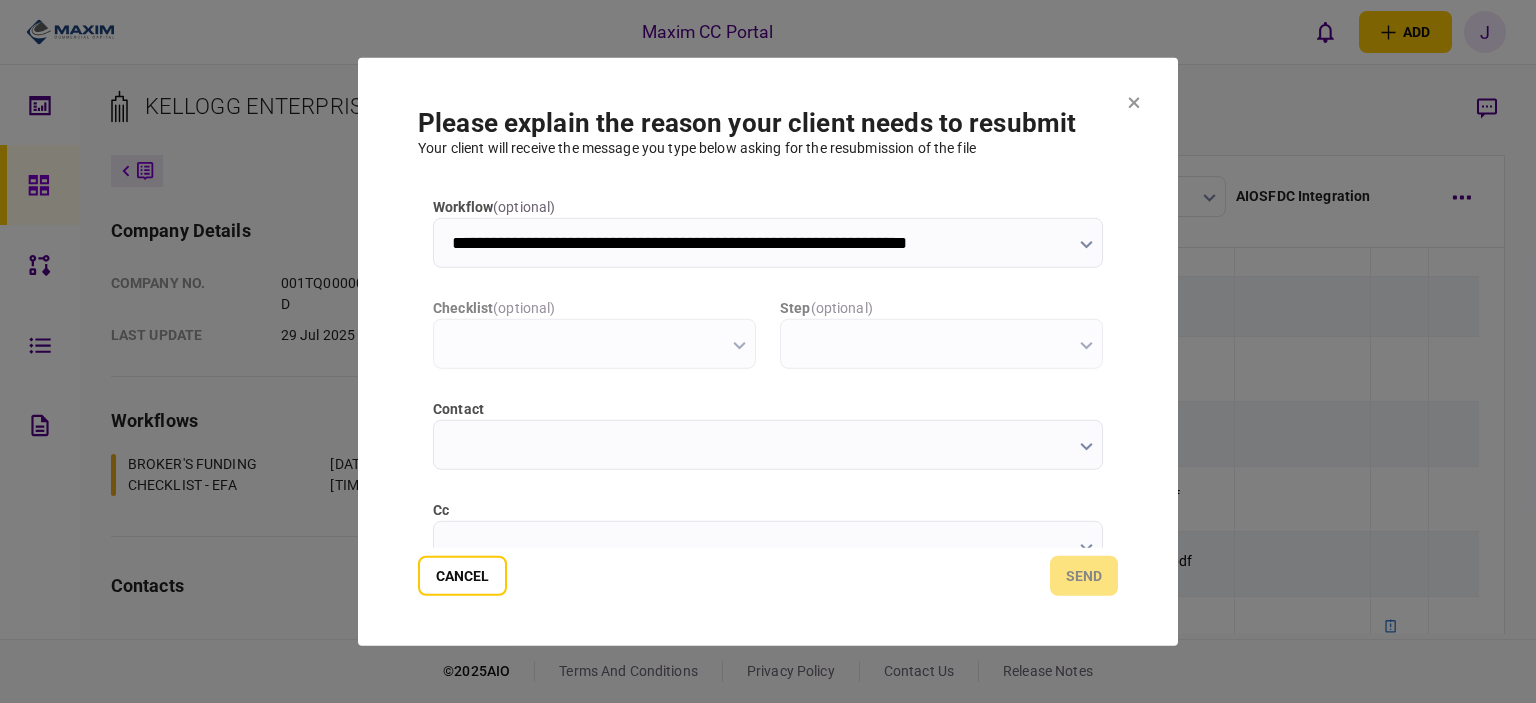 scroll, scrollTop: 0, scrollLeft: 0, axis: both 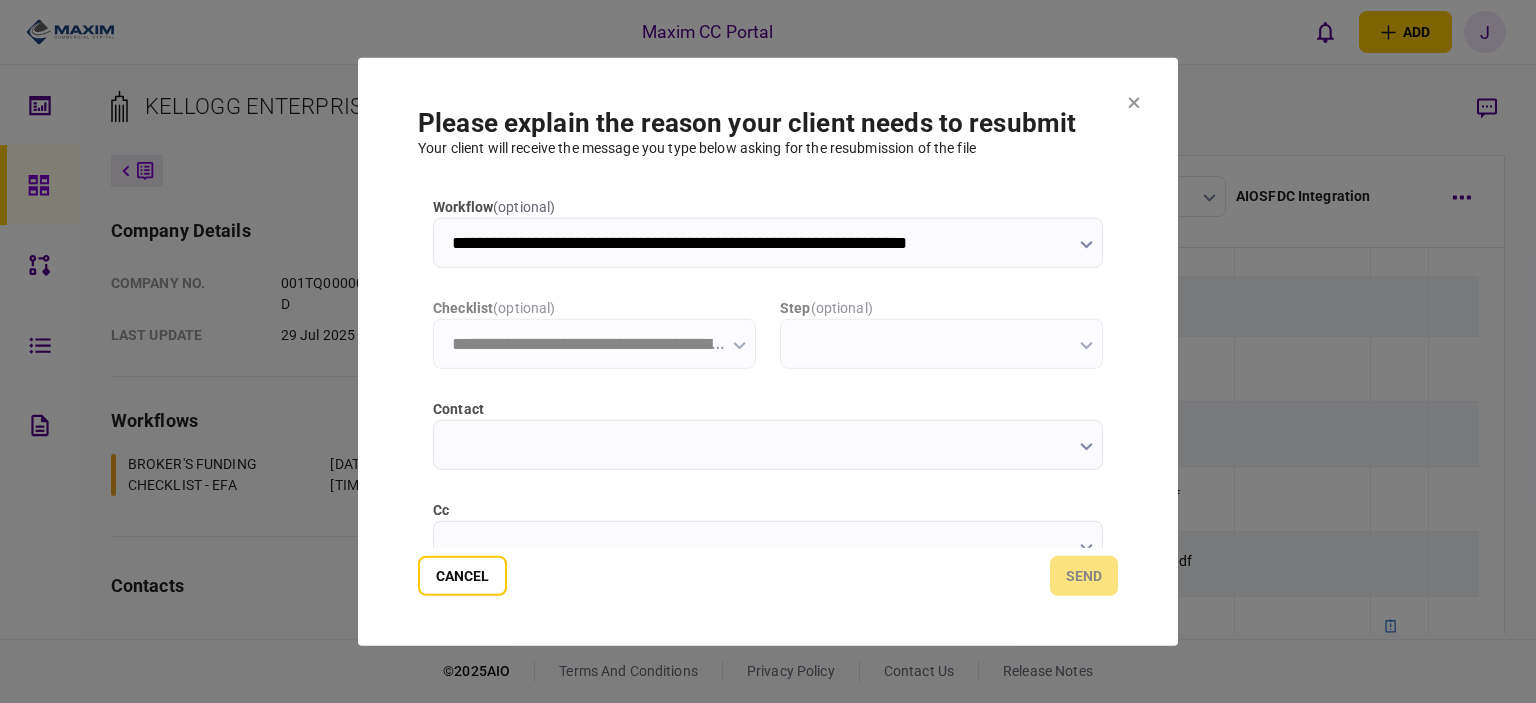 type on "**********" 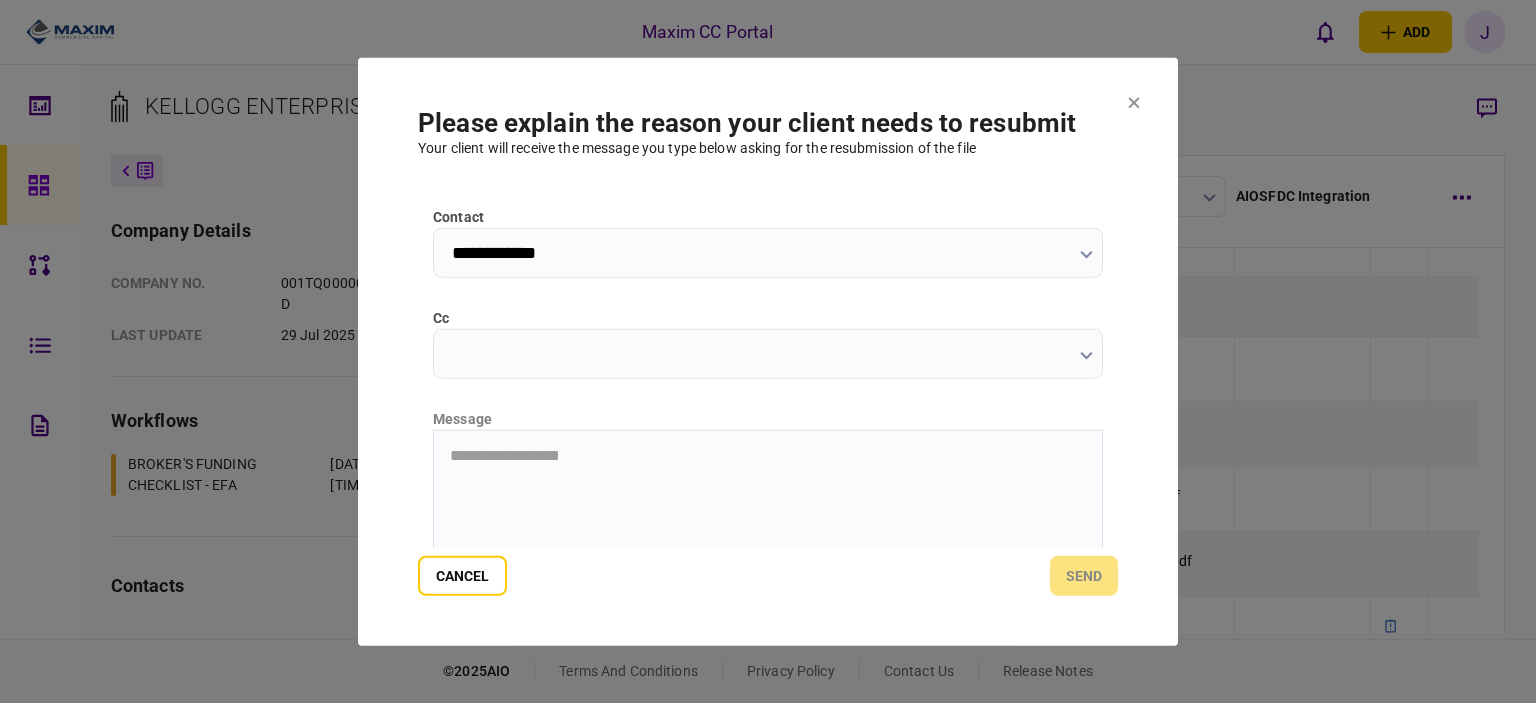 scroll, scrollTop: 200, scrollLeft: 0, axis: vertical 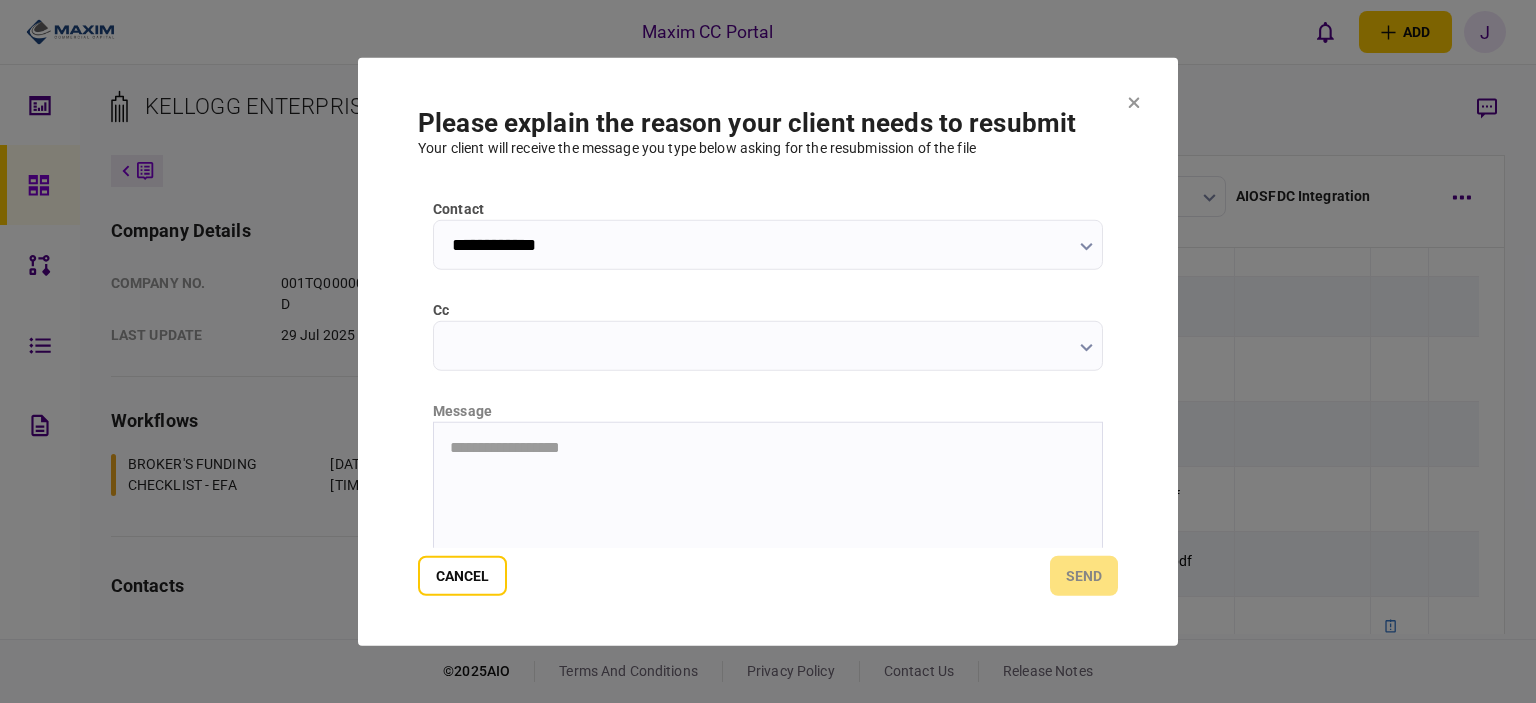 click on "cc" at bounding box center (768, 345) 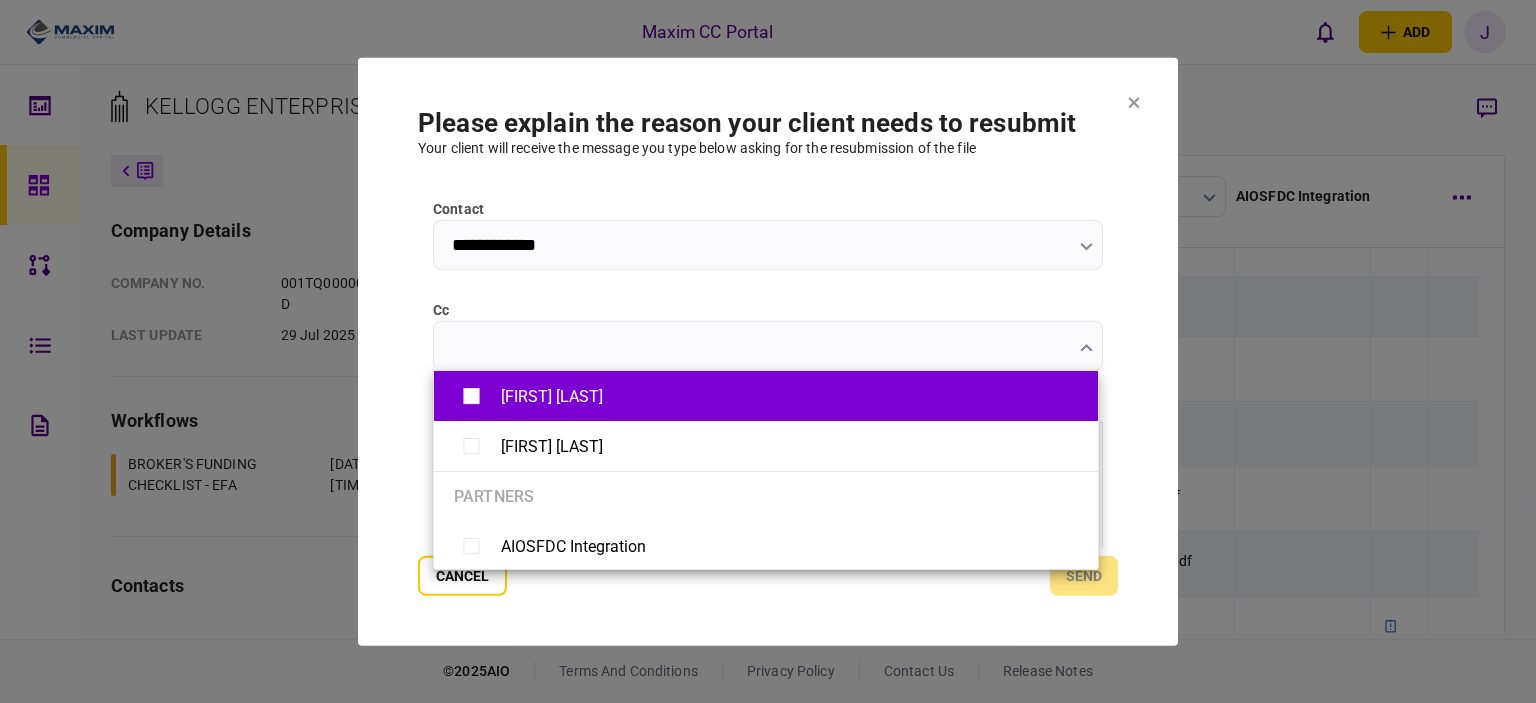 click on "[FIRST] [LAST]" at bounding box center (766, 396) 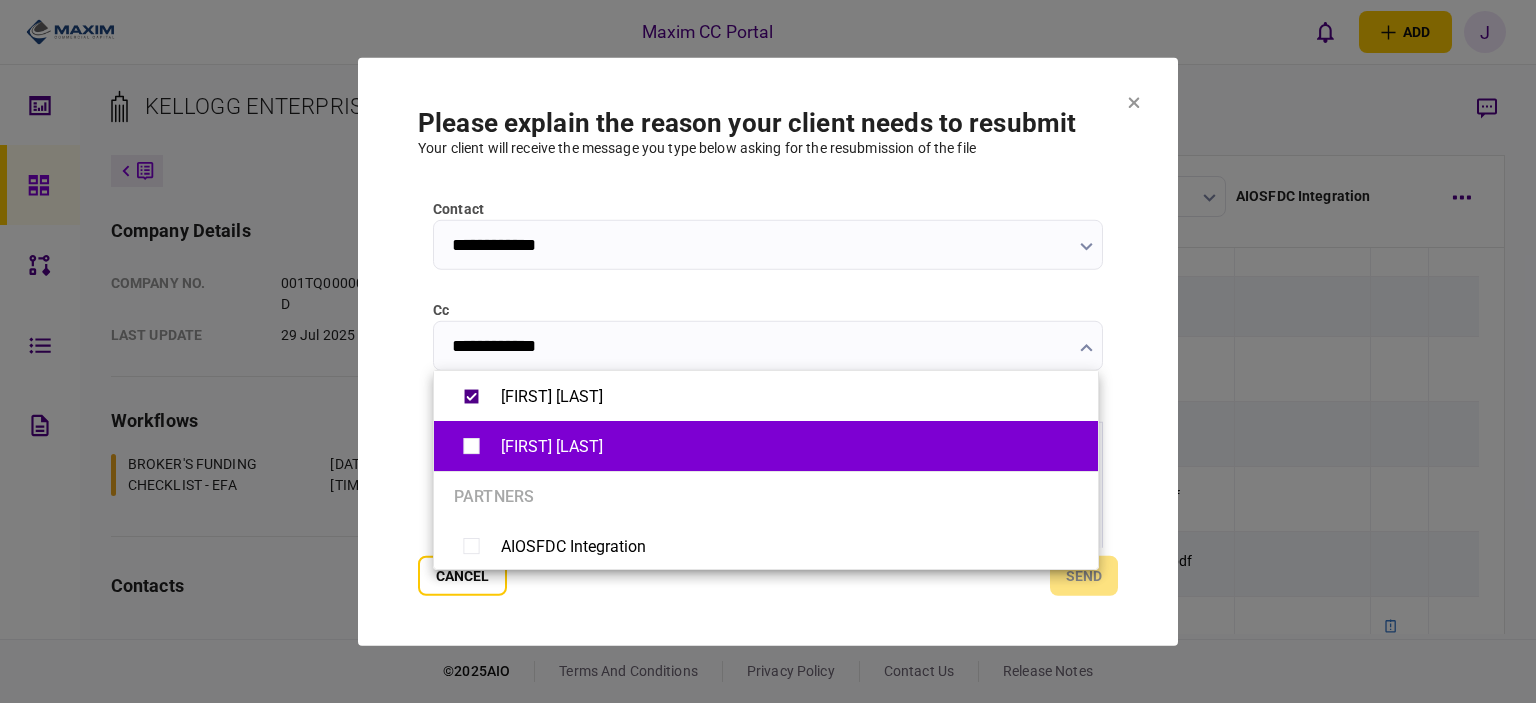click on "[FIRST] [LAST]" at bounding box center (766, 446) 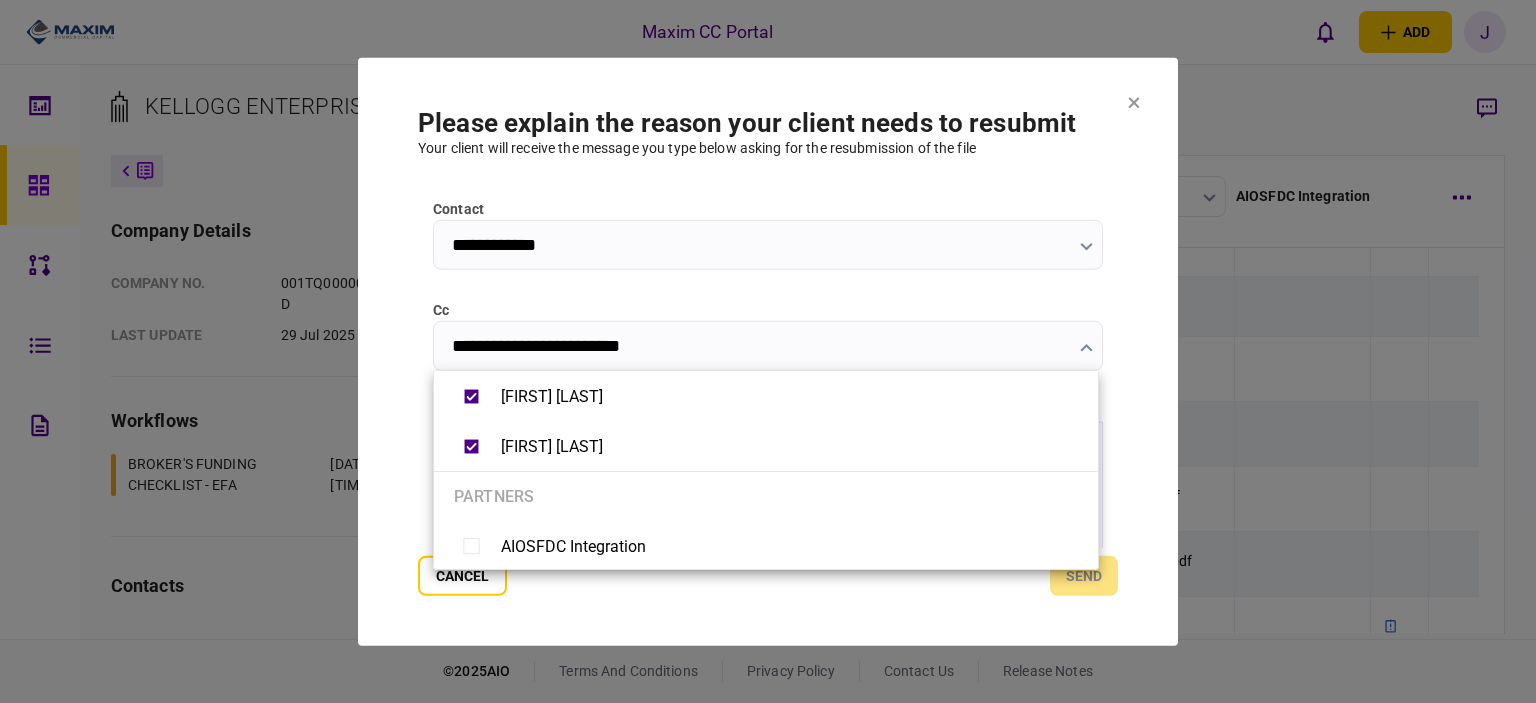 click at bounding box center (768, 351) 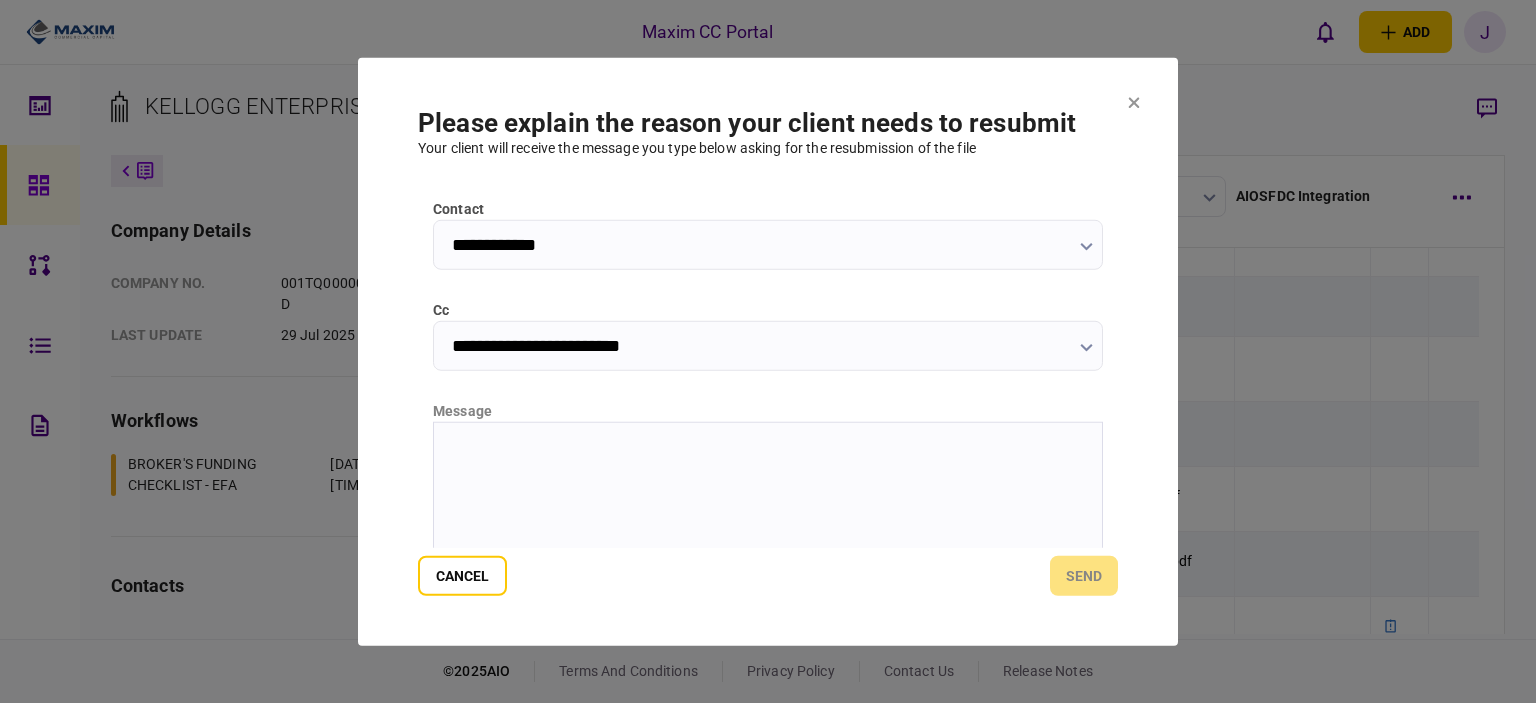 type 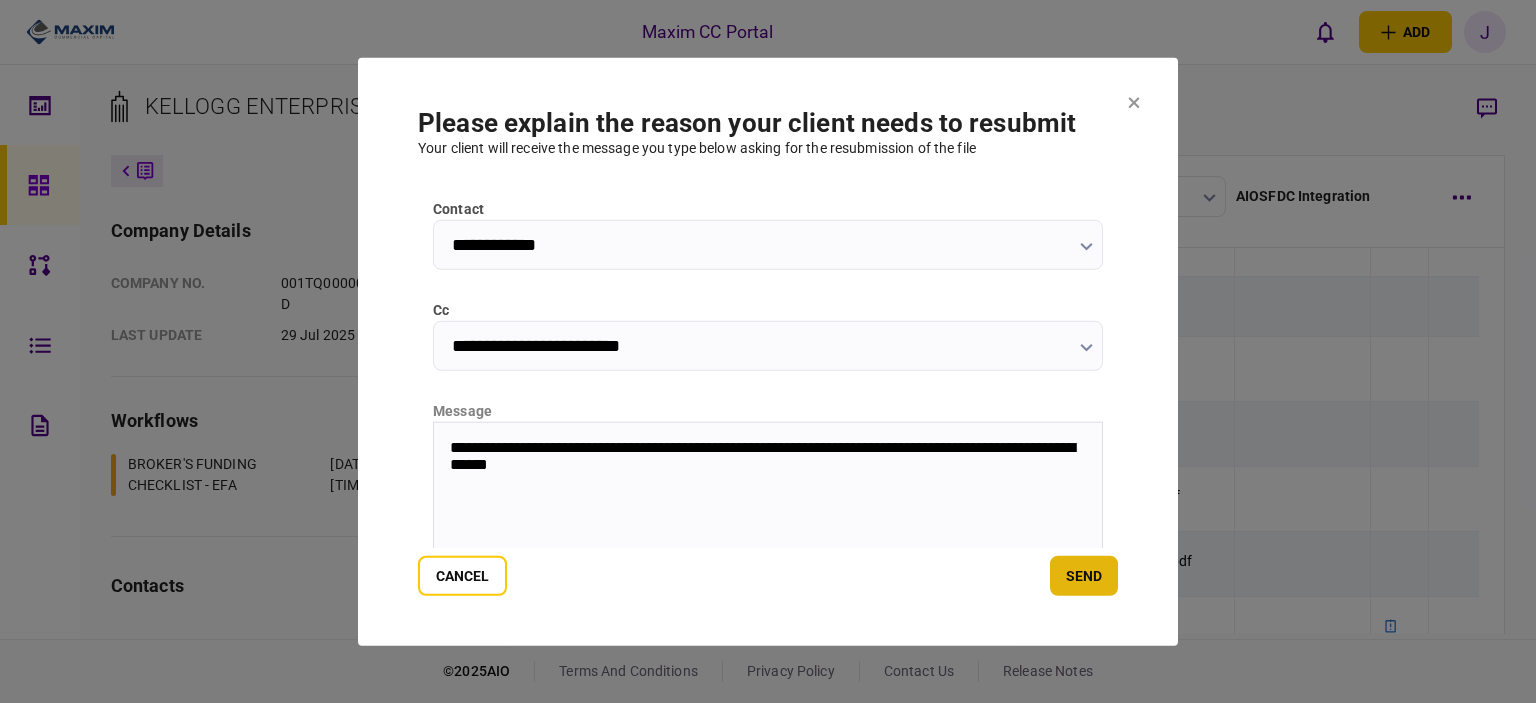 click on "send" at bounding box center [1084, 576] 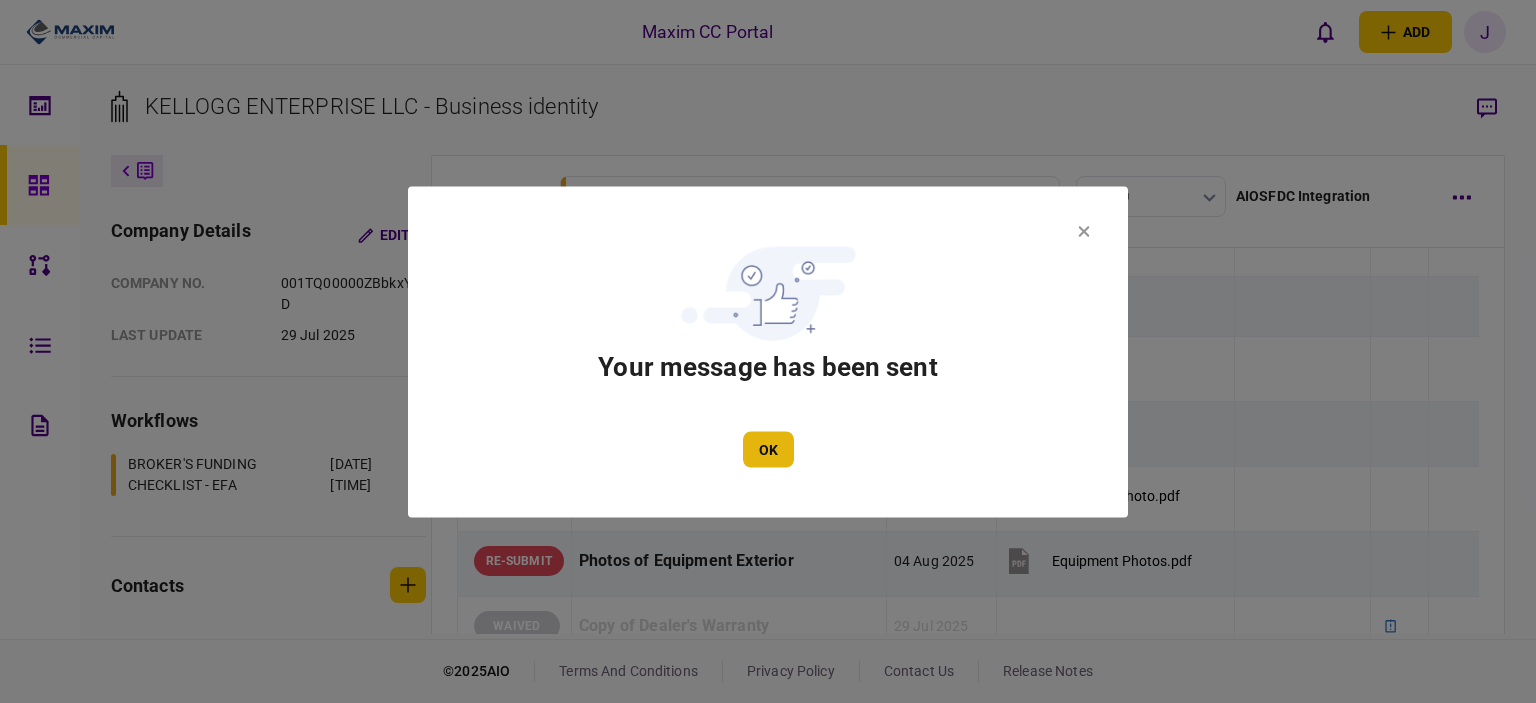 click on "OK" at bounding box center (768, 449) 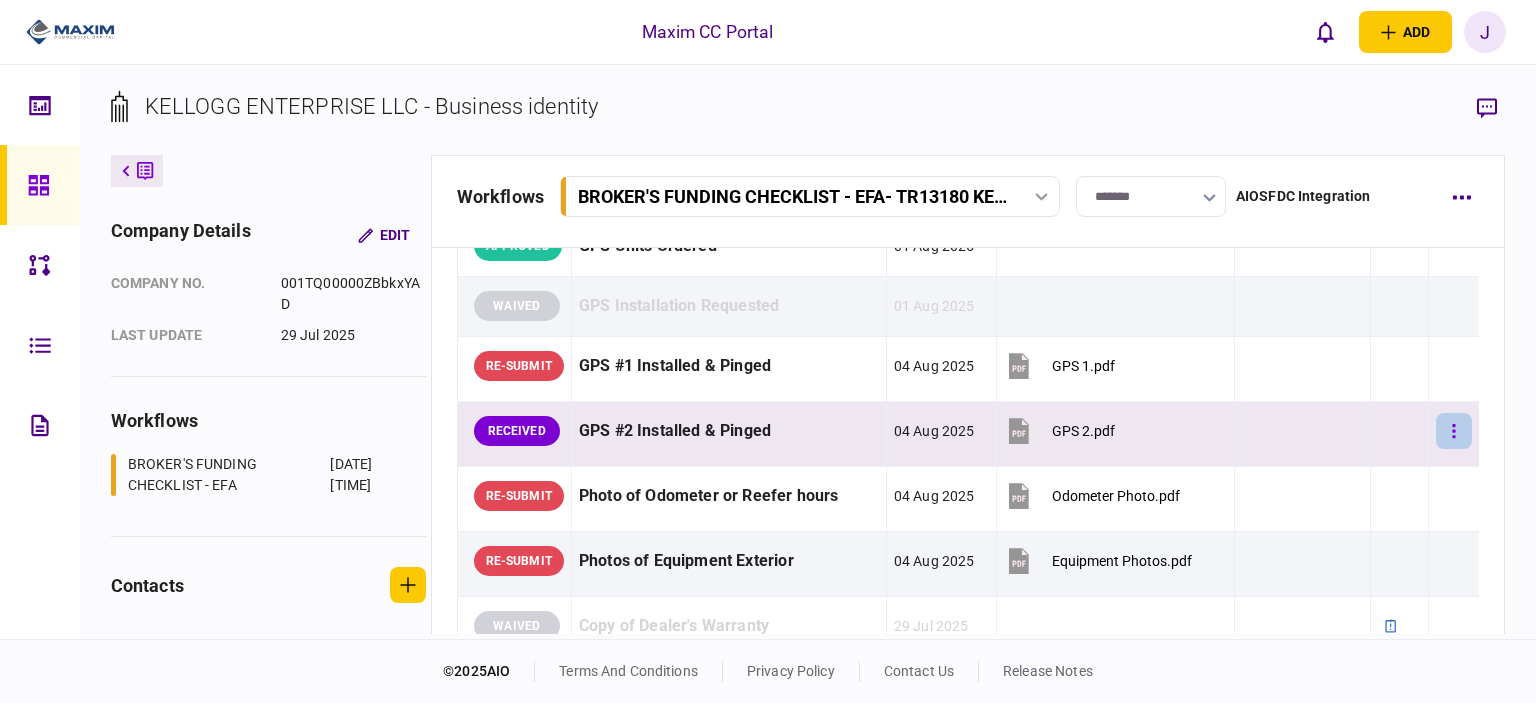 click at bounding box center [1454, 431] 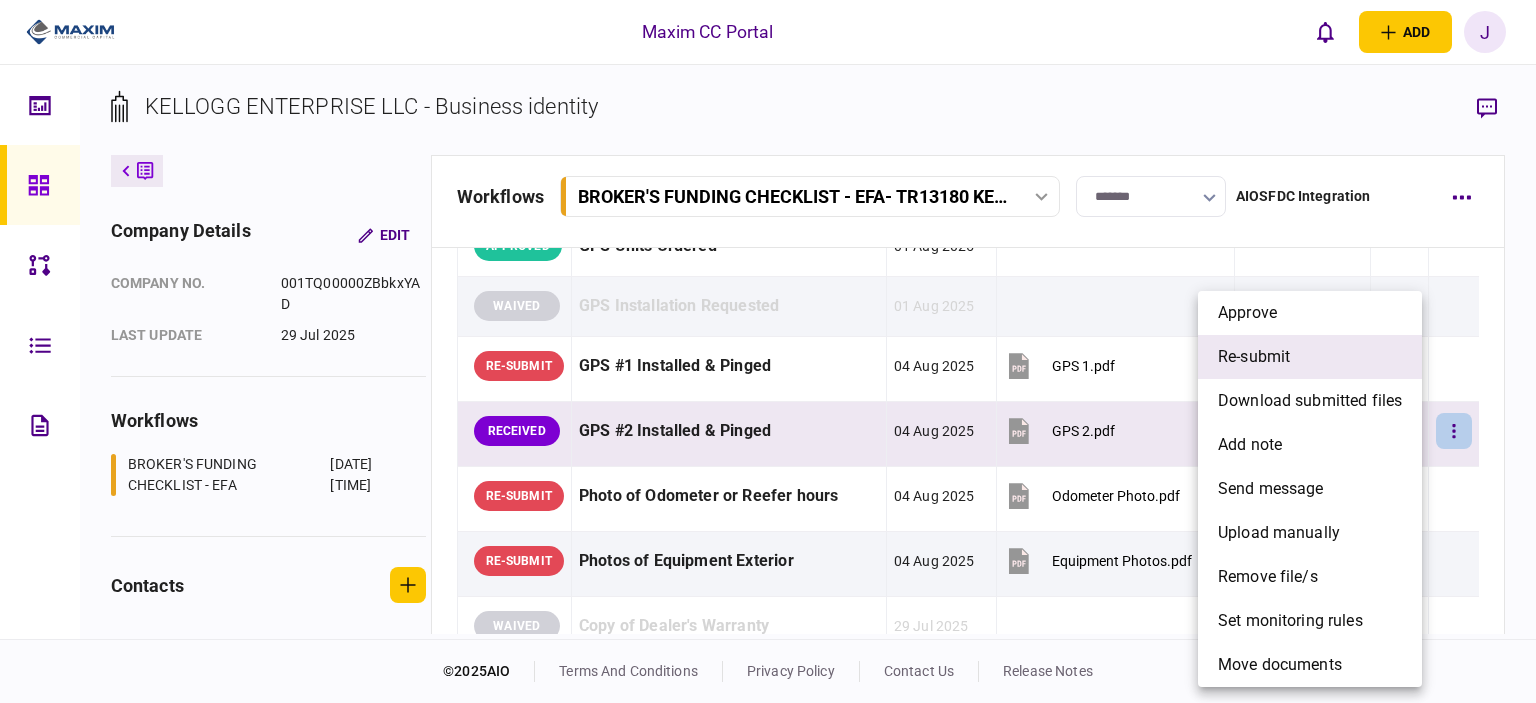 click on "re-submit" at bounding box center (1254, 357) 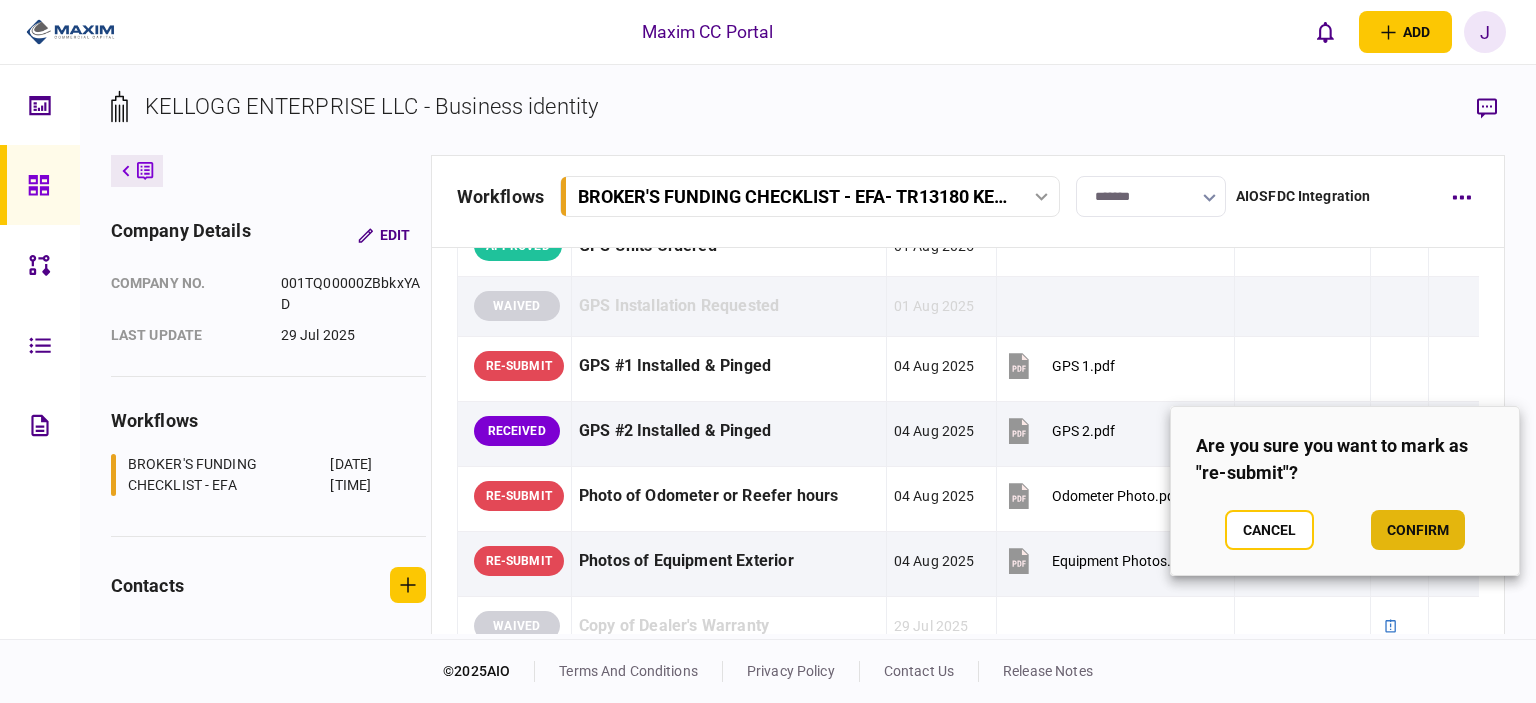 click on "confirm" at bounding box center (1418, 530) 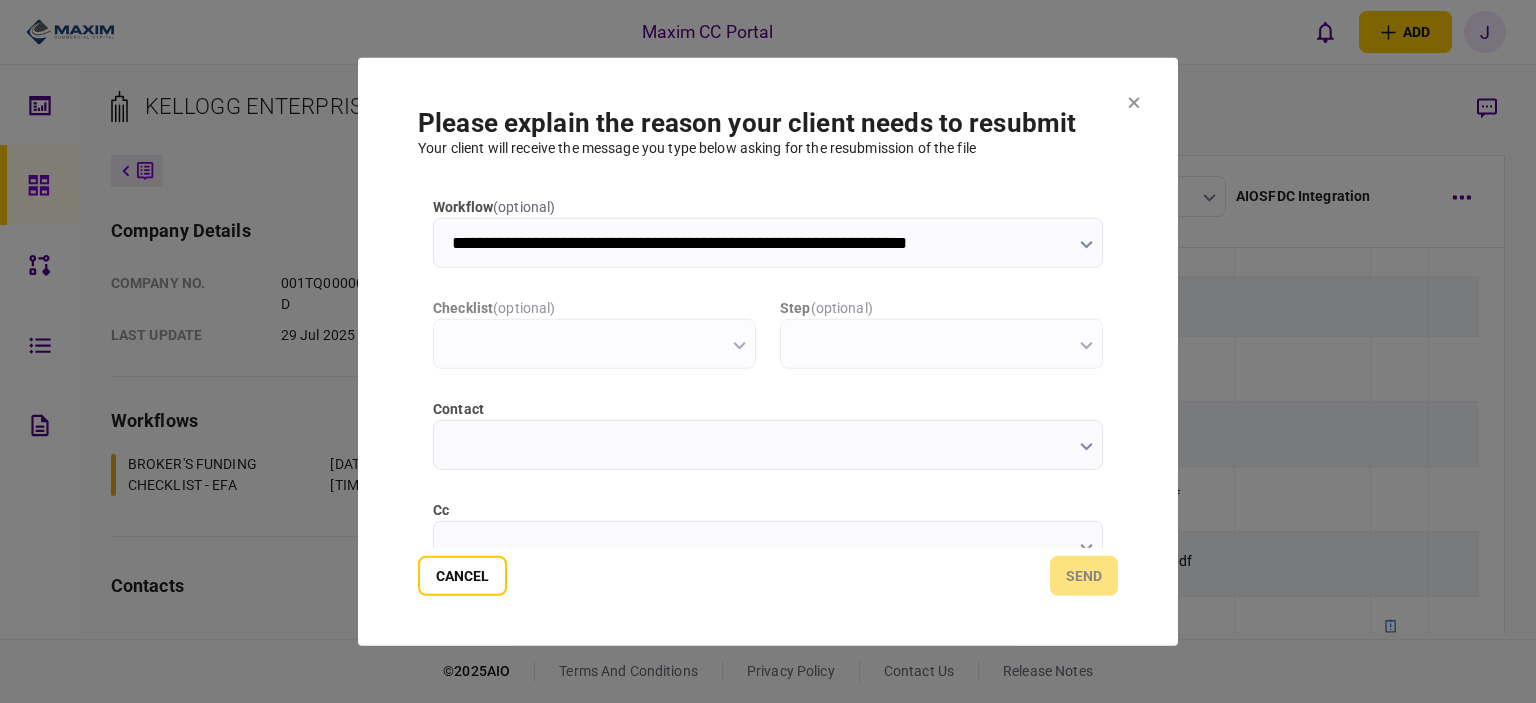 scroll, scrollTop: 0, scrollLeft: 0, axis: both 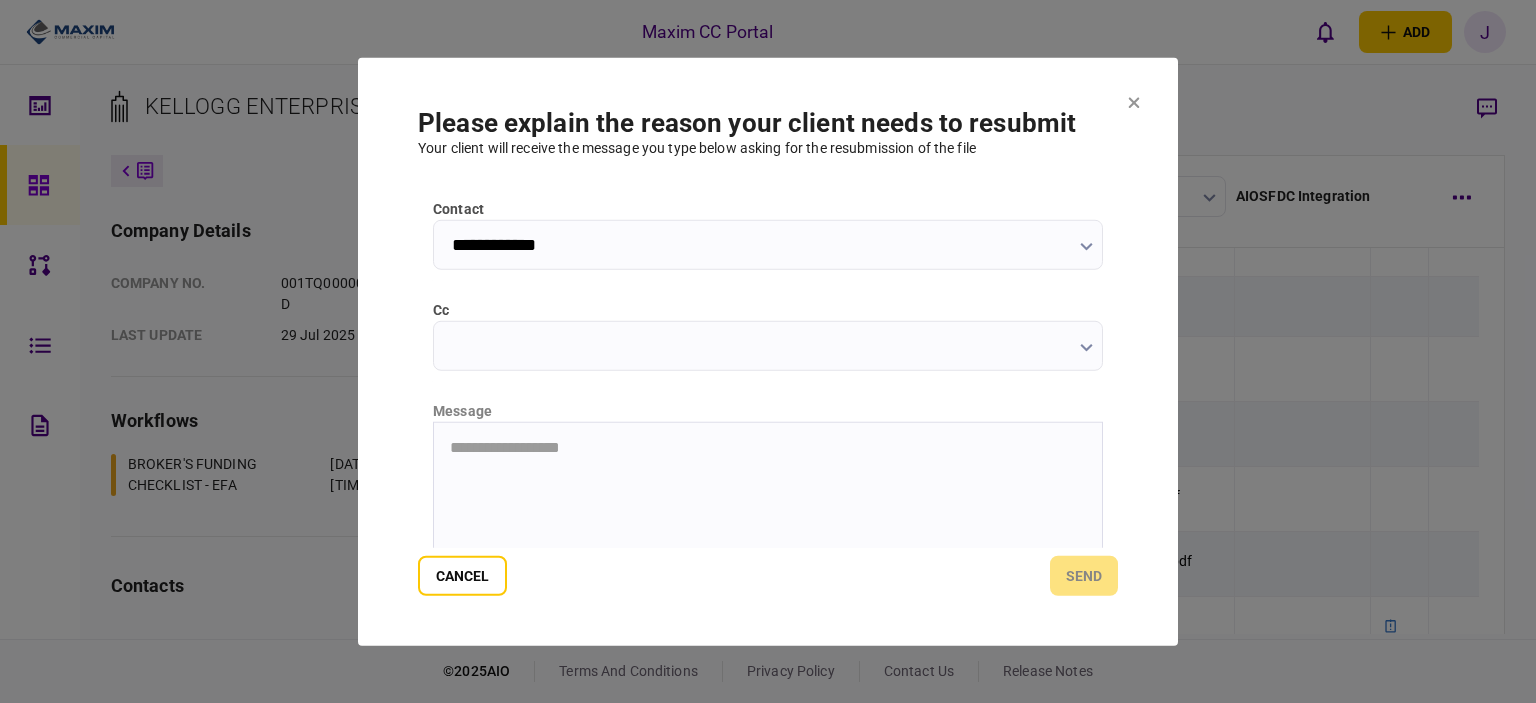 click on "cc" at bounding box center [768, 345] 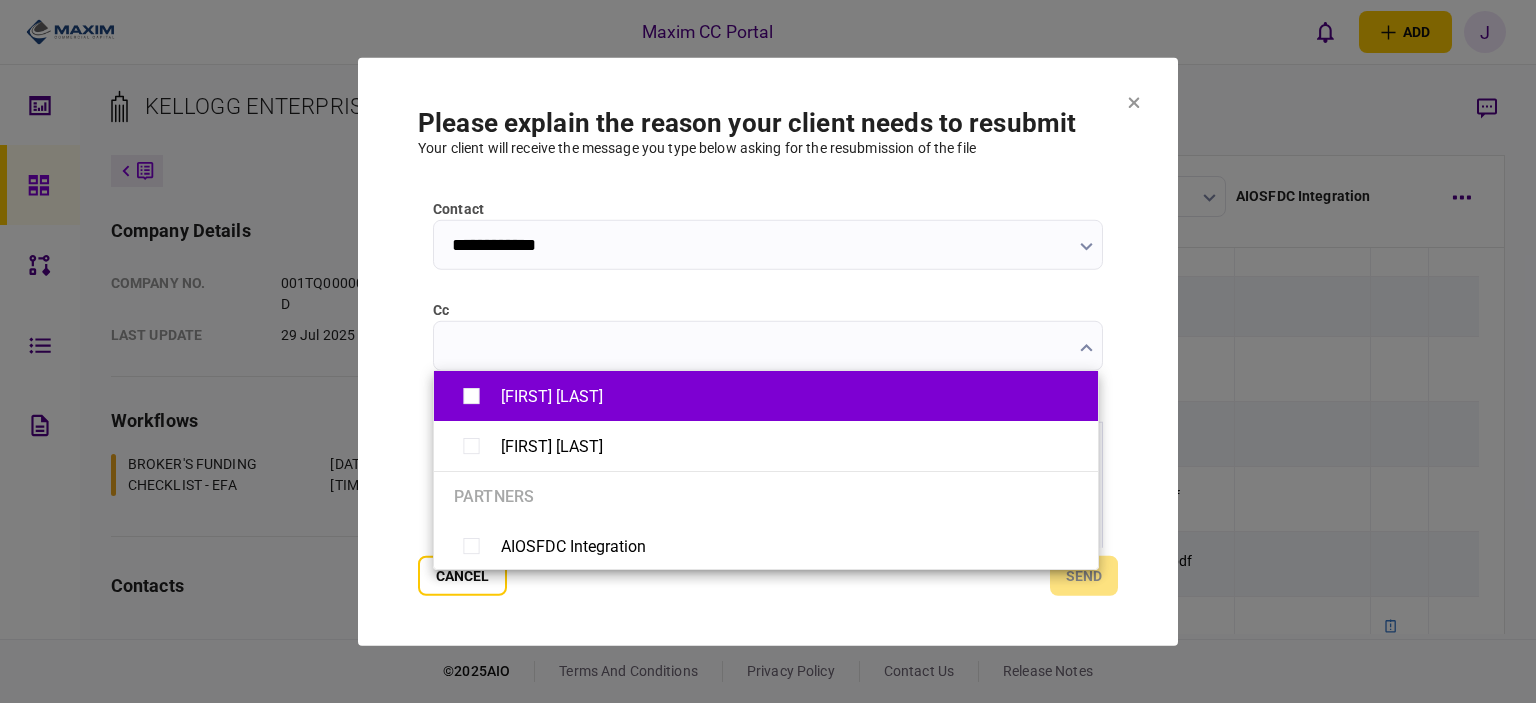 click on "[FIRST] [LAST]" at bounding box center [766, 396] 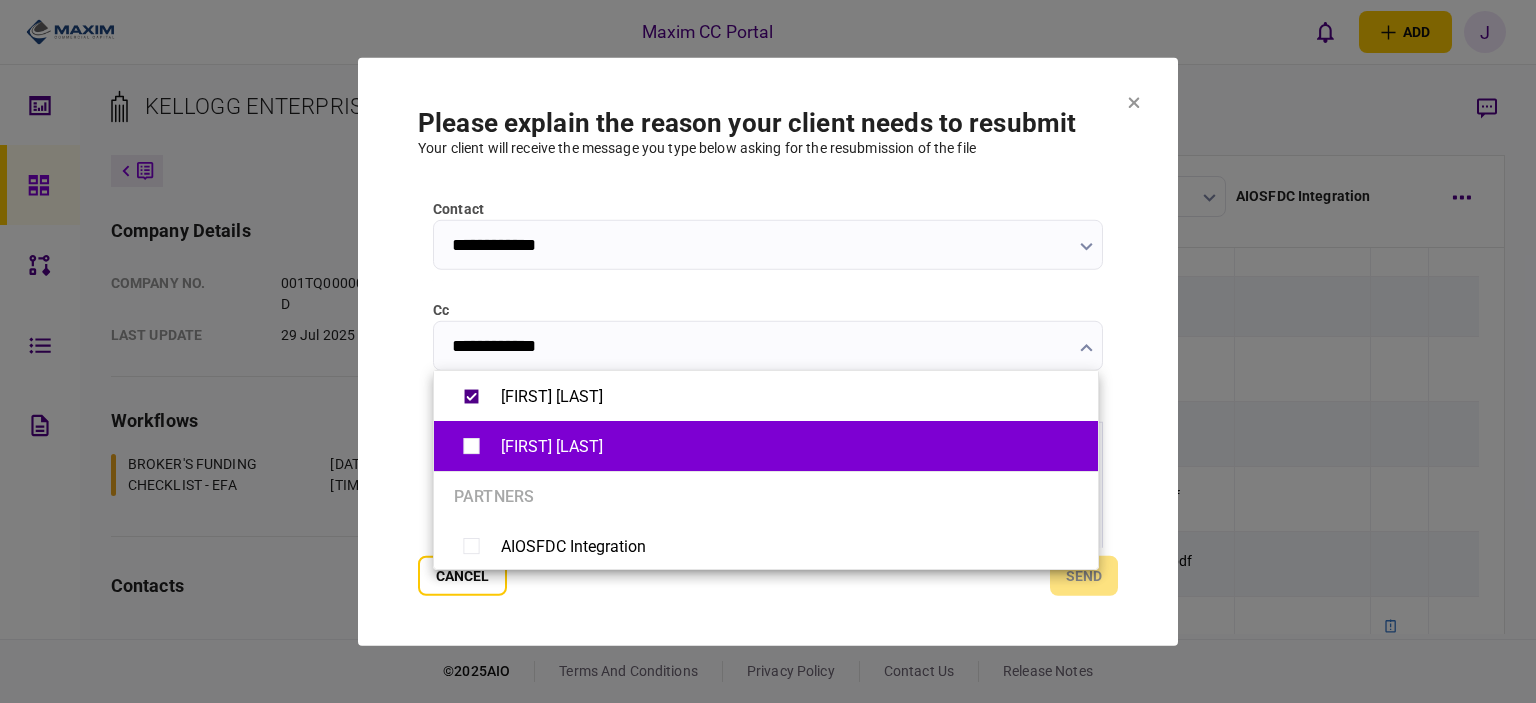 type on "**********" 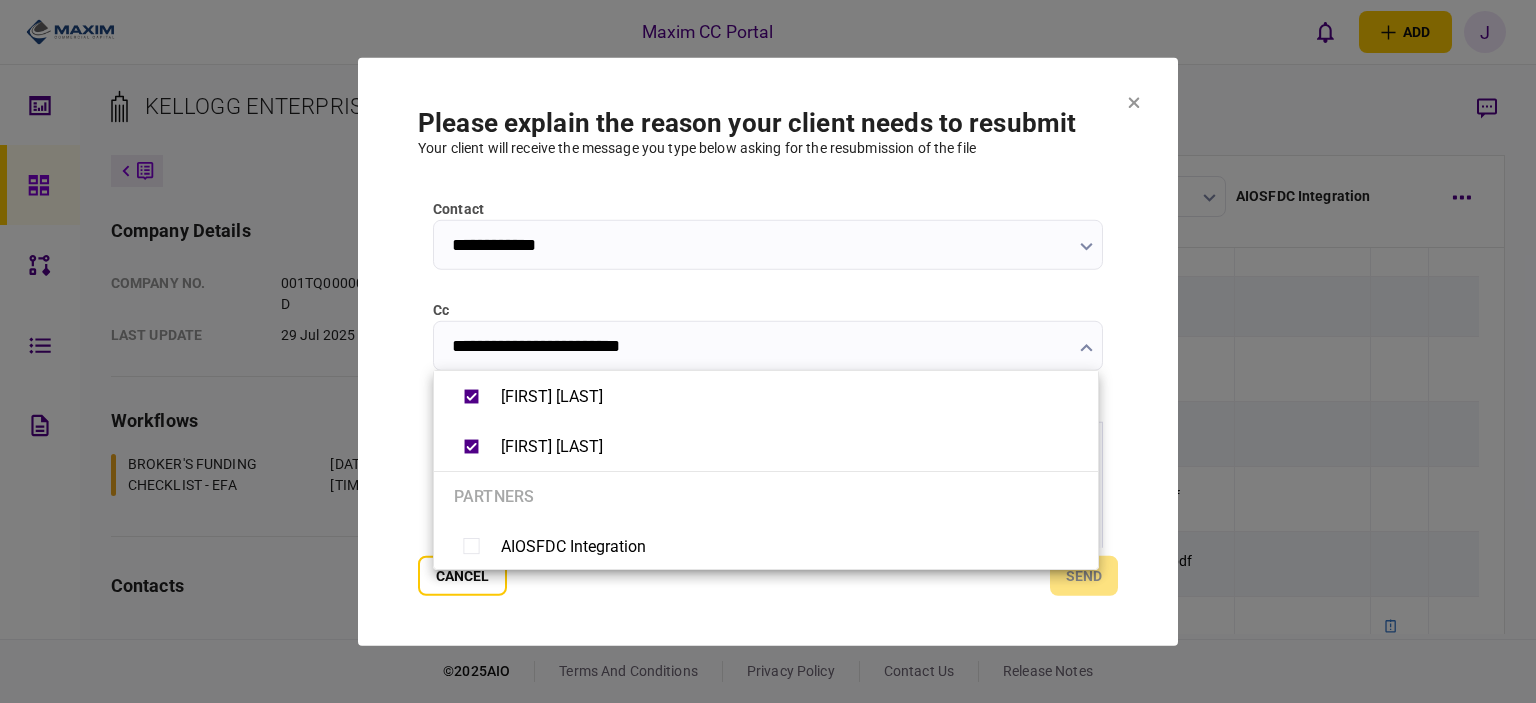 click at bounding box center [768, 351] 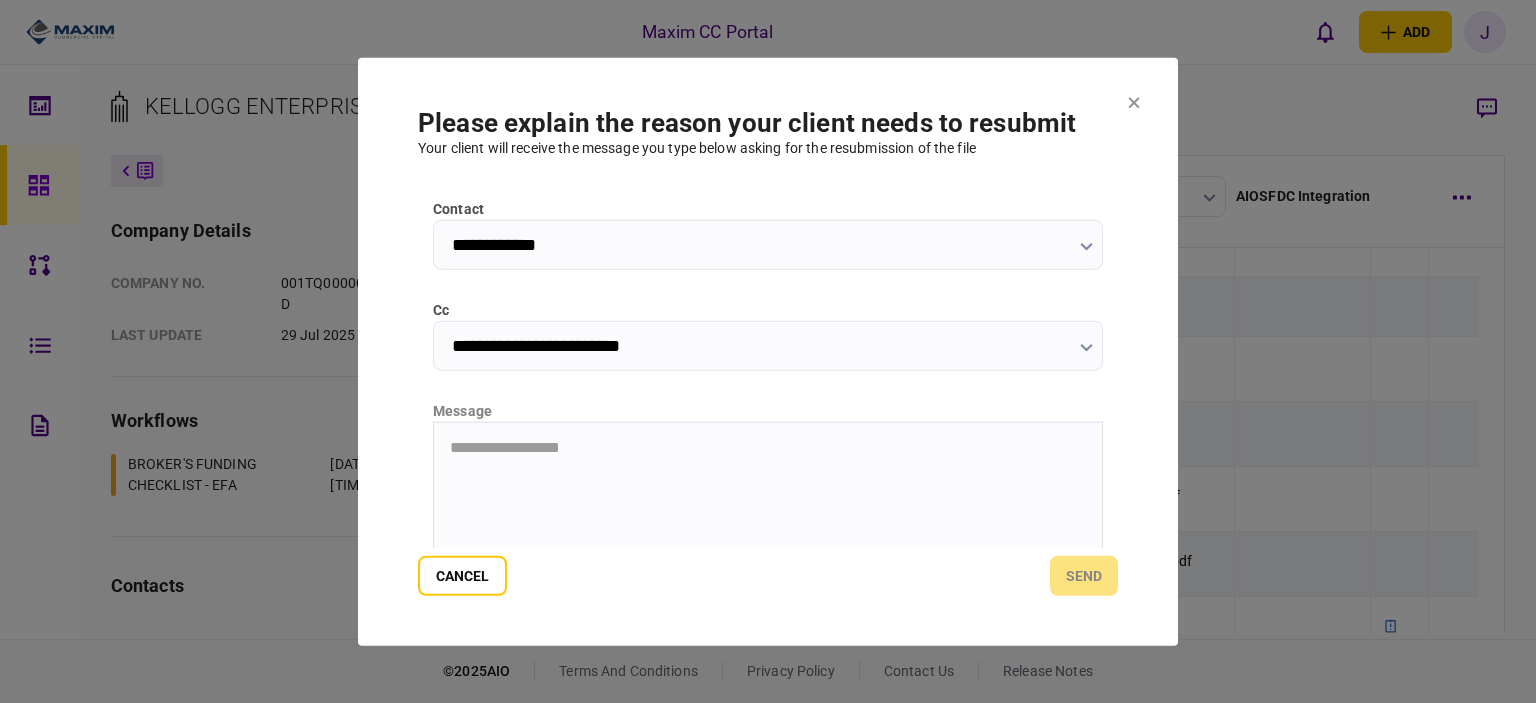 click on "**********" at bounding box center [768, 447] 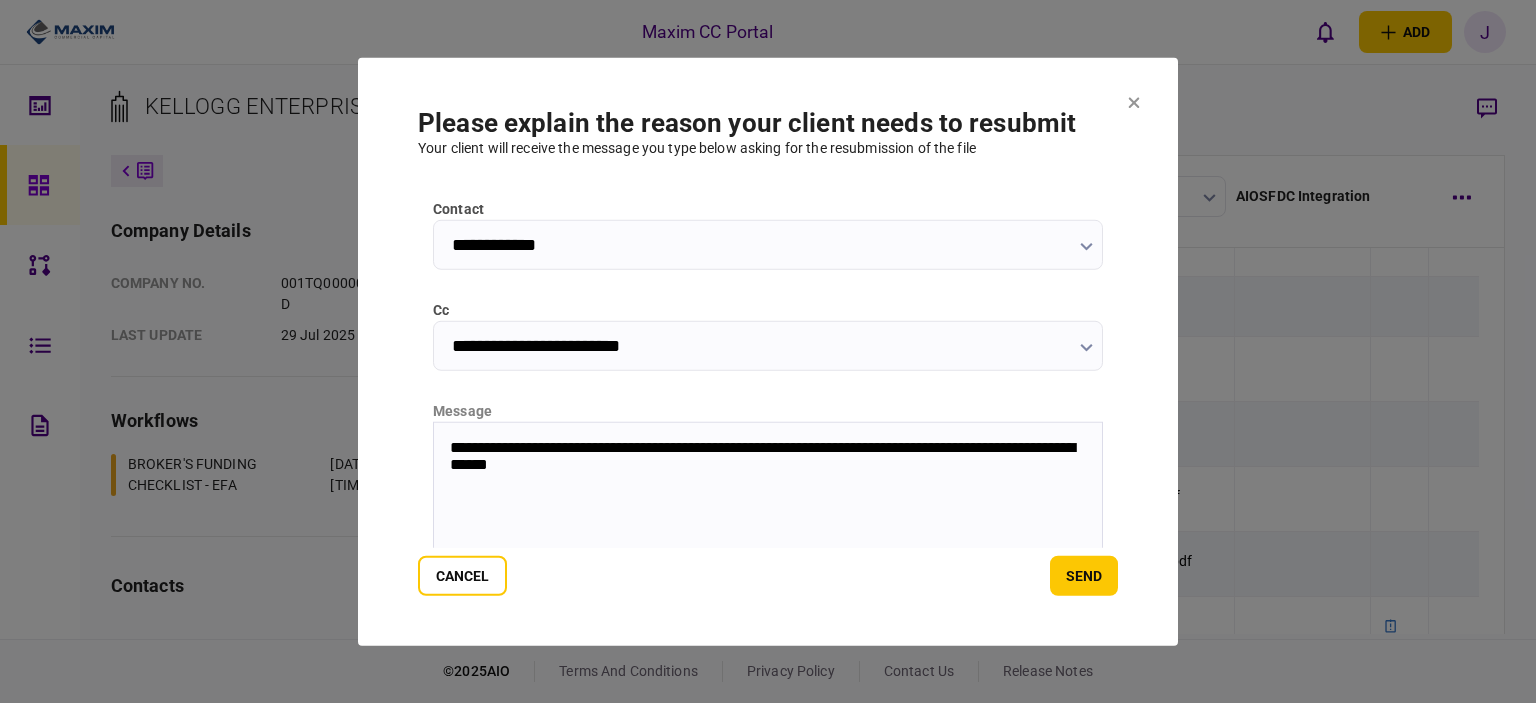 click on "send" at bounding box center [1084, 576] 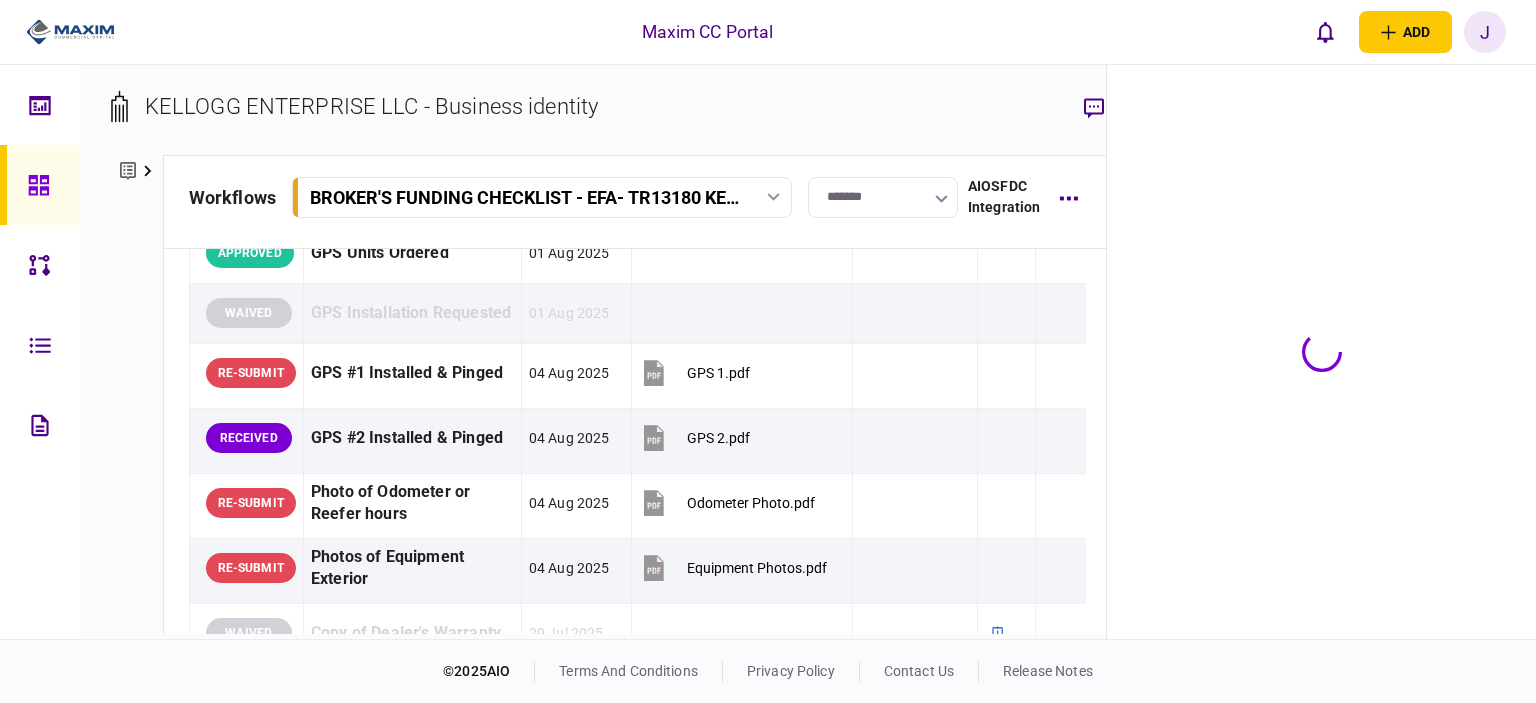 scroll, scrollTop: 1952, scrollLeft: 0, axis: vertical 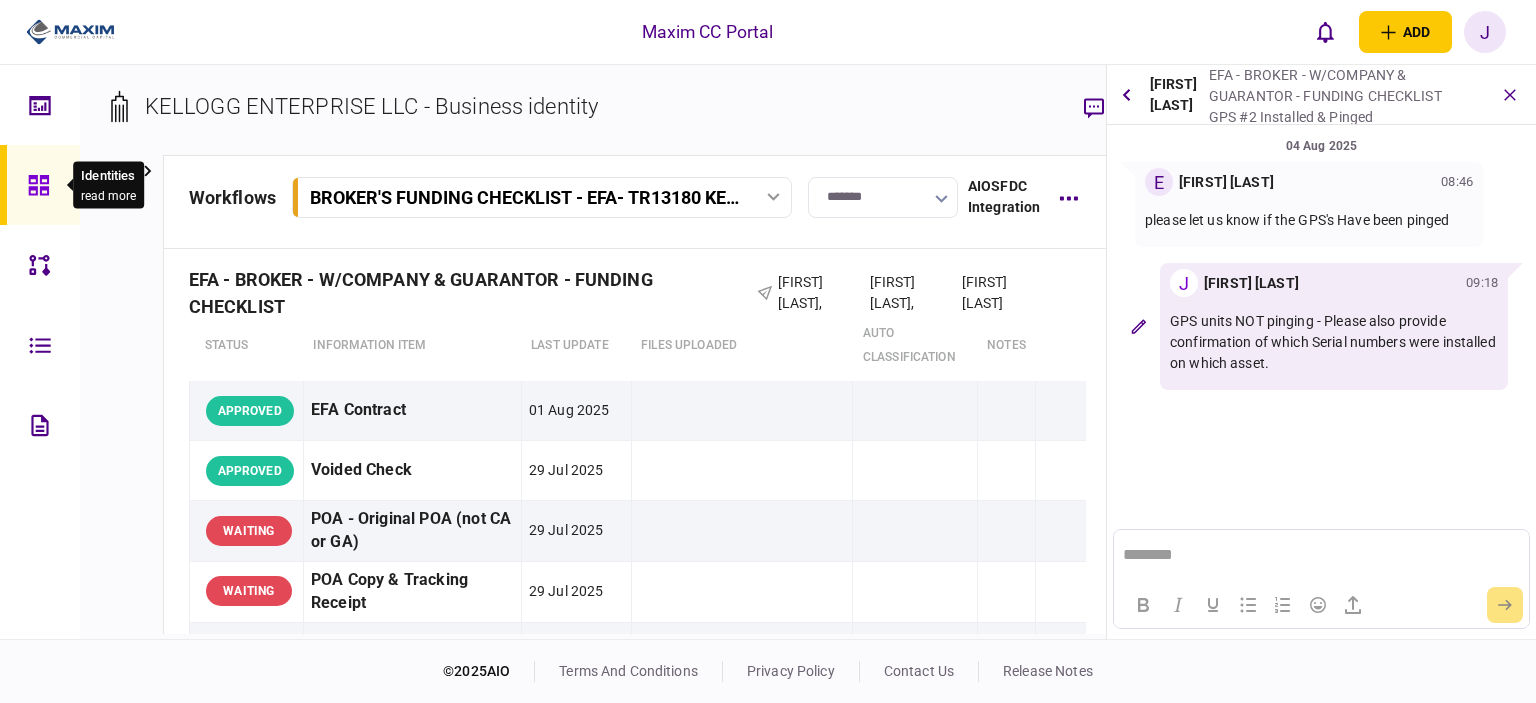 click at bounding box center [40, 185] 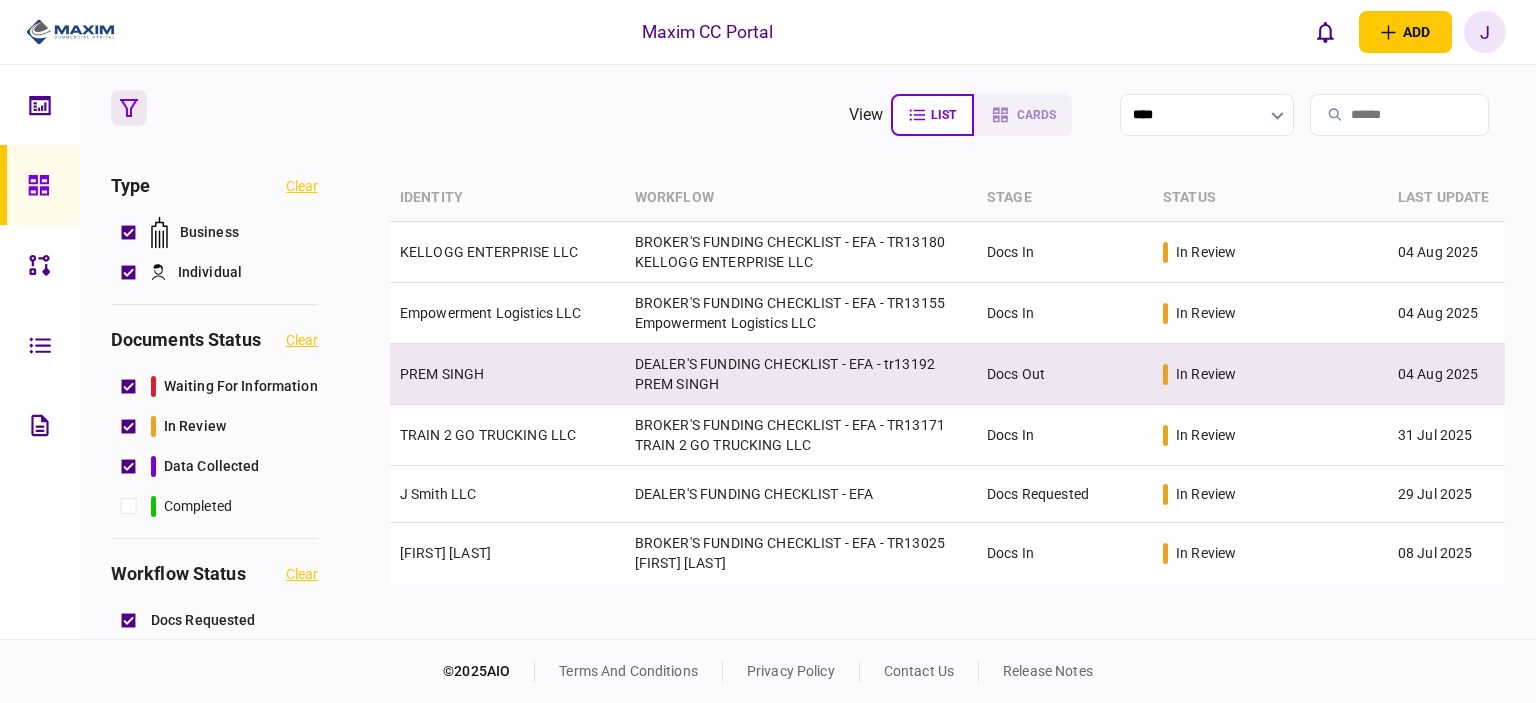 click on "PREM SINGH" at bounding box center [442, 374] 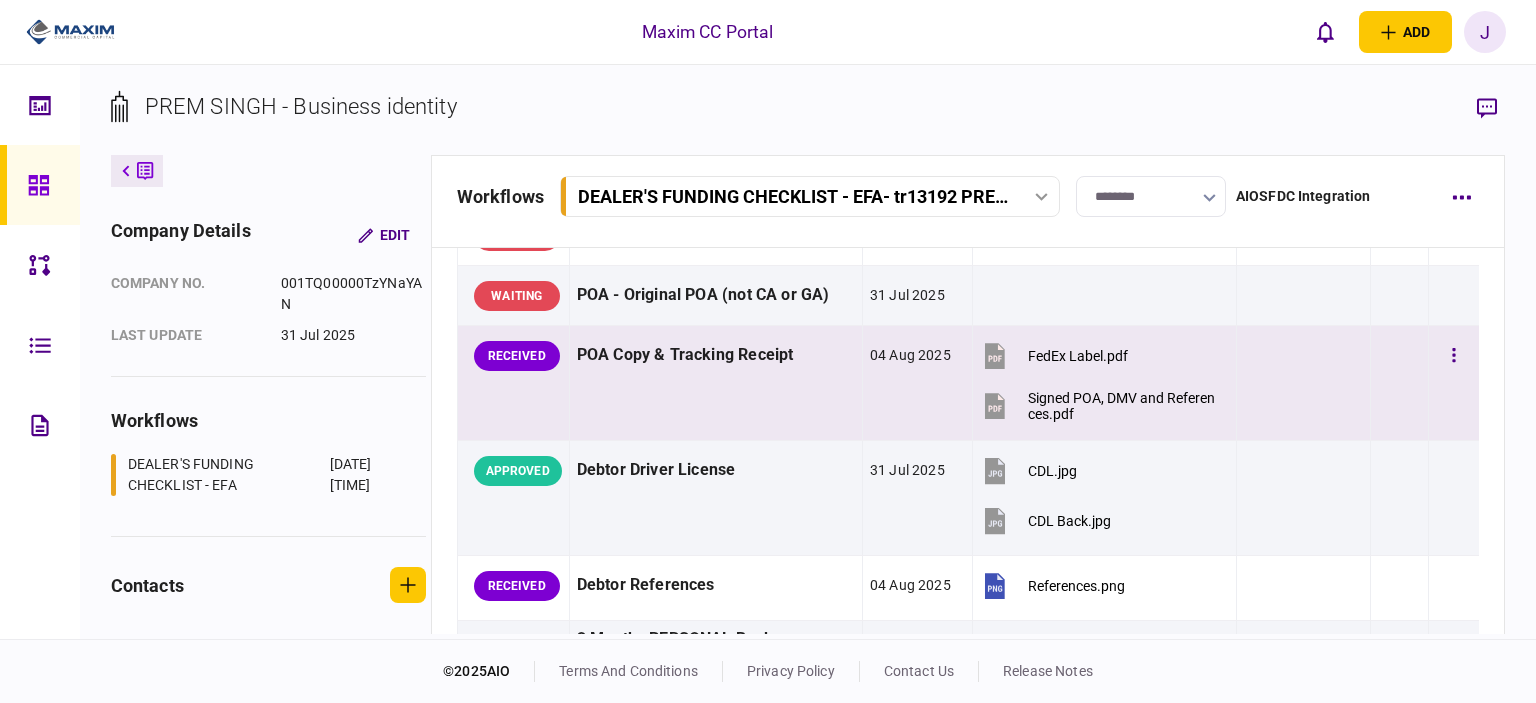scroll, scrollTop: 200, scrollLeft: 0, axis: vertical 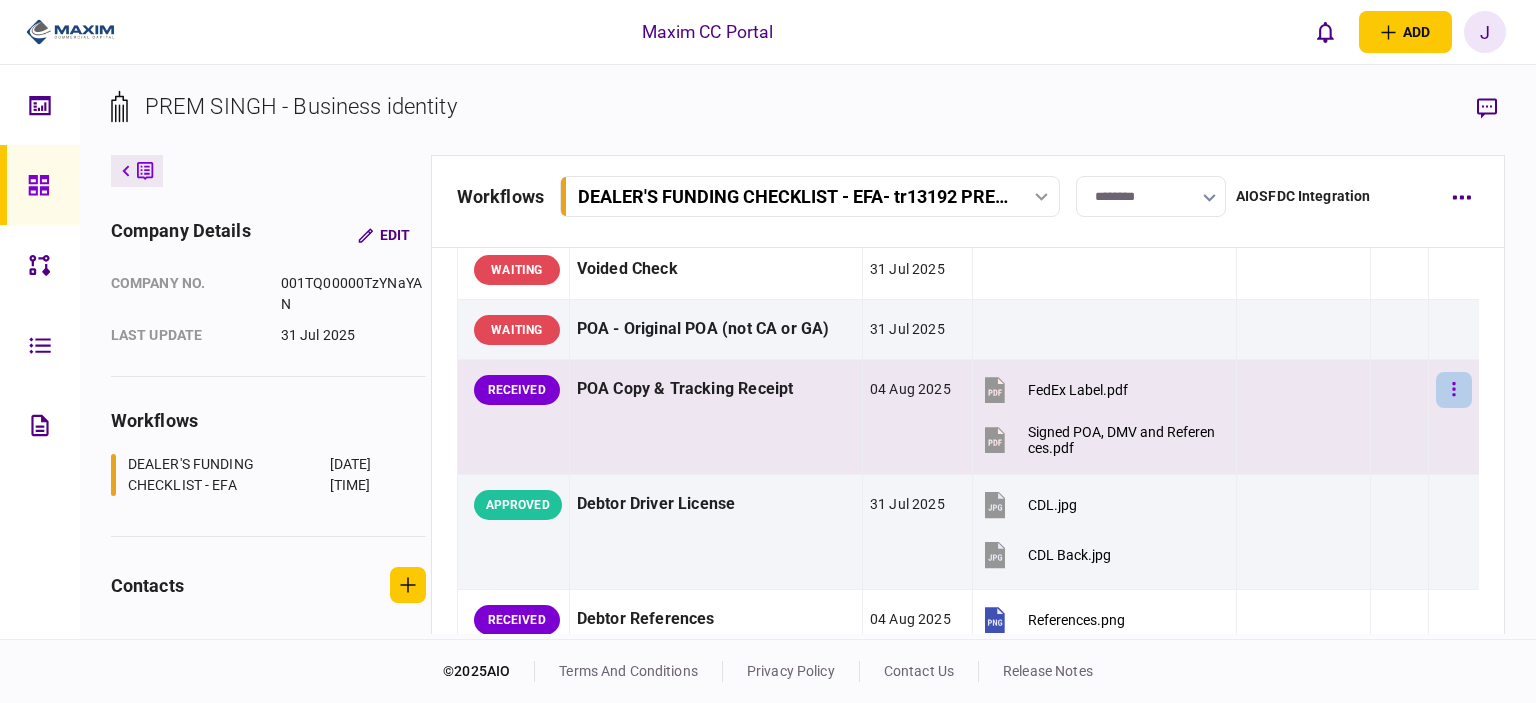 click at bounding box center (1454, 390) 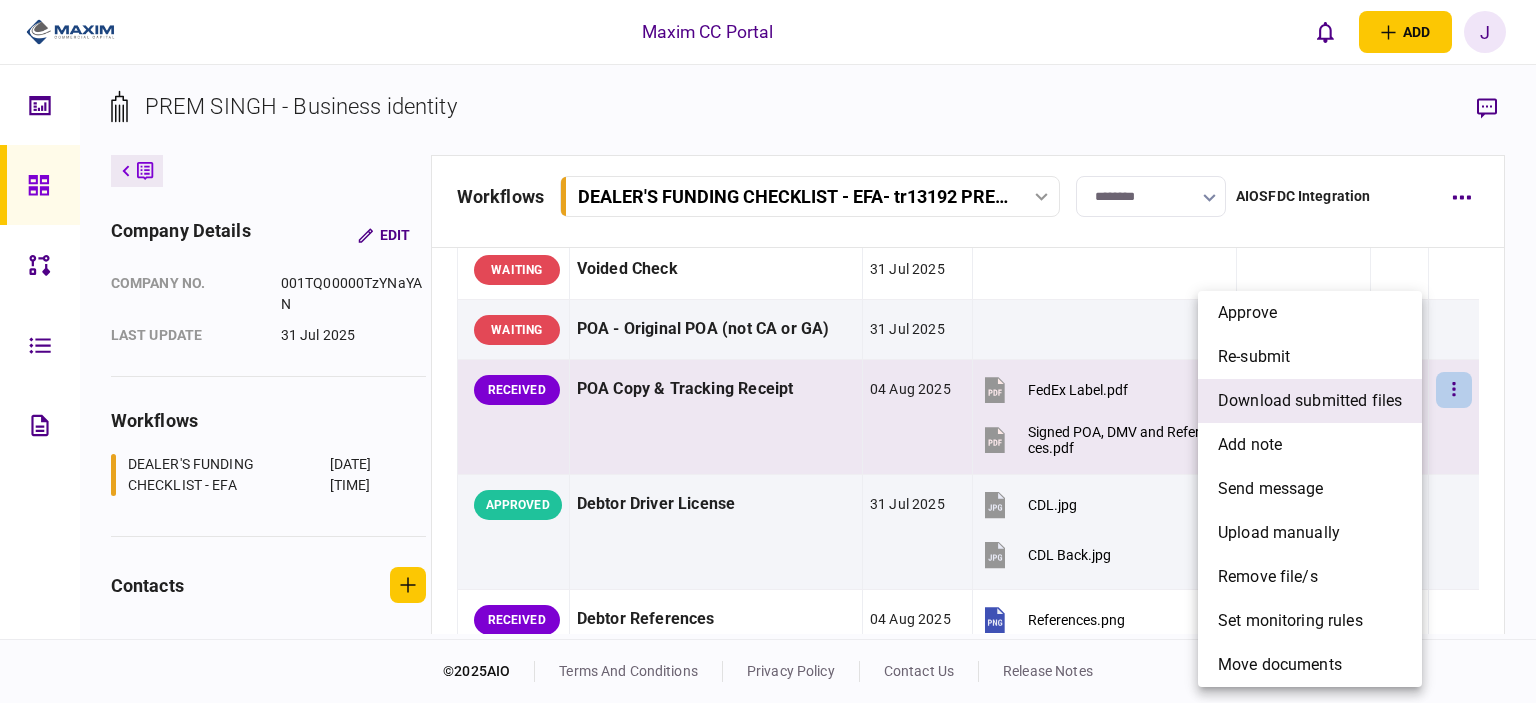 click on "download submitted files" at bounding box center [1310, 401] 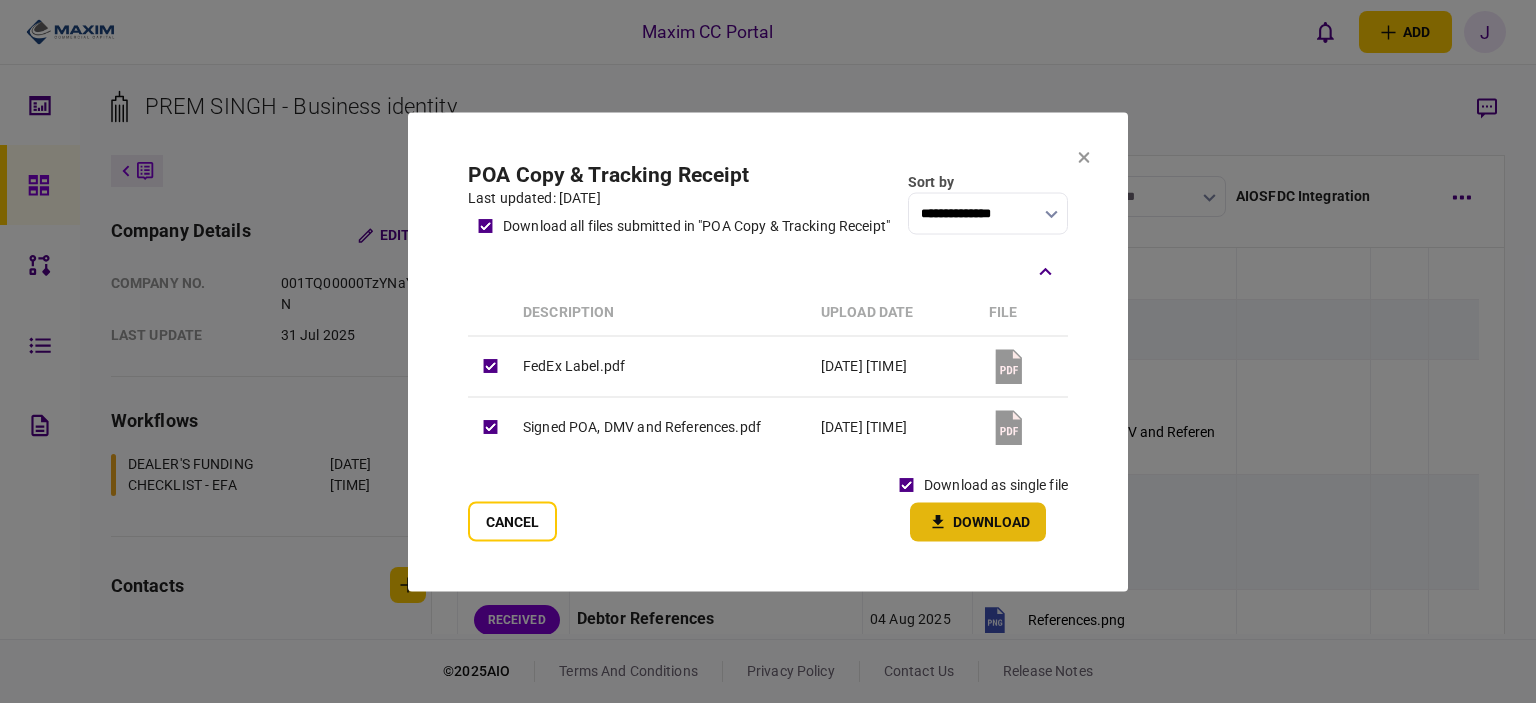 click 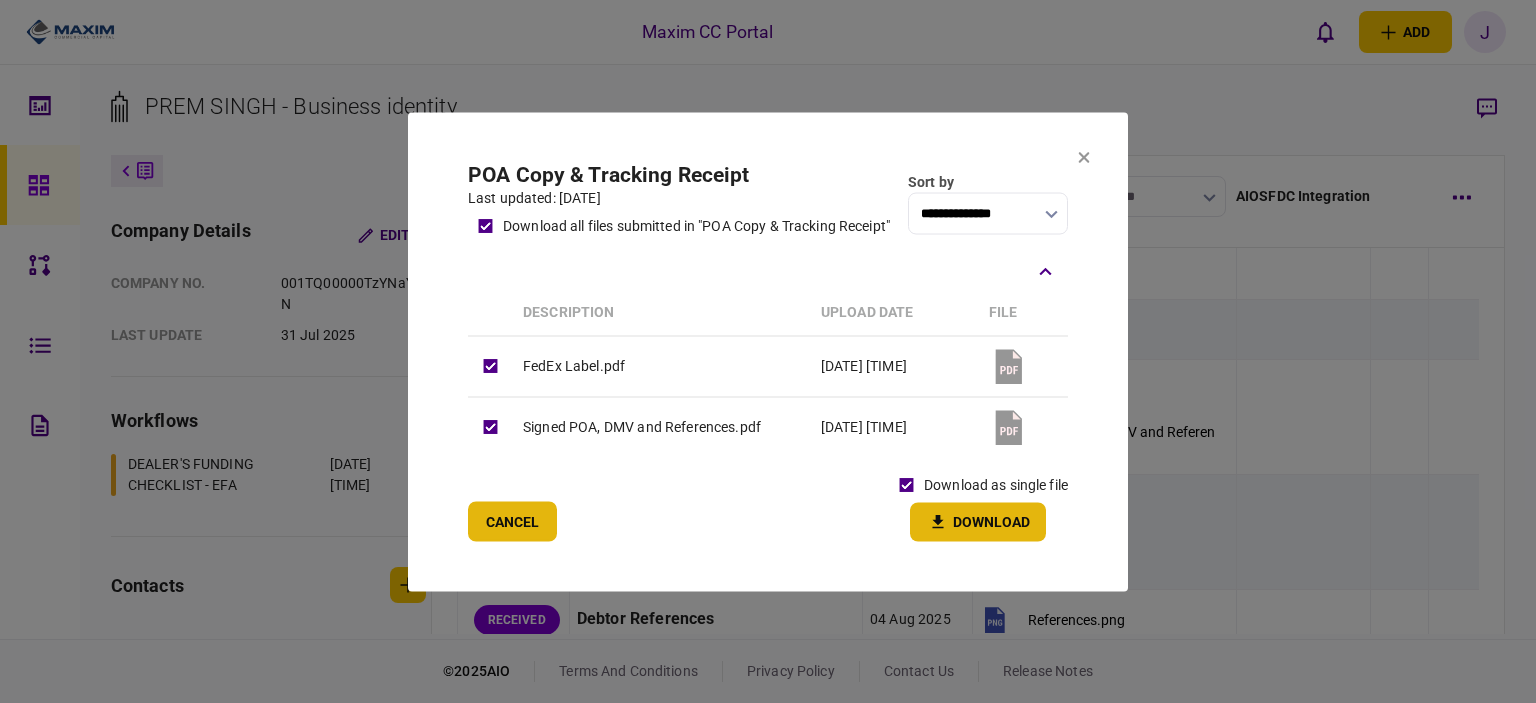 click on "Cancel" at bounding box center [512, 521] 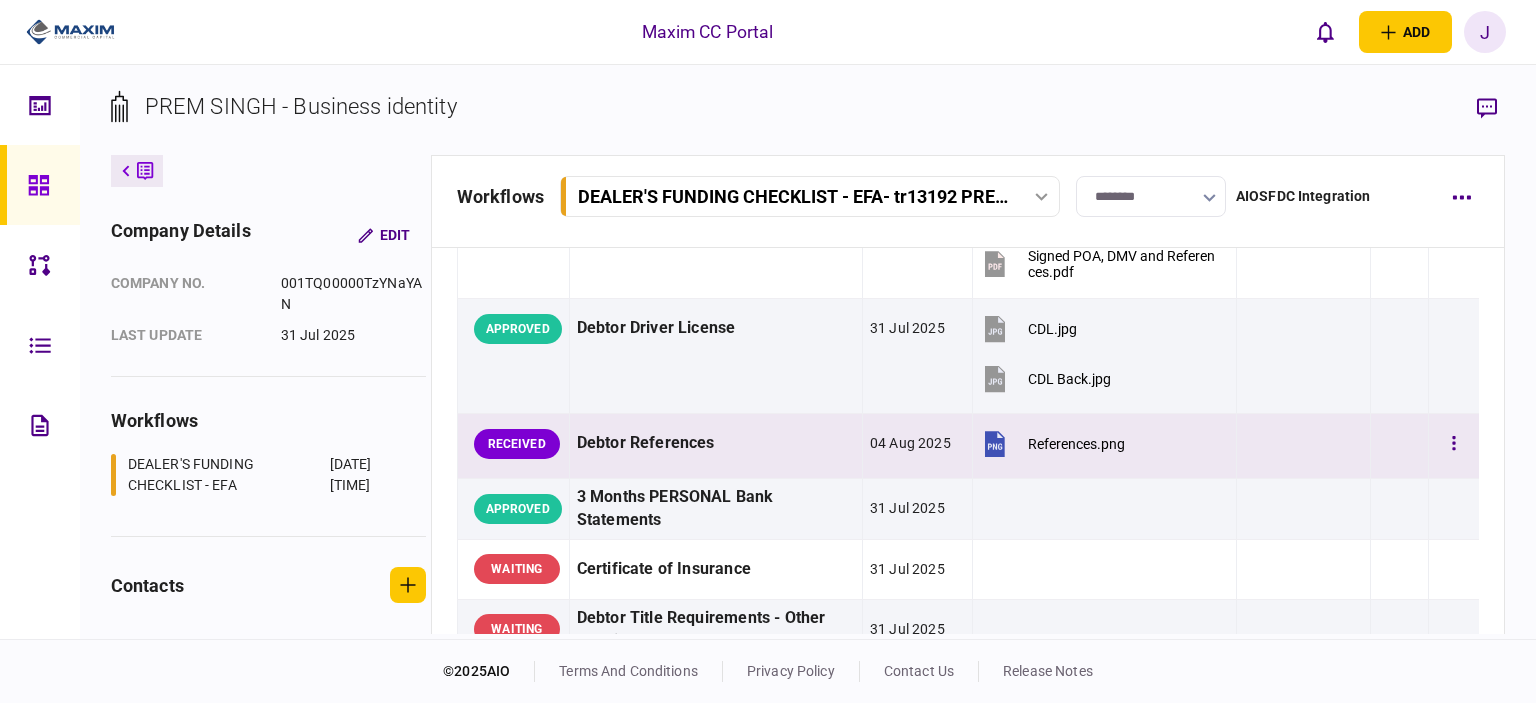 scroll, scrollTop: 400, scrollLeft: 0, axis: vertical 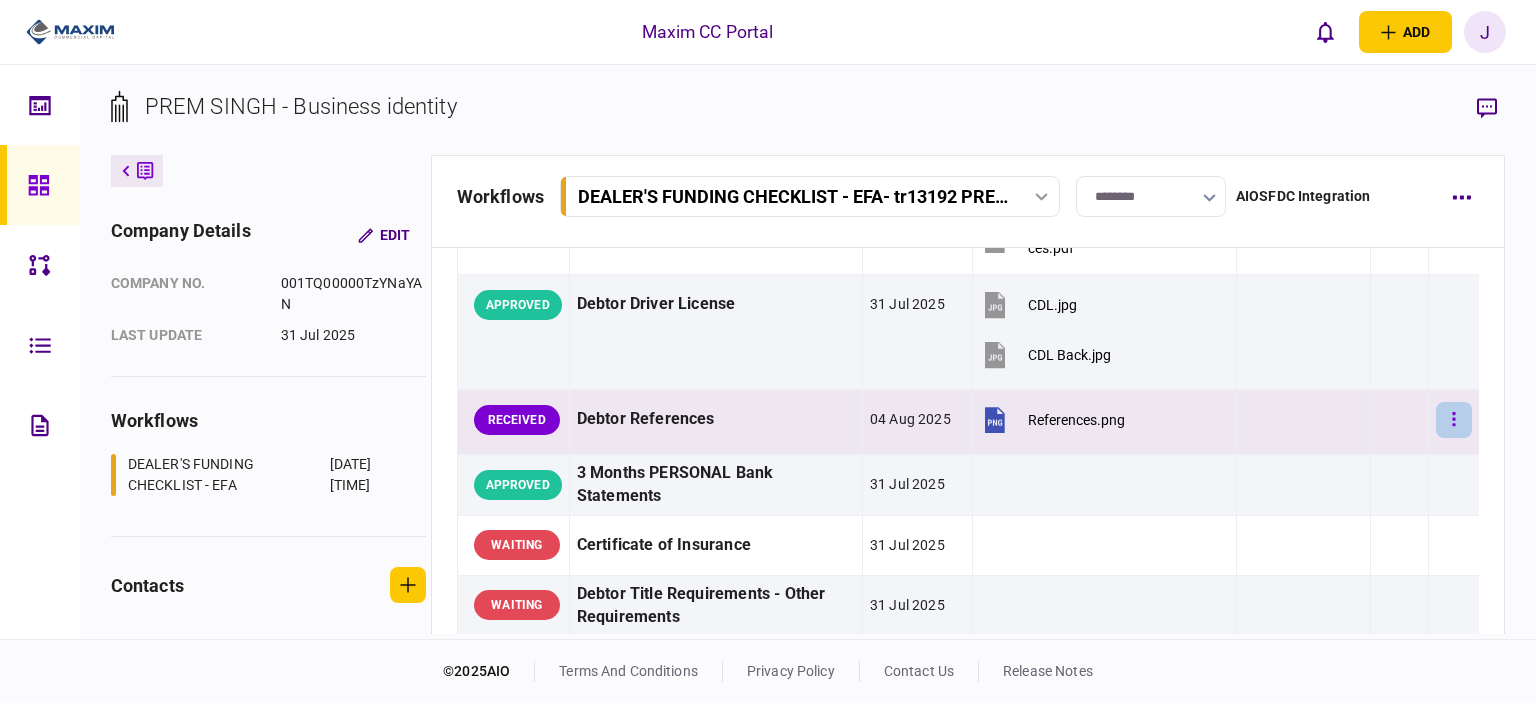 click at bounding box center [1454, 420] 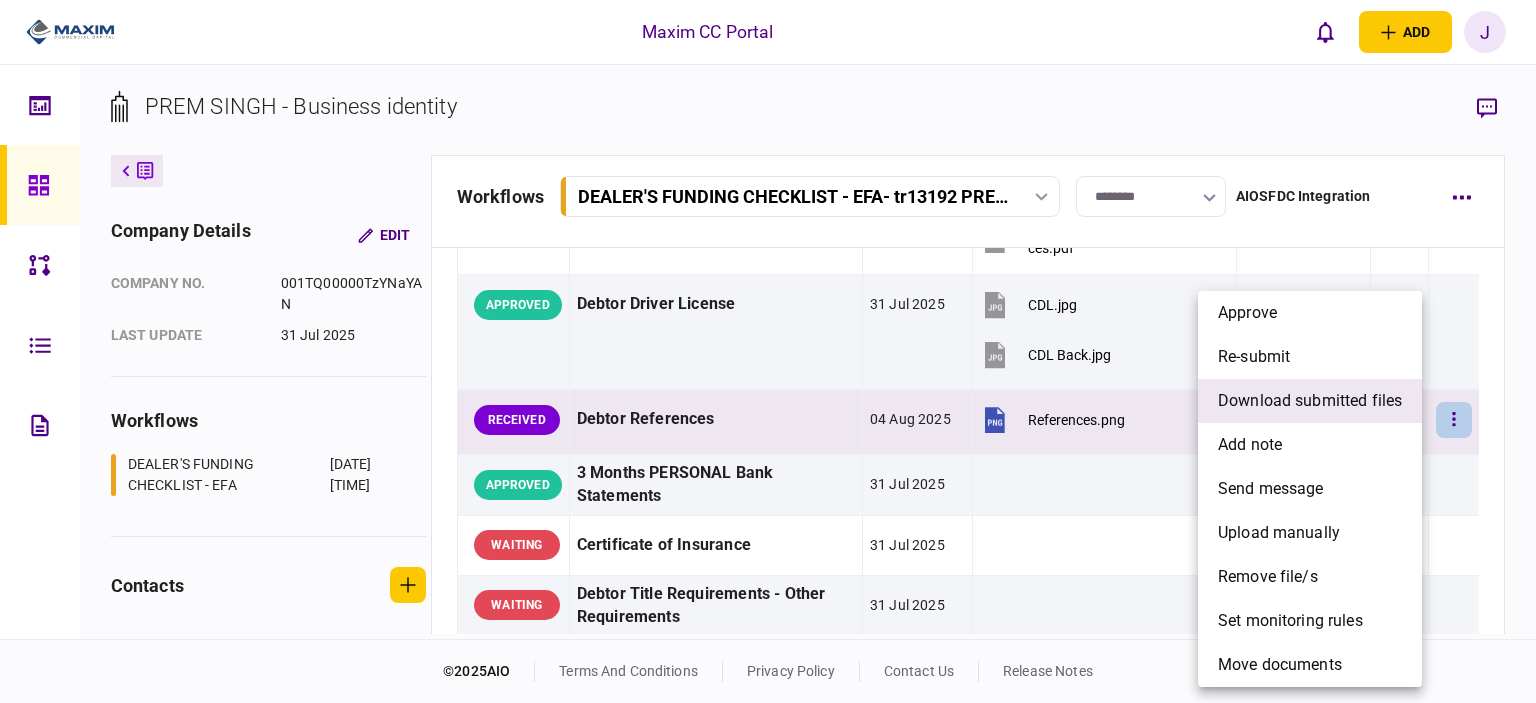 click on "download submitted files" at bounding box center [1310, 401] 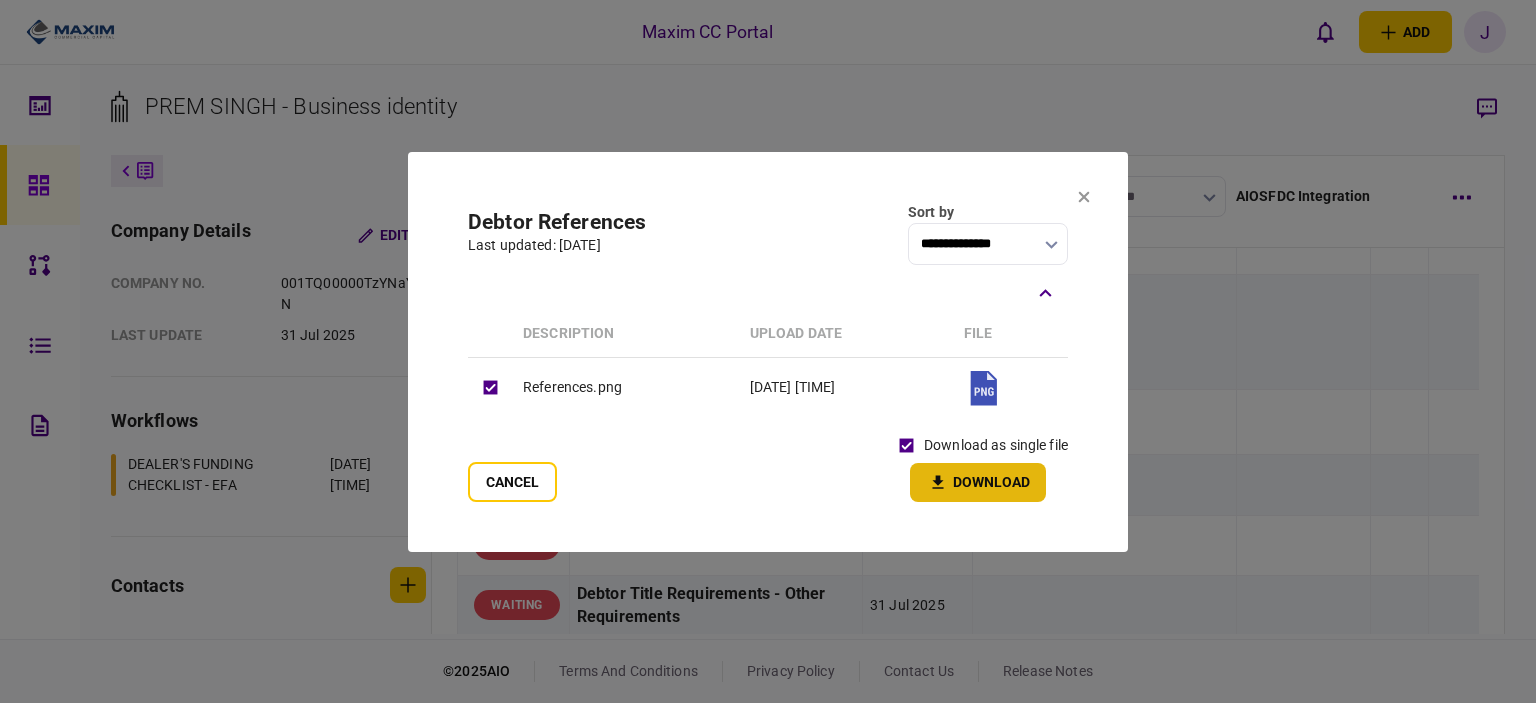 click on "Download" at bounding box center [978, 482] 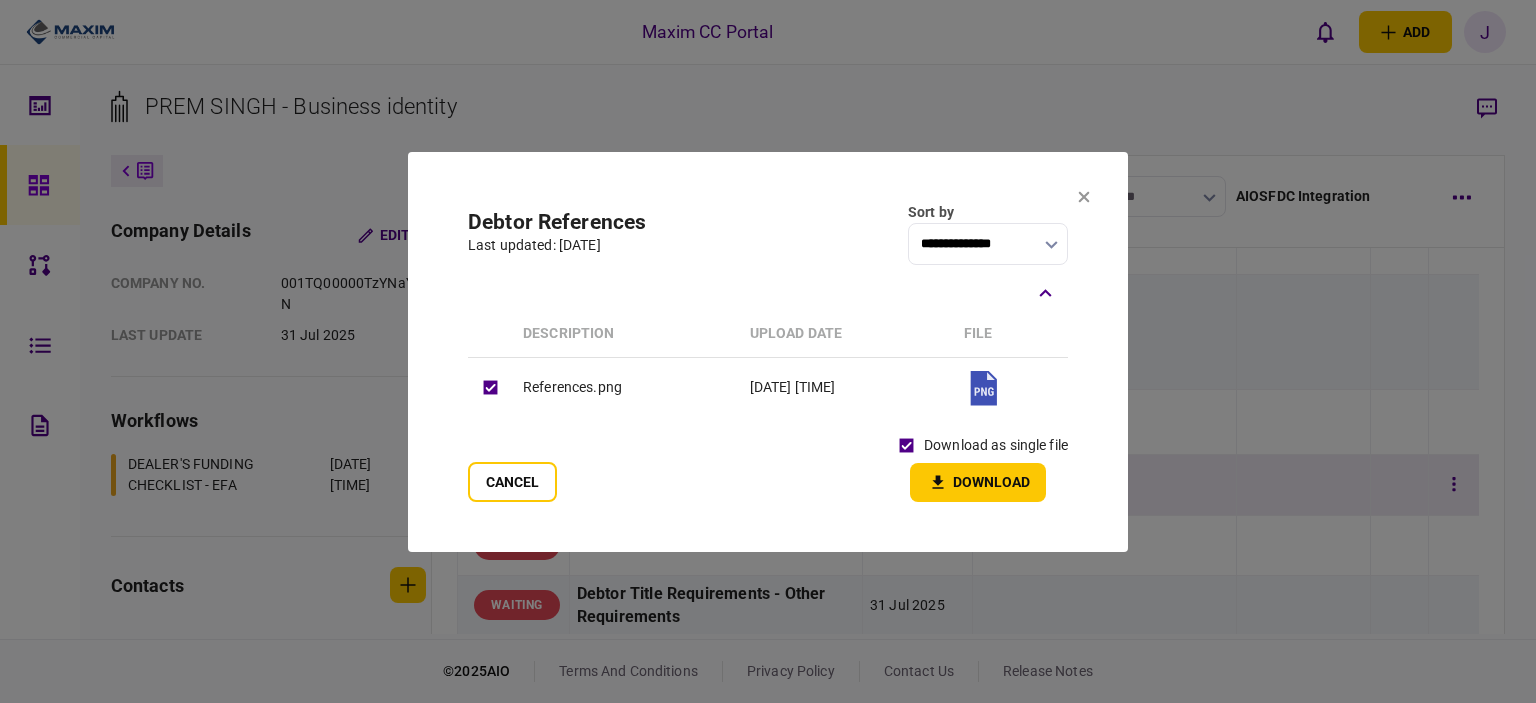 drag, startPoint x: 526, startPoint y: 479, endPoint x: 567, endPoint y: 472, distance: 41.59327 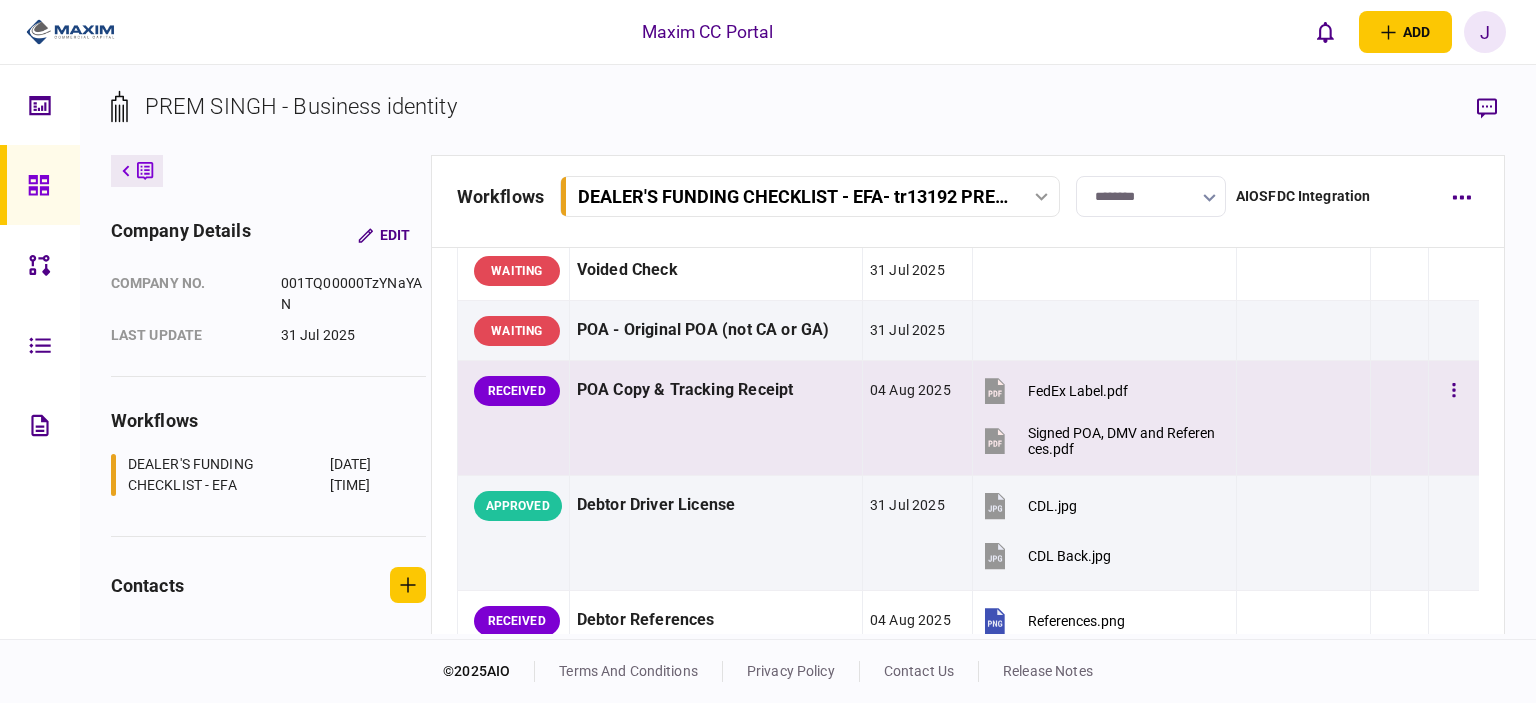 scroll, scrollTop: 200, scrollLeft: 0, axis: vertical 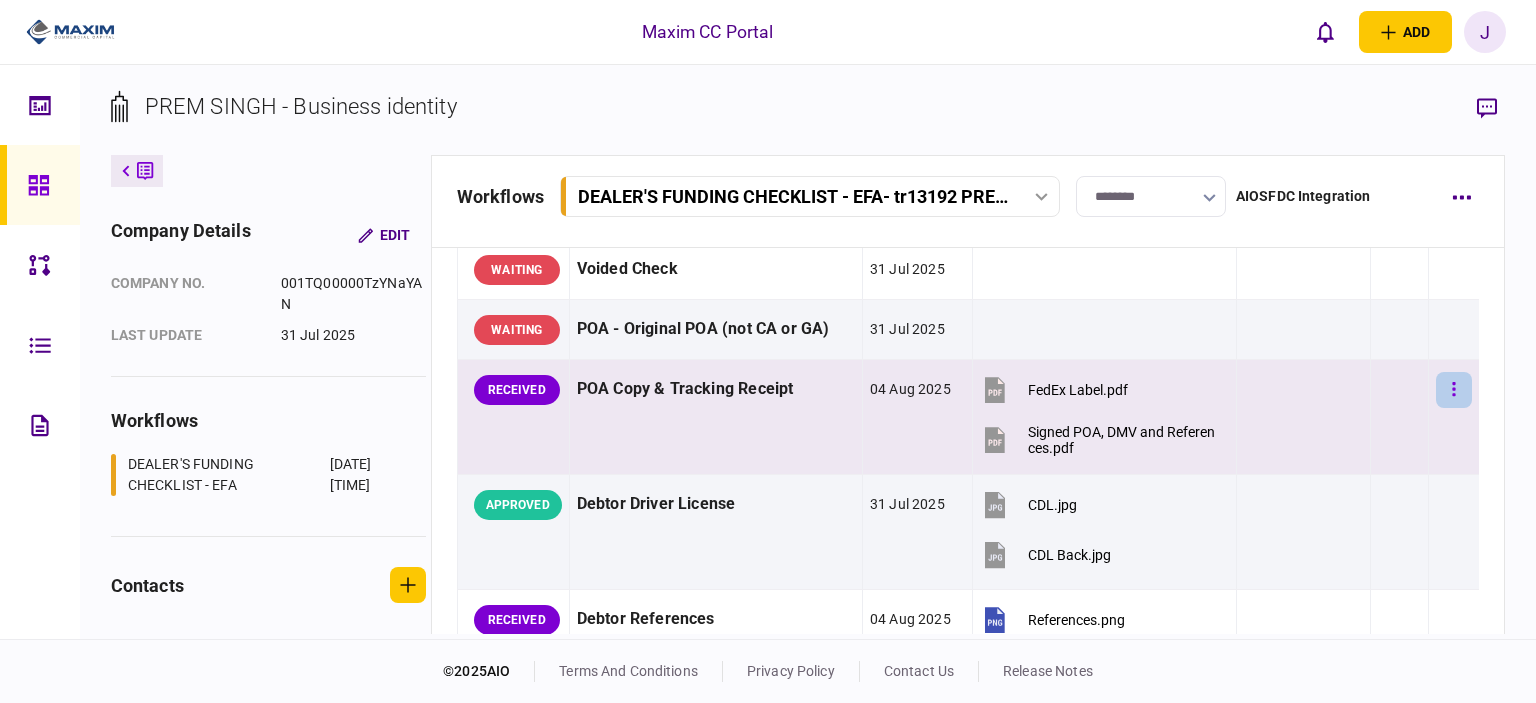 click 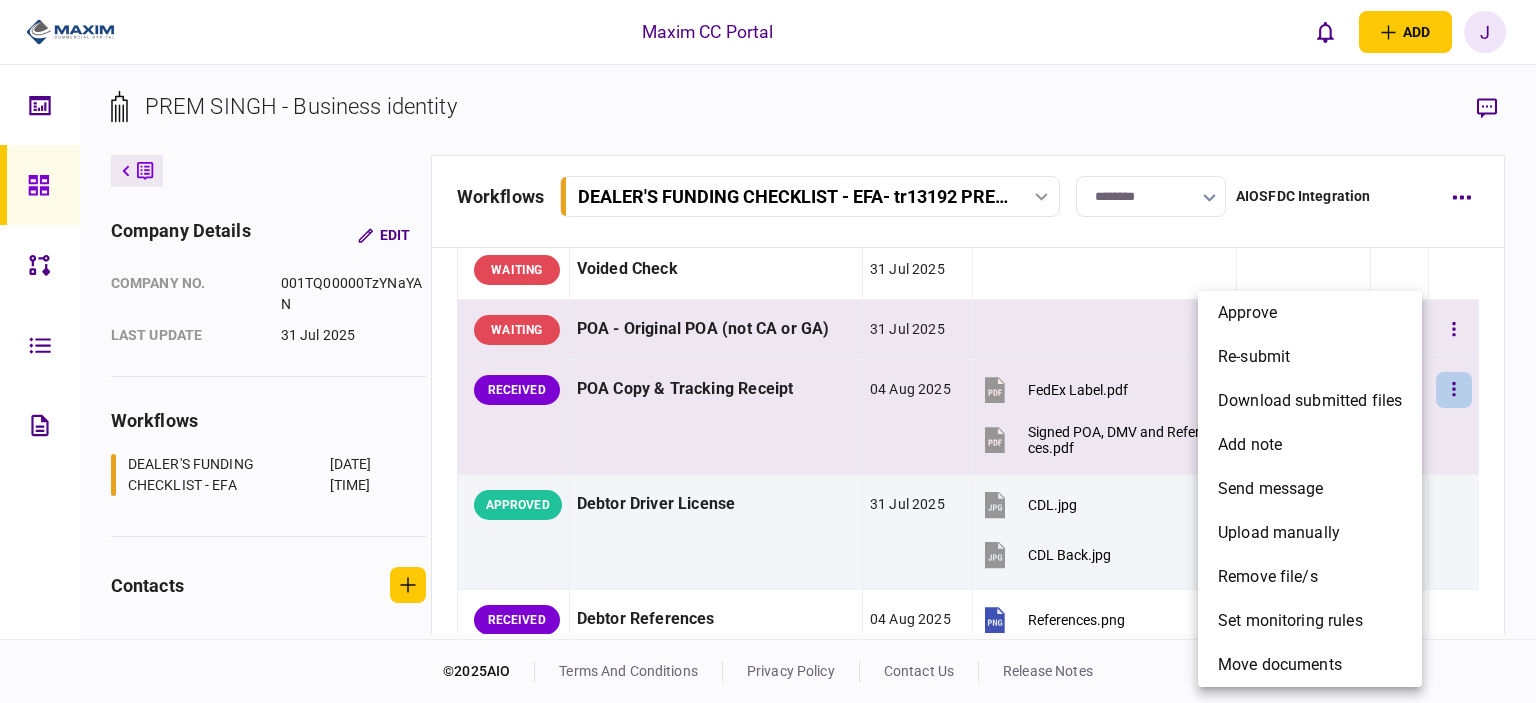 click on "approve" at bounding box center [1310, 313] 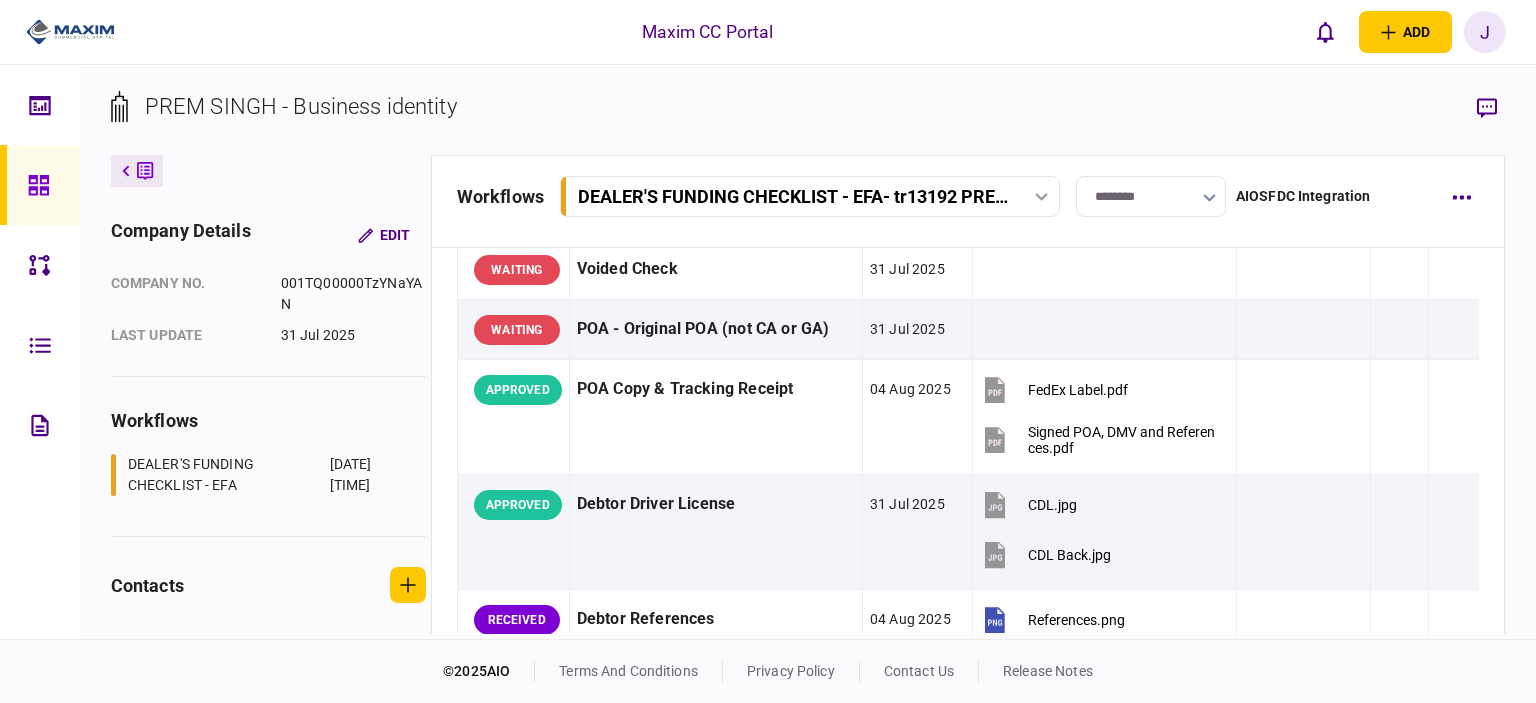 click on "EFA - INDIVIDUAL - DLR - FUNDING CHECKLIST [FIRST] [LAST] status Information item last update Files uploaded auto classification notes WAITING EFA Contract [DATE] WAITING Voided Check [DATE] WAITING POA - Original POA (not CA or GA) [DATE] APPROVED POA Copy & Tracking Receipt [DATE] FedEx Label.pdf Signed POA, DMV and References.pdf APPROVED Debtor Driver License [DATE] CDL.jpg CDL Back.jpg RECEIVED Debtor References [DATE] References.png APPROVED 3 Months PERSONAL Bank Statements [DATE] WAITING Certificate of Insurance [DATE] WAITING Debtor Title Requirements - Other Requirements [DATE] WAITING Debtor Title Requirements - Proof of IRP or Exemption [DATE] WAITING Sales Tax Paid [DATE] WAITING Debtor Sales Tax Treatment [DATE] APPROVED Dealer W9 [DATE] APPROVED Dealer Wire [DATE] Wire instructions.pdf APPROVED Dealer's Final Invoice [DATE] Signed Invoice.pdf APPROVED Dealer Incentive [DATE] Signed Incentive Invoice.pdf WAITING WAIVED" at bounding box center [968, 1068] 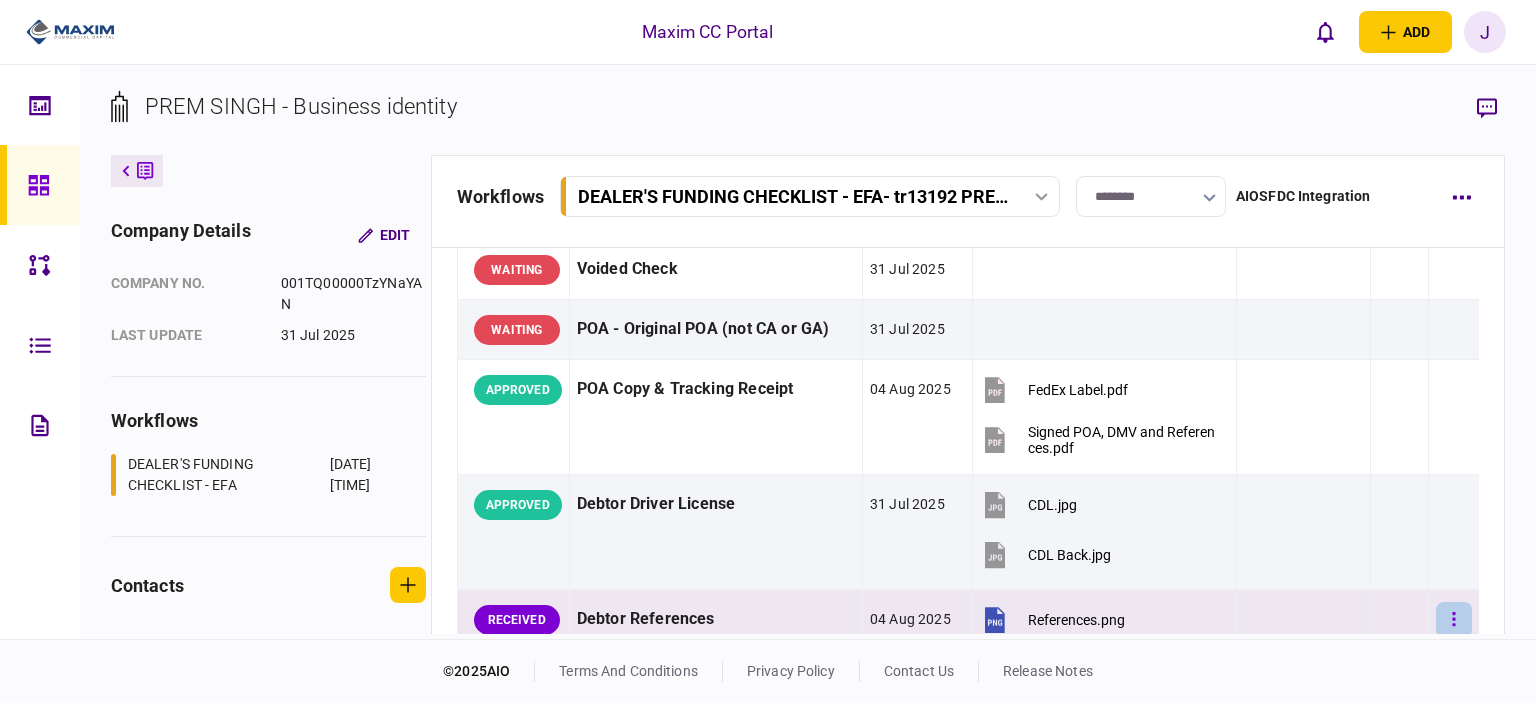 click at bounding box center [1454, 620] 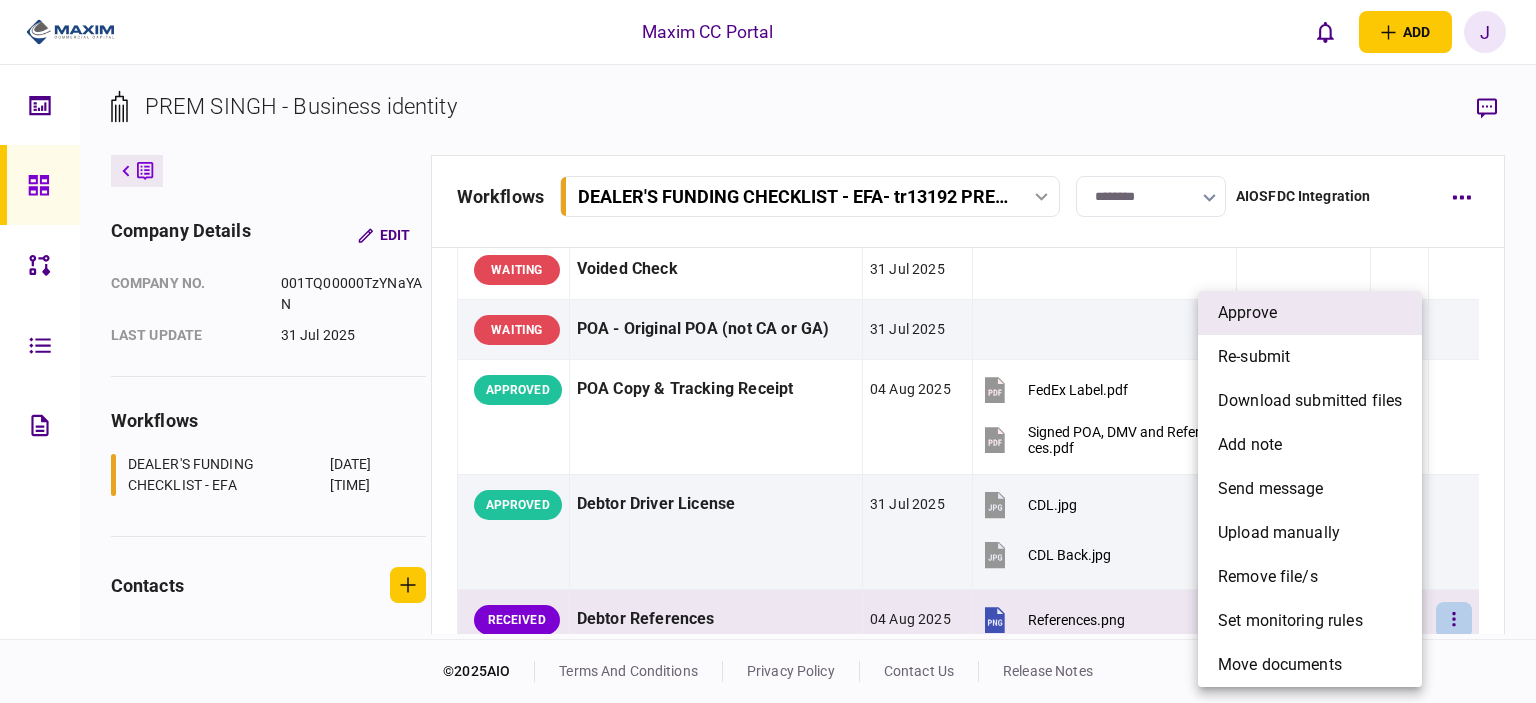 click on "approve" at bounding box center [1310, 313] 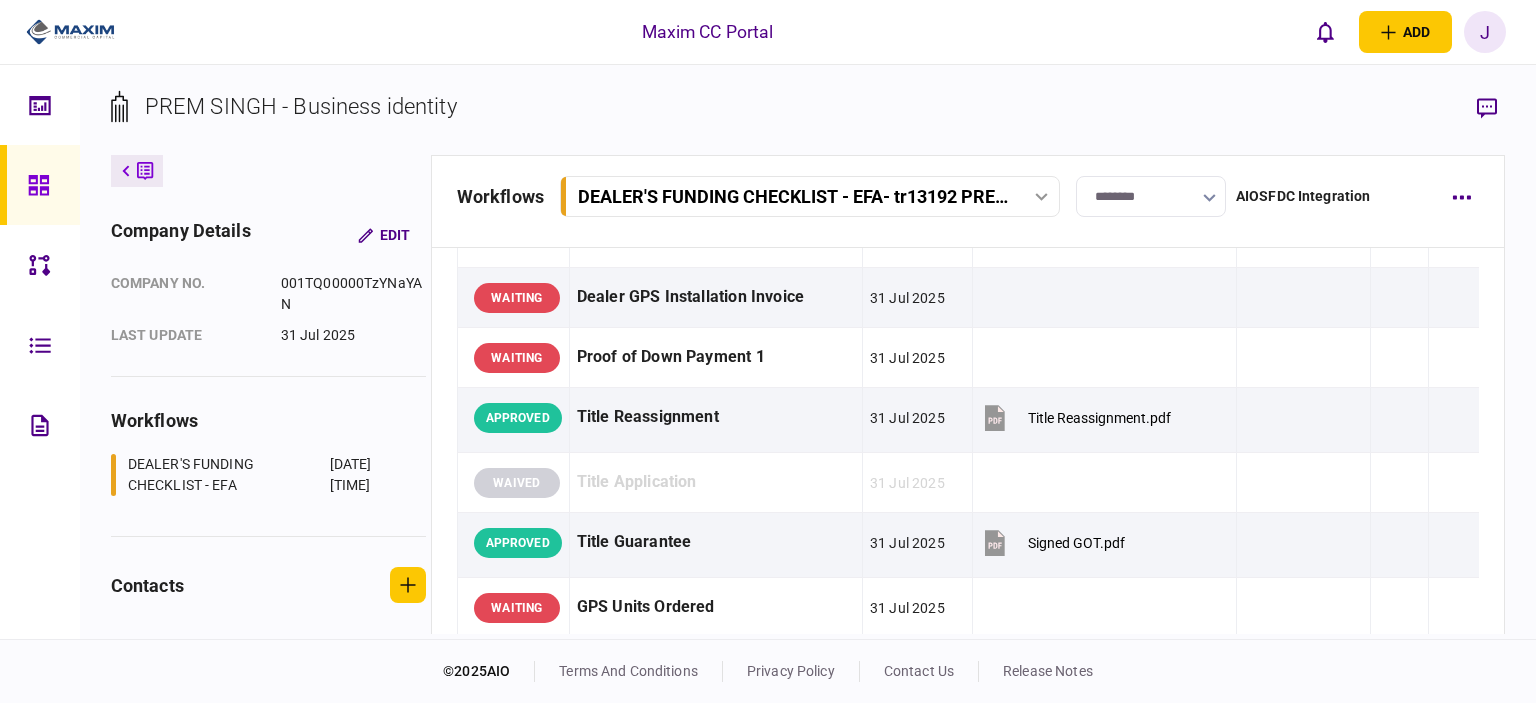 scroll, scrollTop: 1200, scrollLeft: 0, axis: vertical 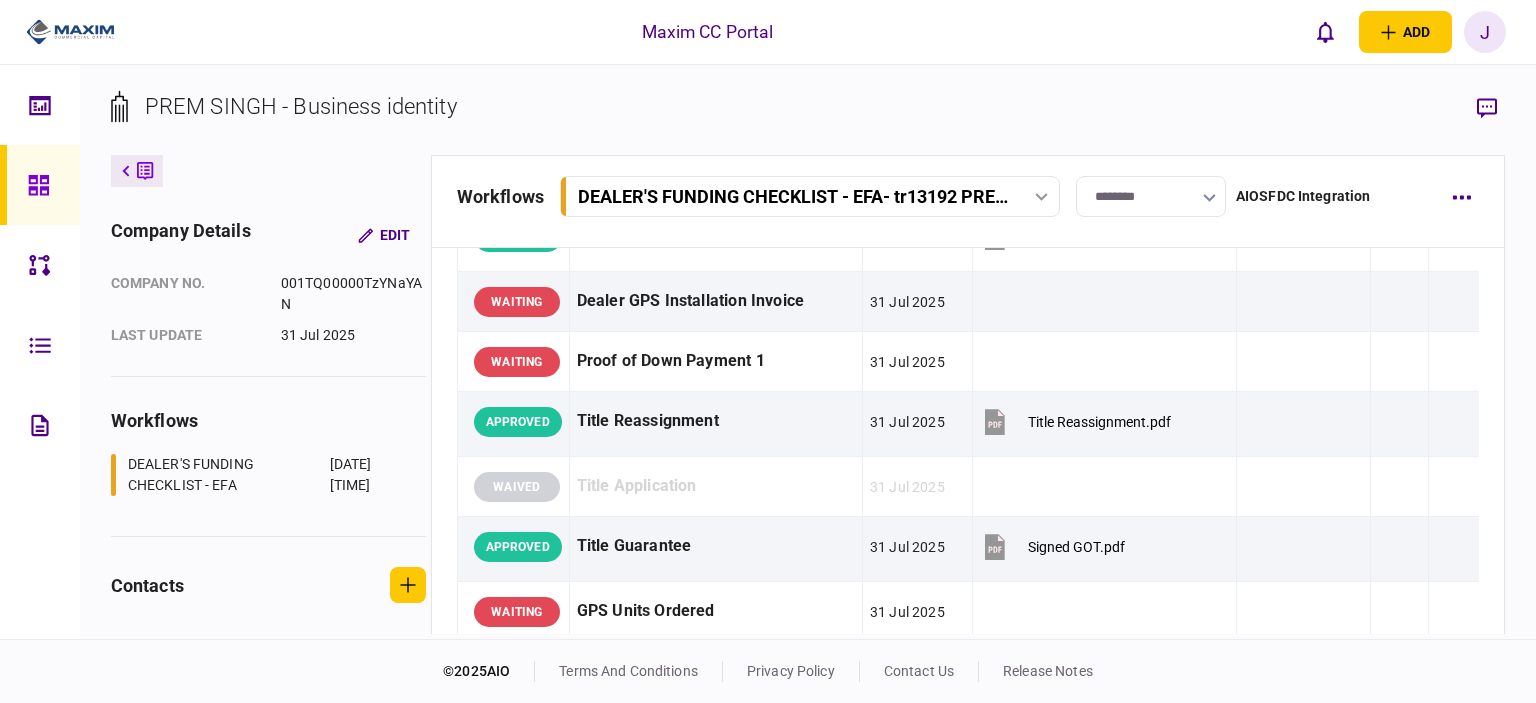 click on "PREM SINGH - Business identity" at bounding box center [808, 122] 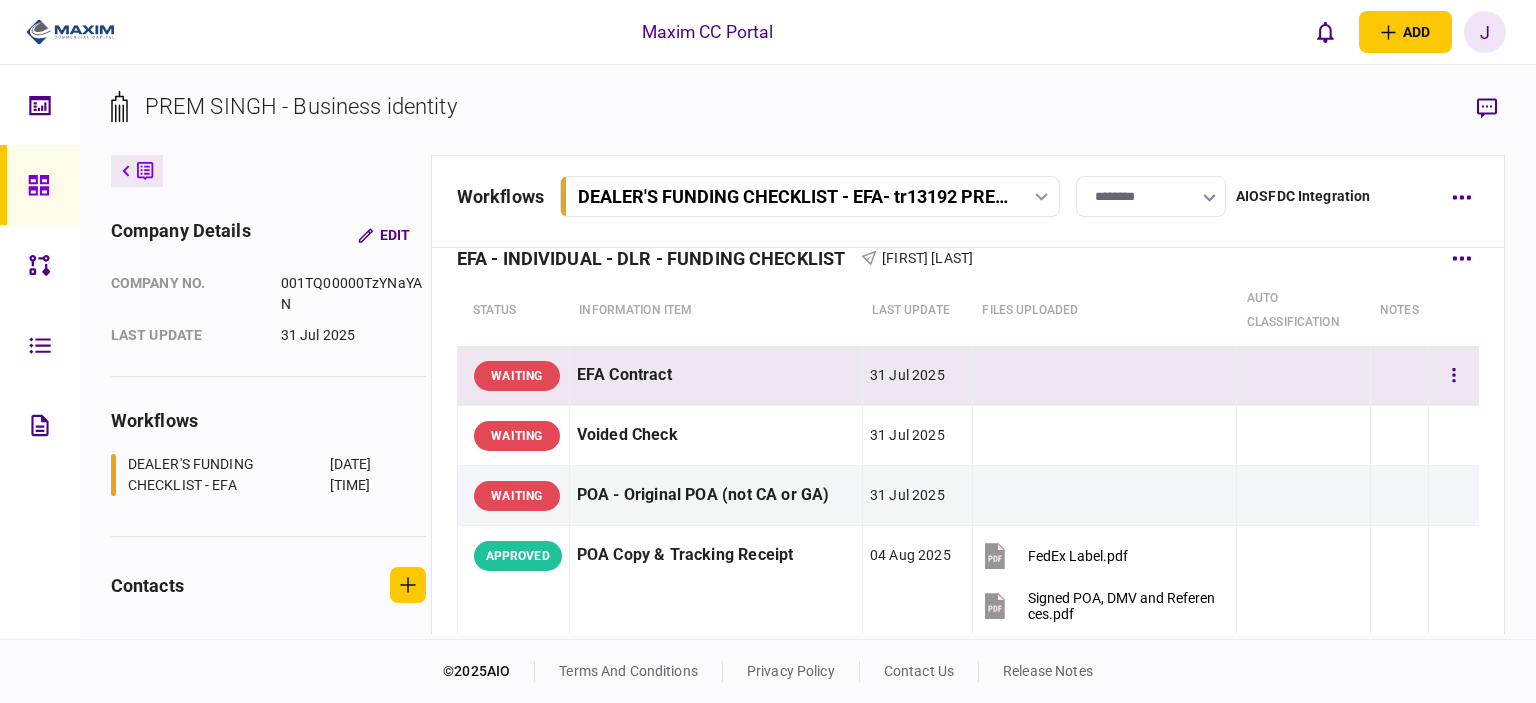 scroll, scrollTop: 0, scrollLeft: 0, axis: both 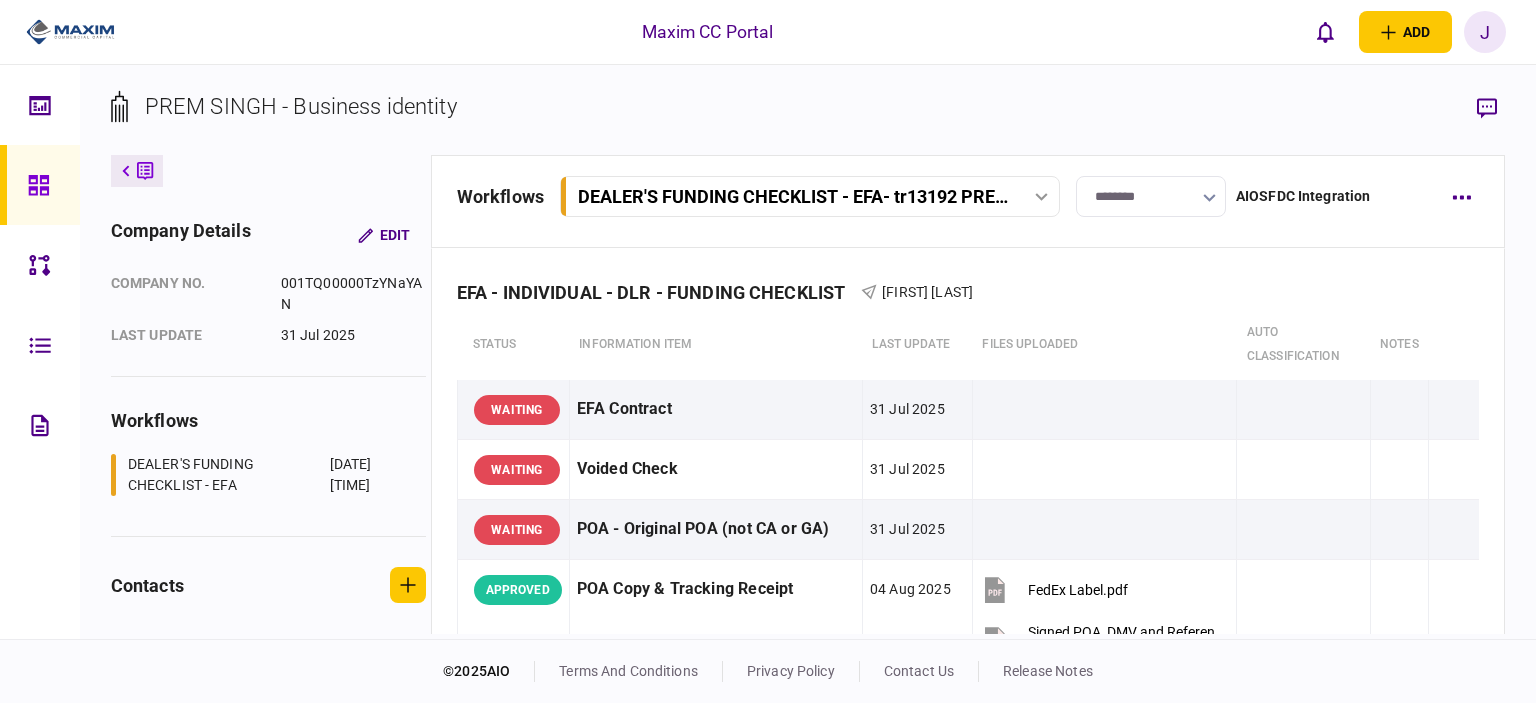 click on "PREM SINGH - Business identity" at bounding box center [808, 122] 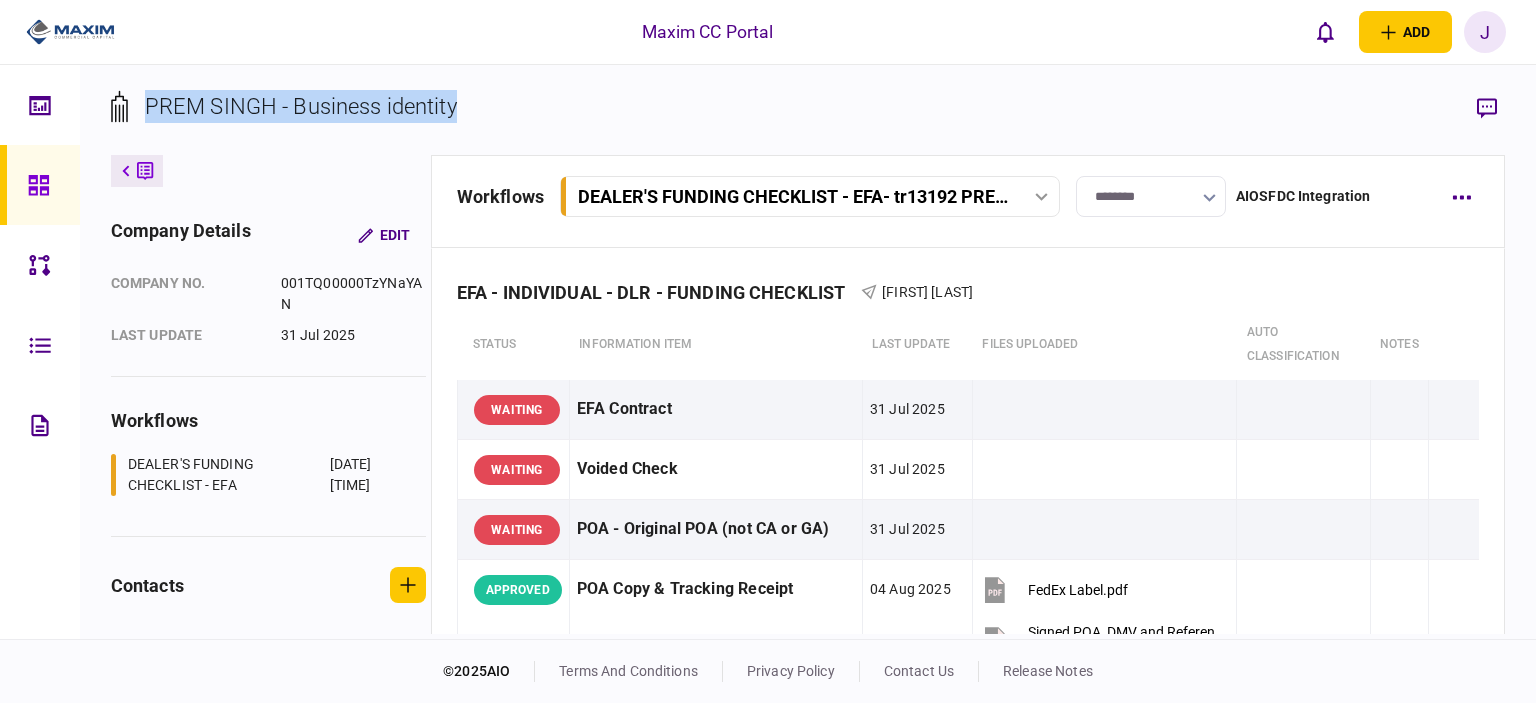 drag, startPoint x: 530, startPoint y: 106, endPoint x: 150, endPoint y: 92, distance: 380.2578 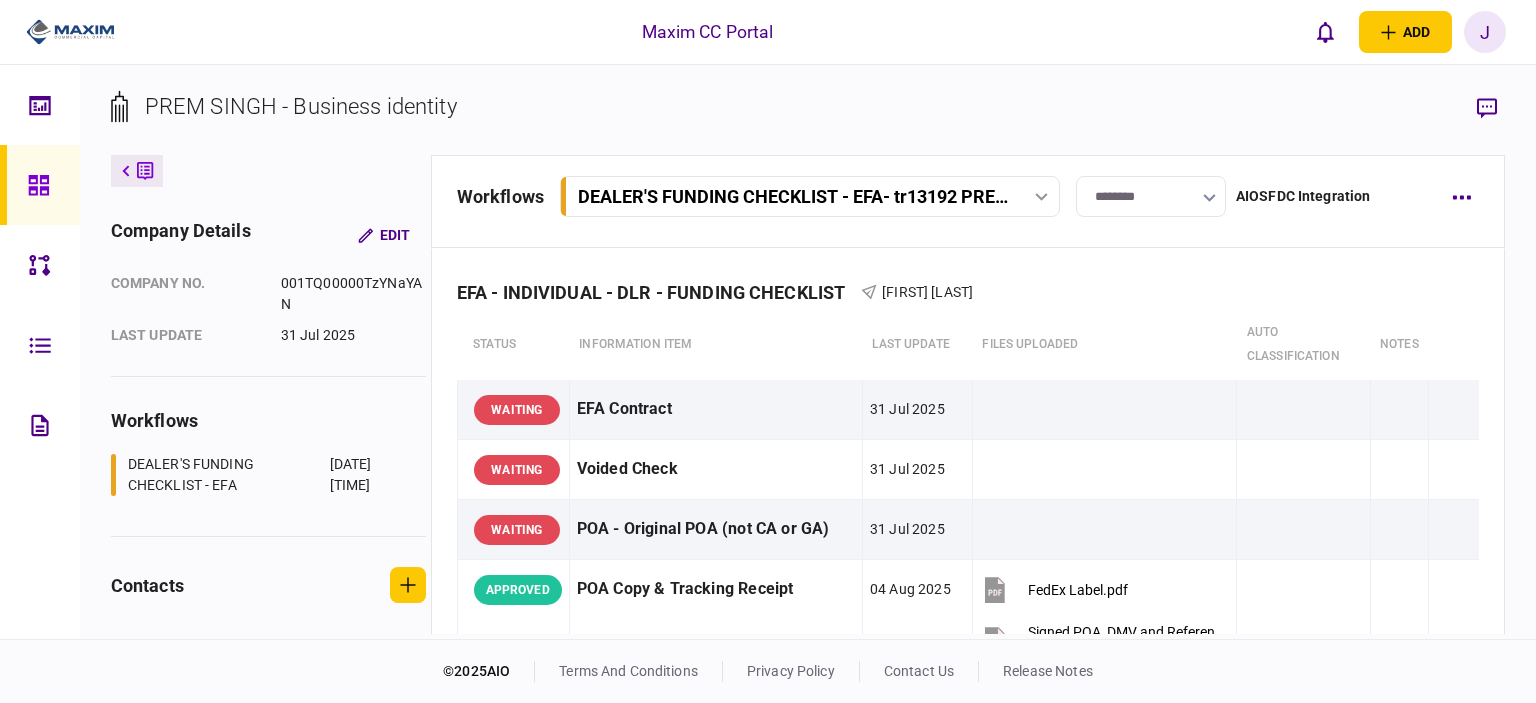 click on "PREM SINGH - Business identity" at bounding box center [301, 106] 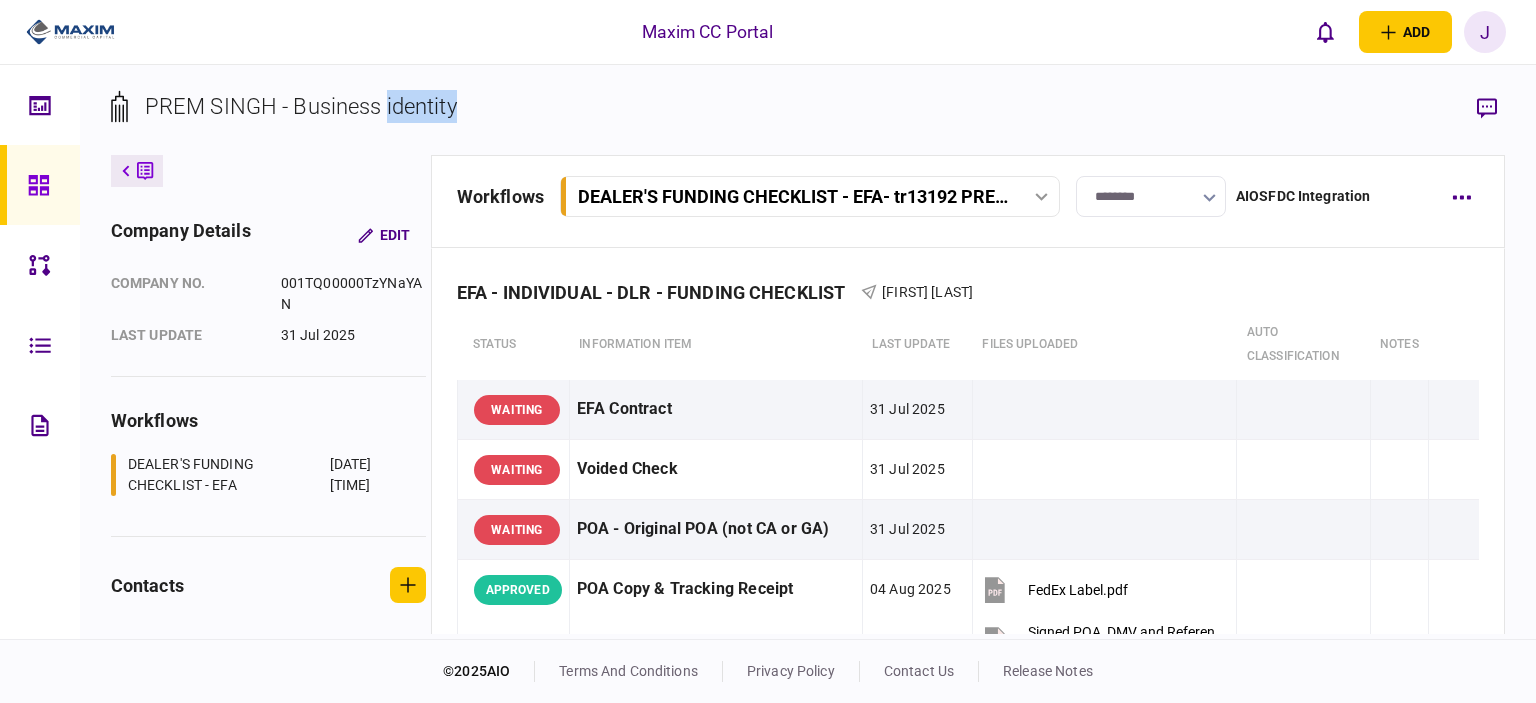 click on "PREM SINGH - Business identity" at bounding box center [301, 106] 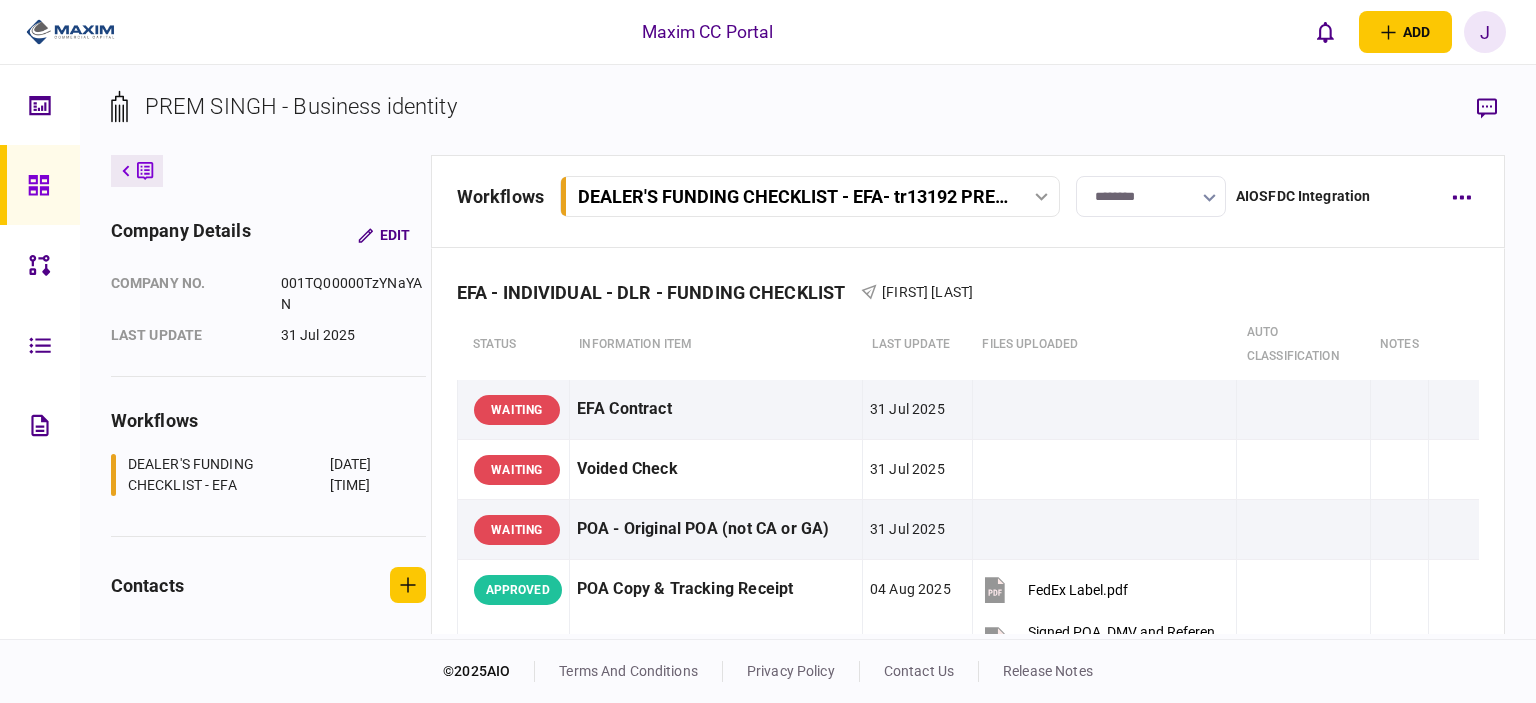 click on "PREM SINGH - Business identity" at bounding box center [301, 106] 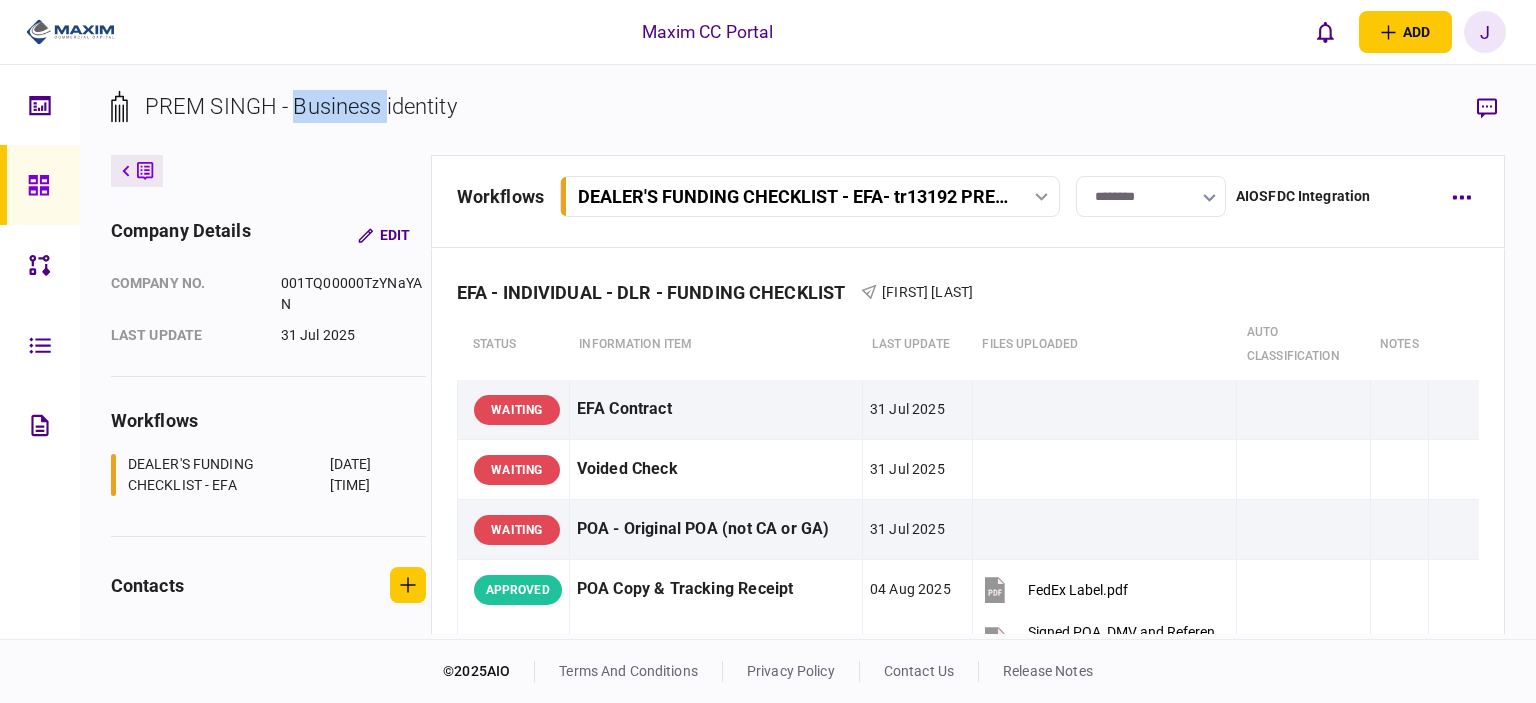 click on "PREM SINGH - Business identity" at bounding box center [301, 106] 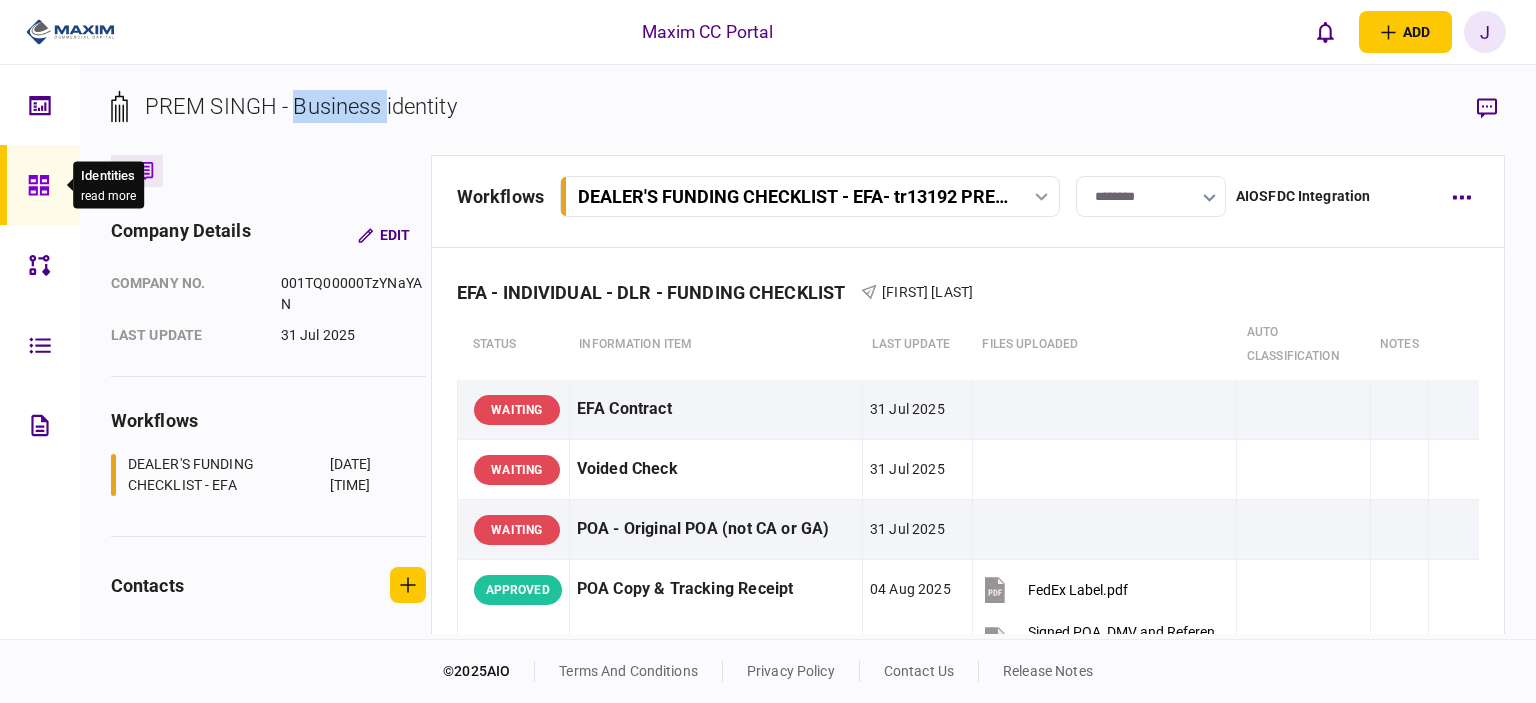 click at bounding box center [44, 185] 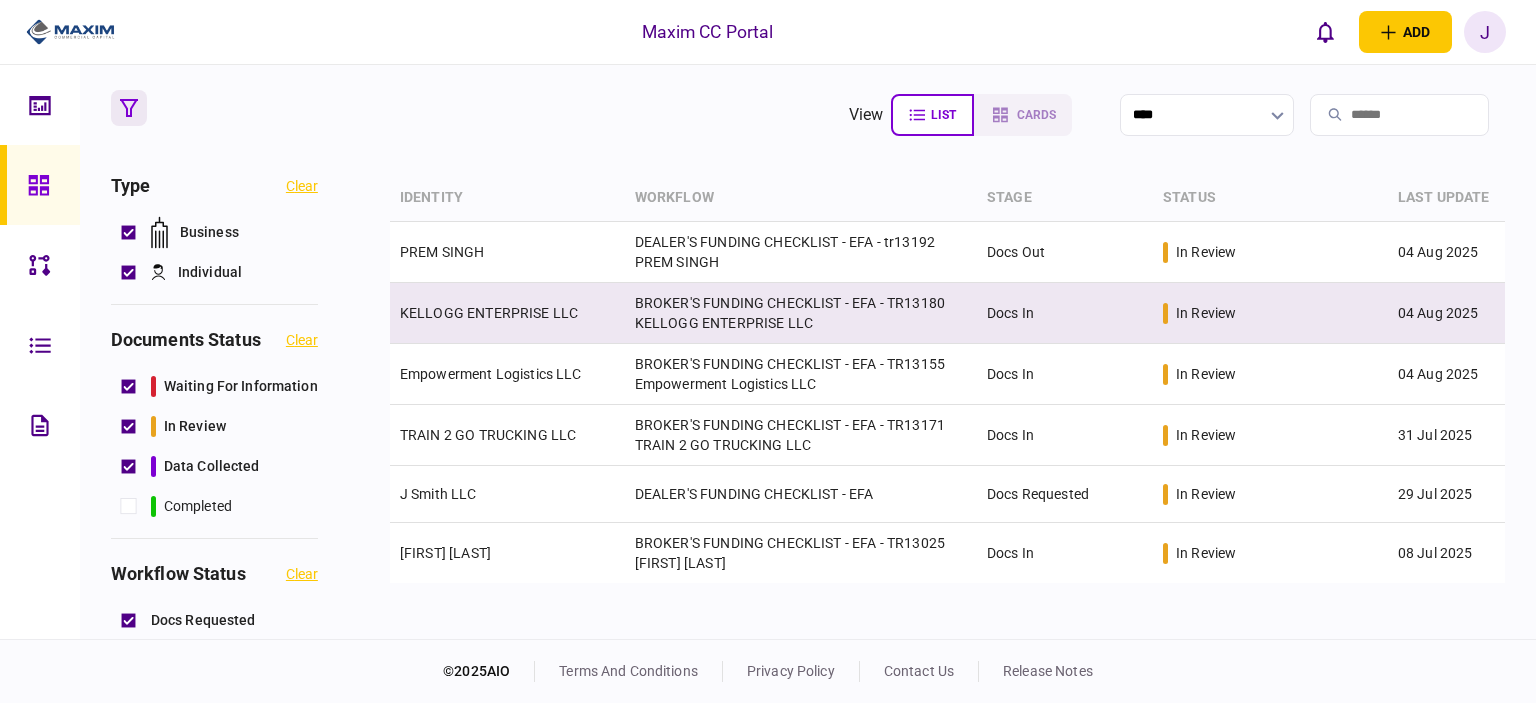 click on "KELLOGG ENTERPRISE LLC" at bounding box center (507, 313) 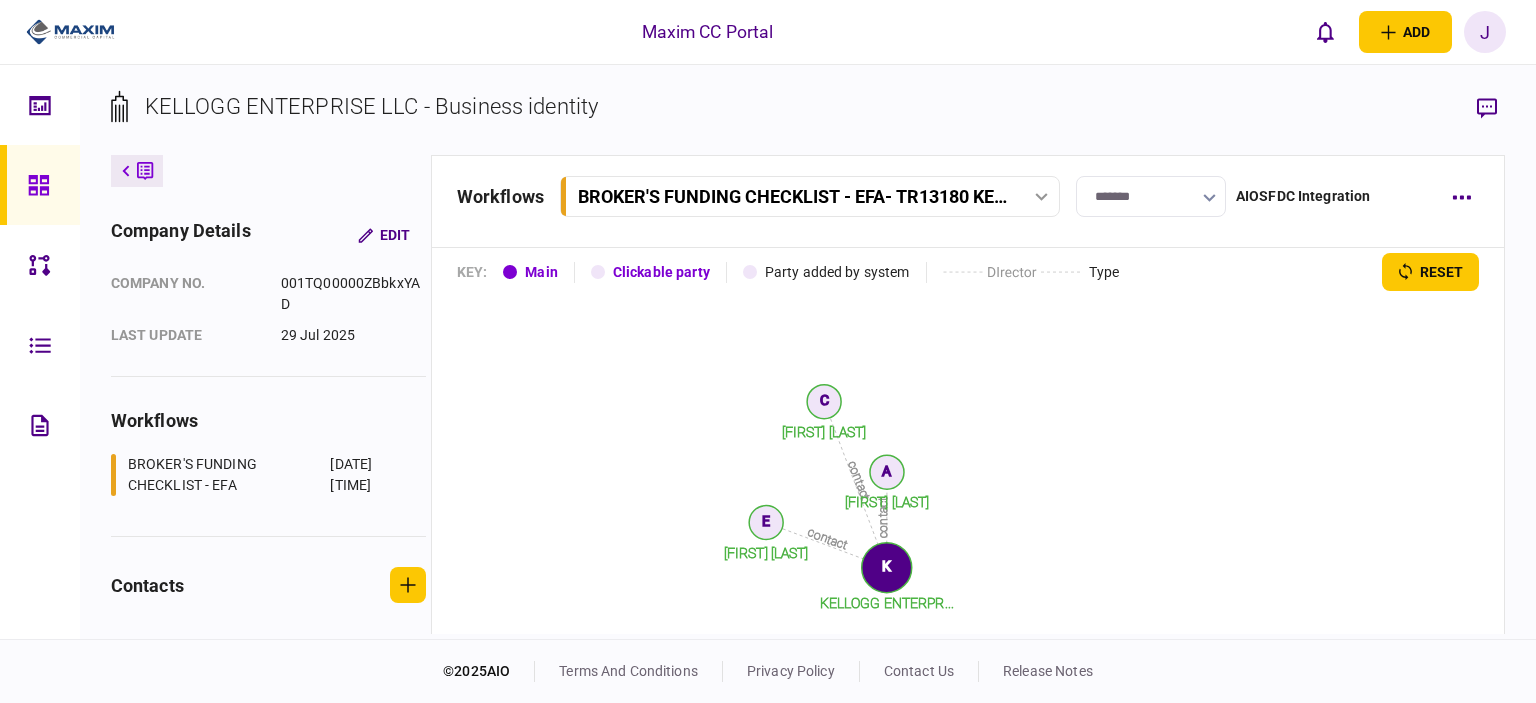 scroll, scrollTop: 2788, scrollLeft: 0, axis: vertical 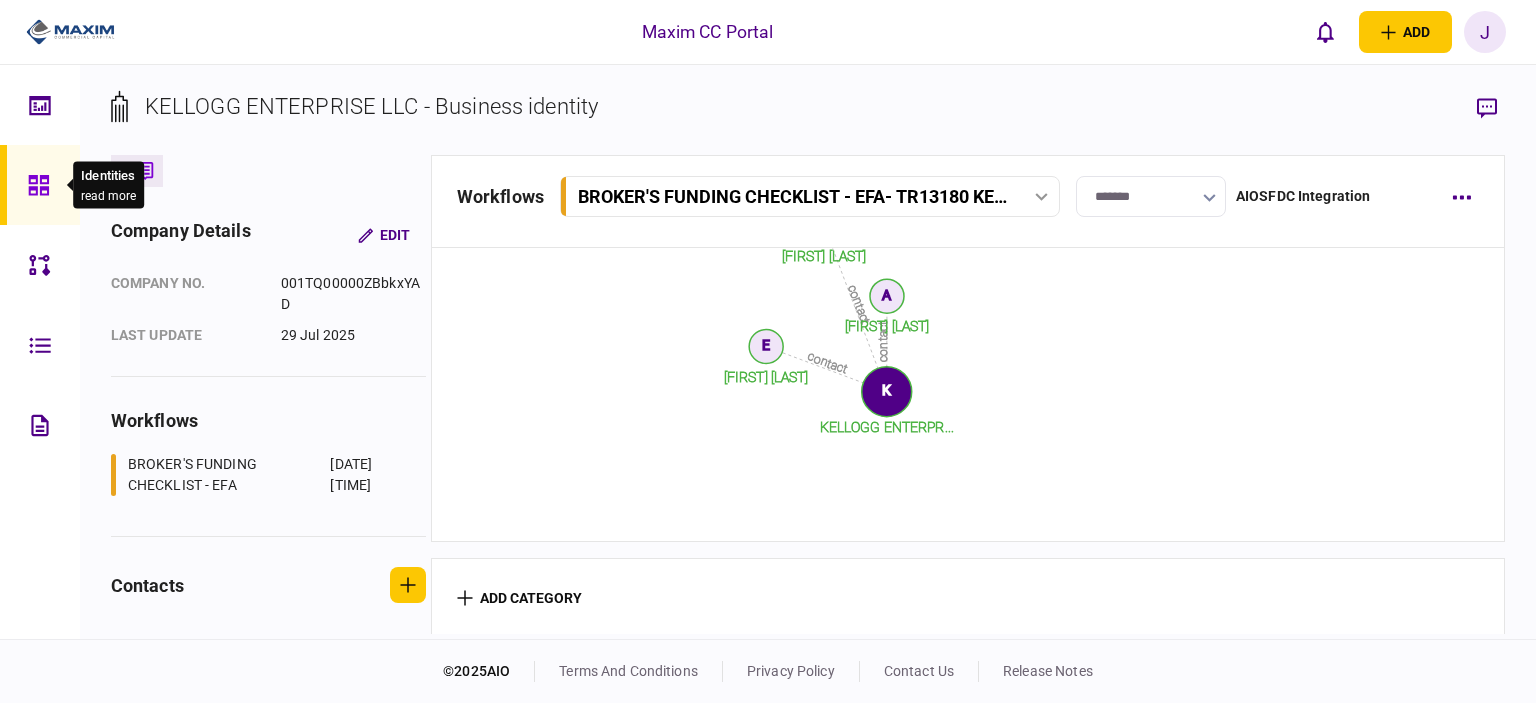 click at bounding box center (44, 185) 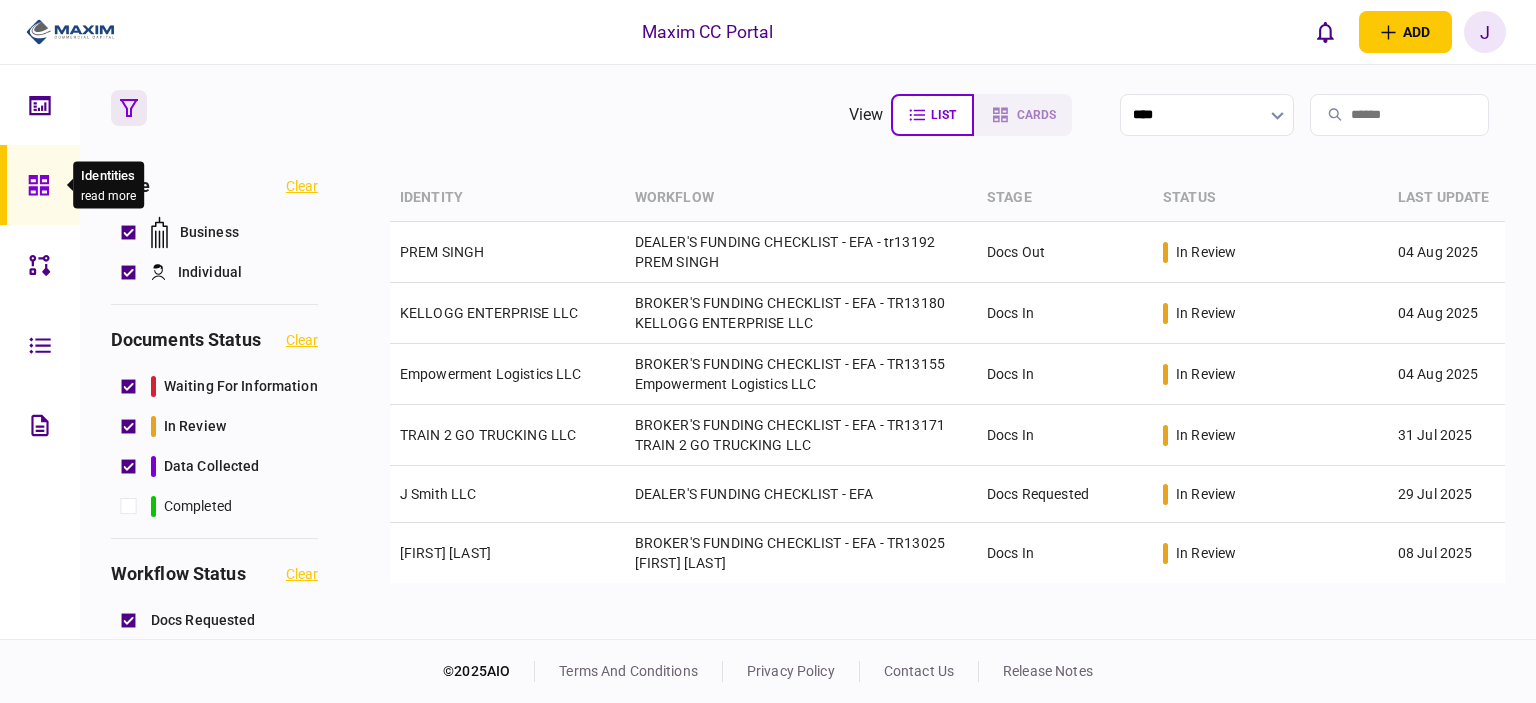 click at bounding box center [44, 185] 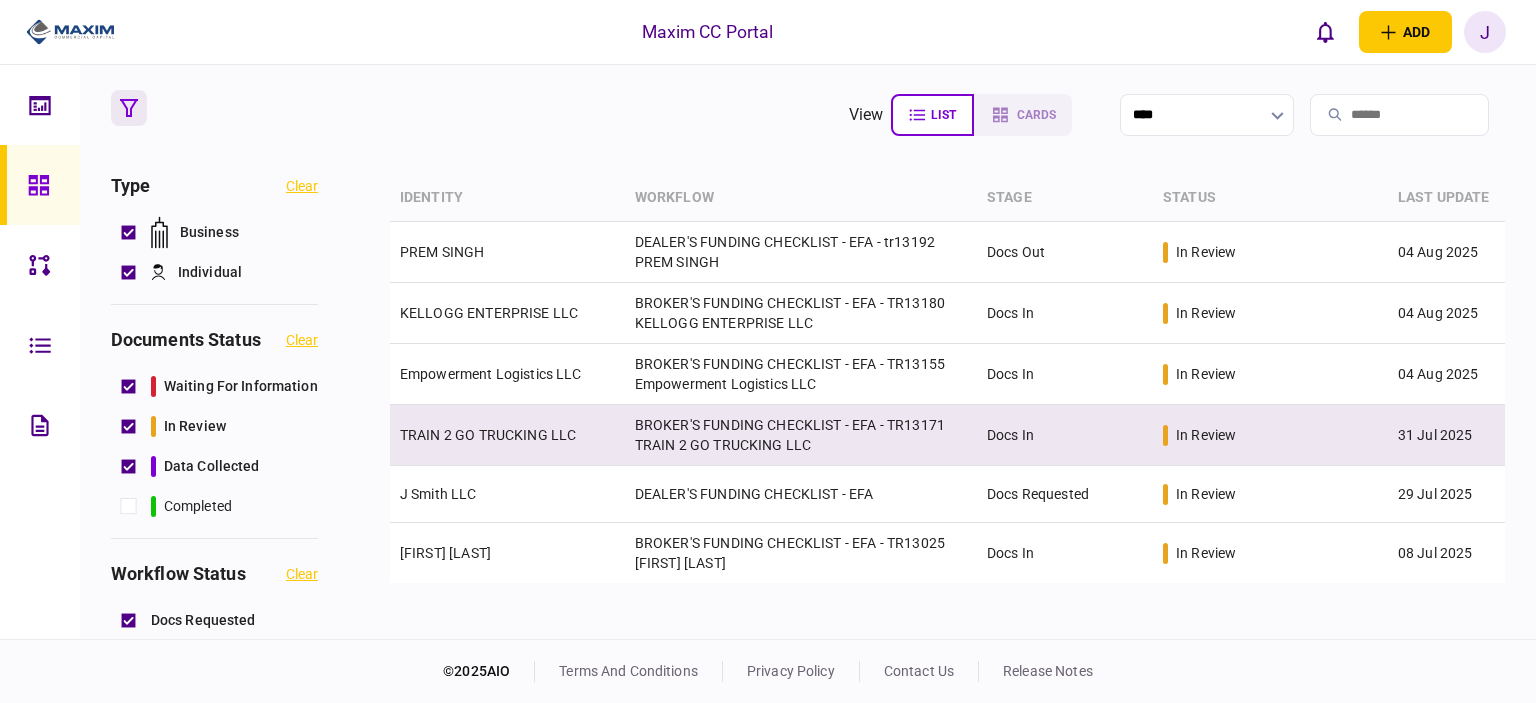 click on "TRAIN 2 GO TRUCKING LLC" at bounding box center [488, 435] 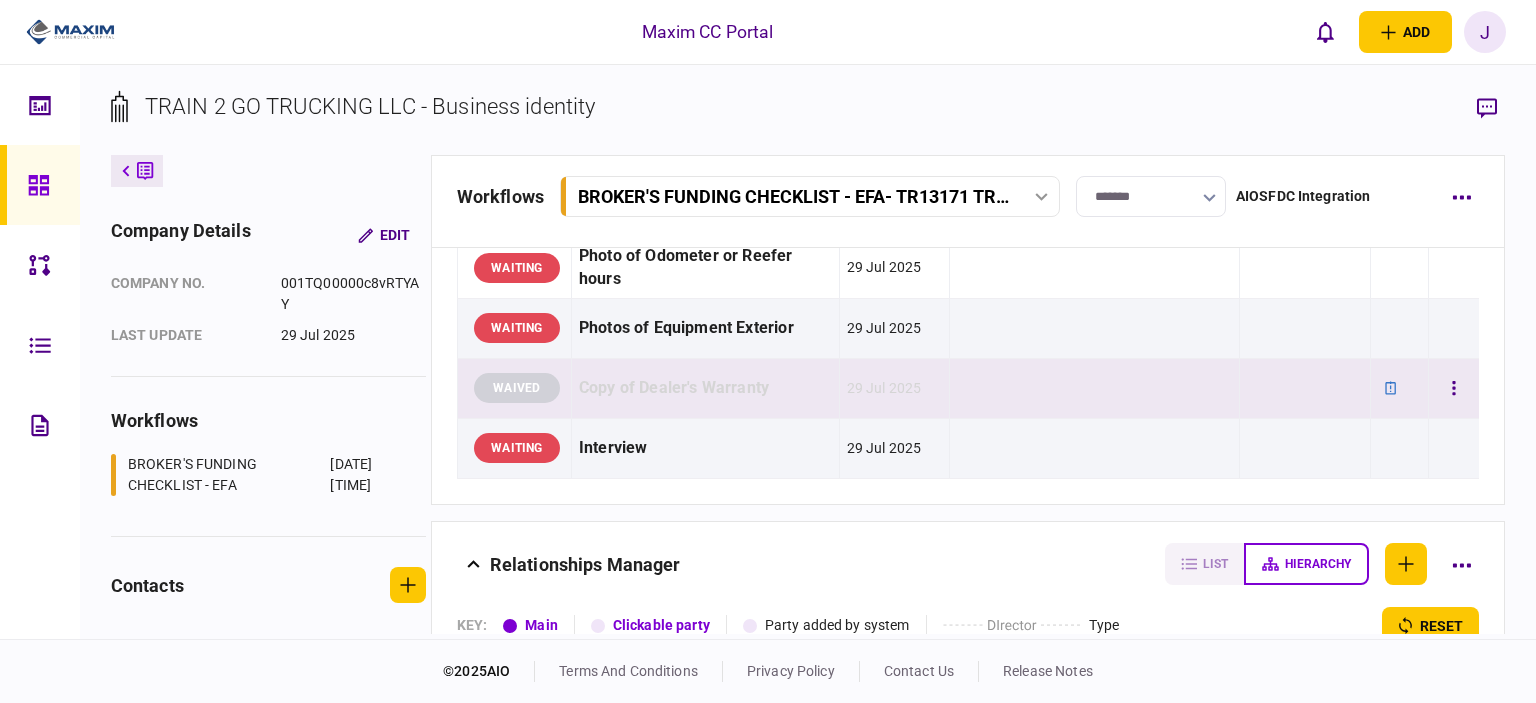 scroll, scrollTop: 2431, scrollLeft: 0, axis: vertical 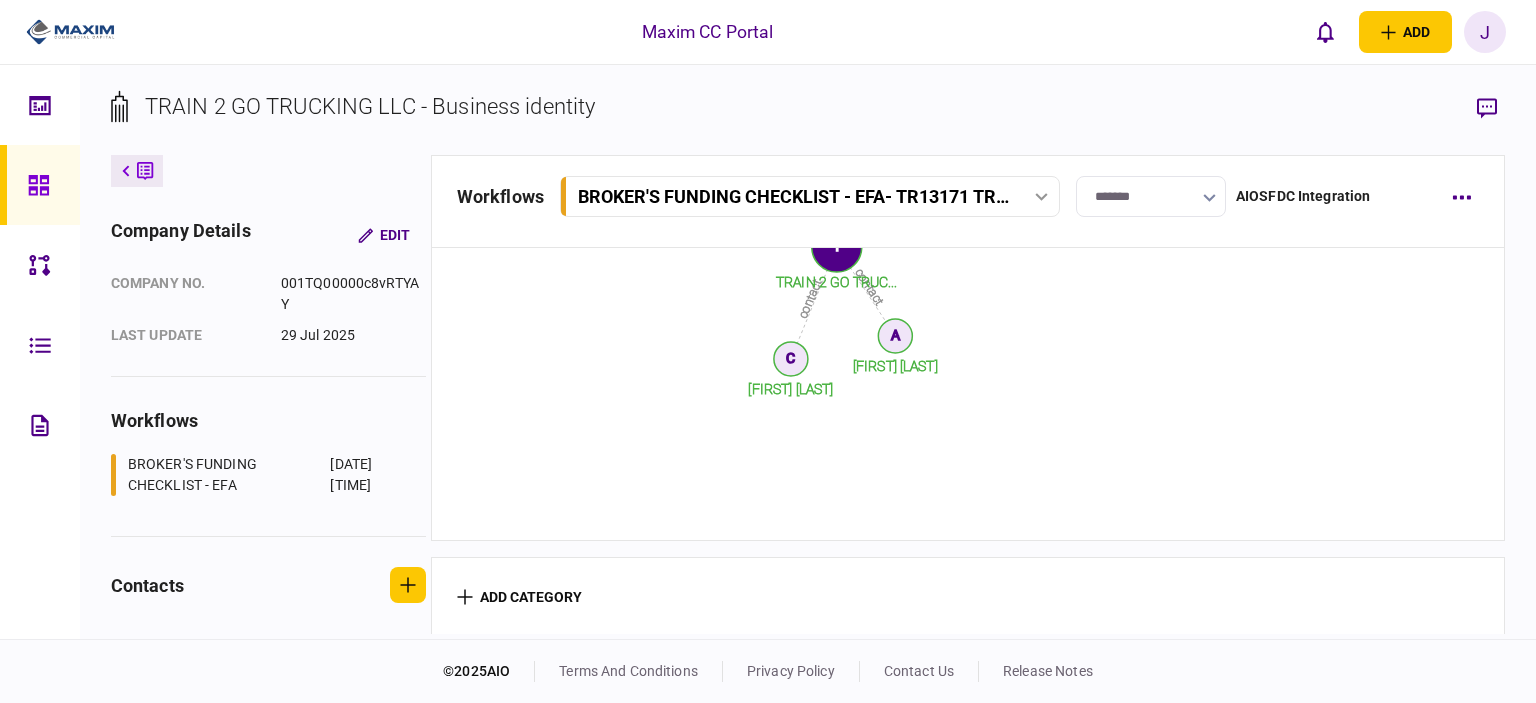 click at bounding box center (40, 185) 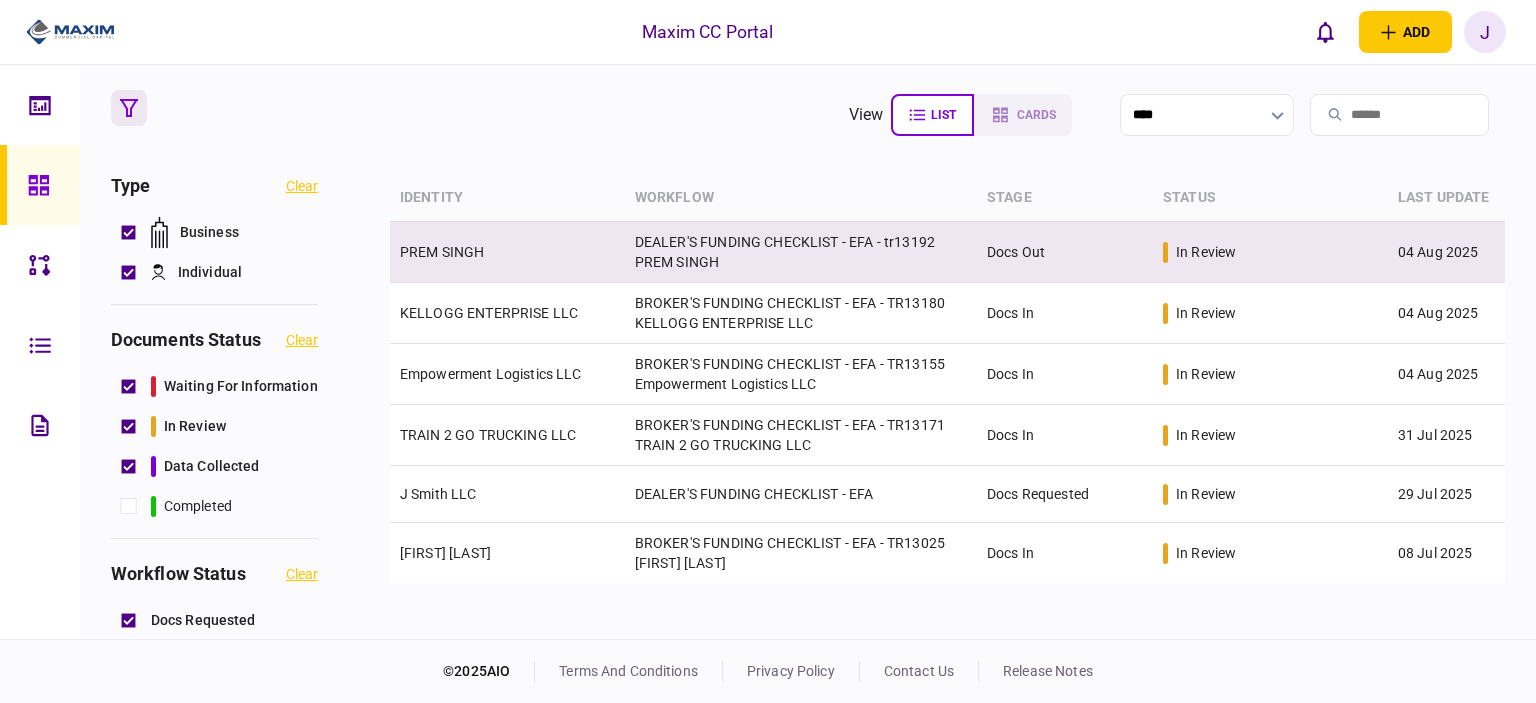 click on "DEALER'S FUNDING CHECKLIST - EFA - tr13192 PREM SINGH" at bounding box center (801, 252) 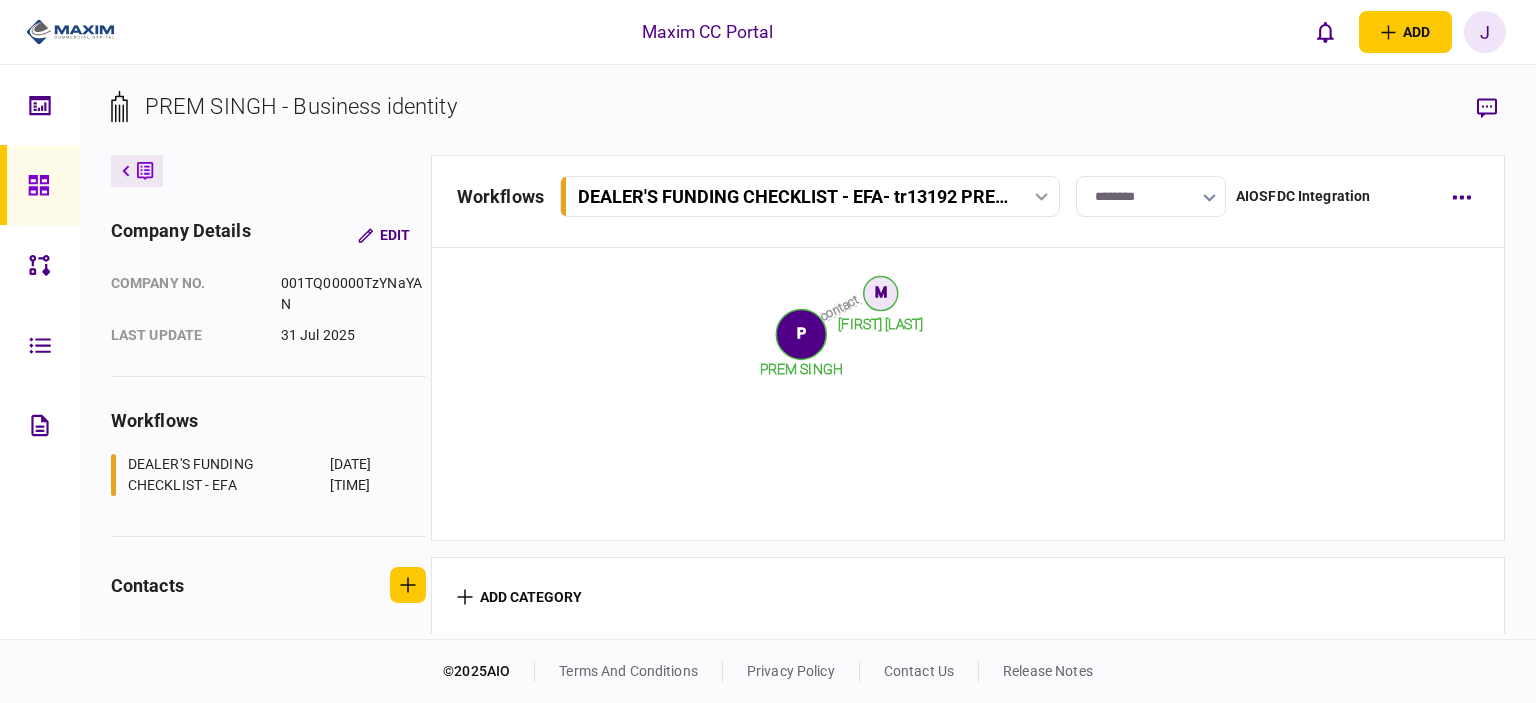 scroll, scrollTop: 2315, scrollLeft: 0, axis: vertical 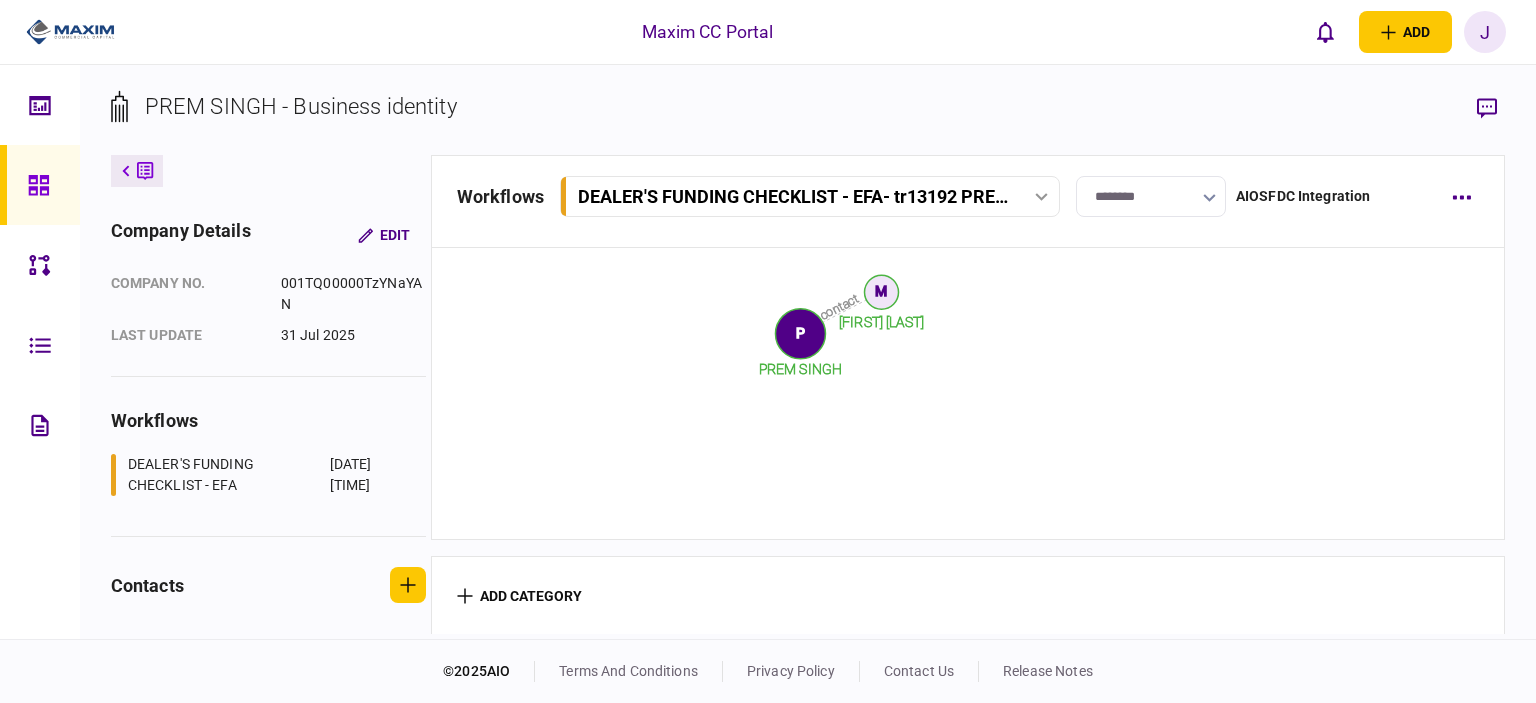 click at bounding box center (40, 185) 